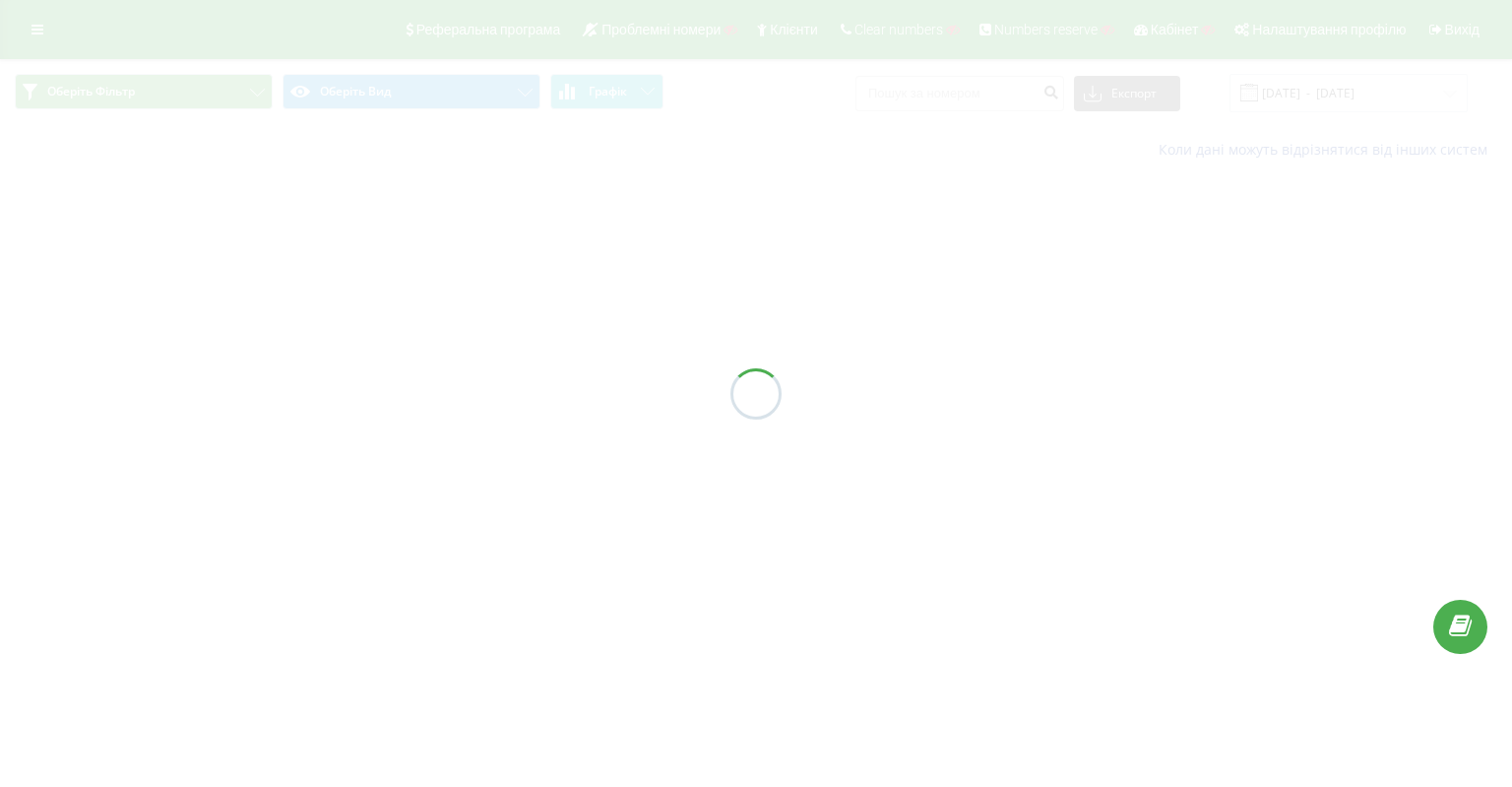 scroll, scrollTop: 0, scrollLeft: 0, axis: both 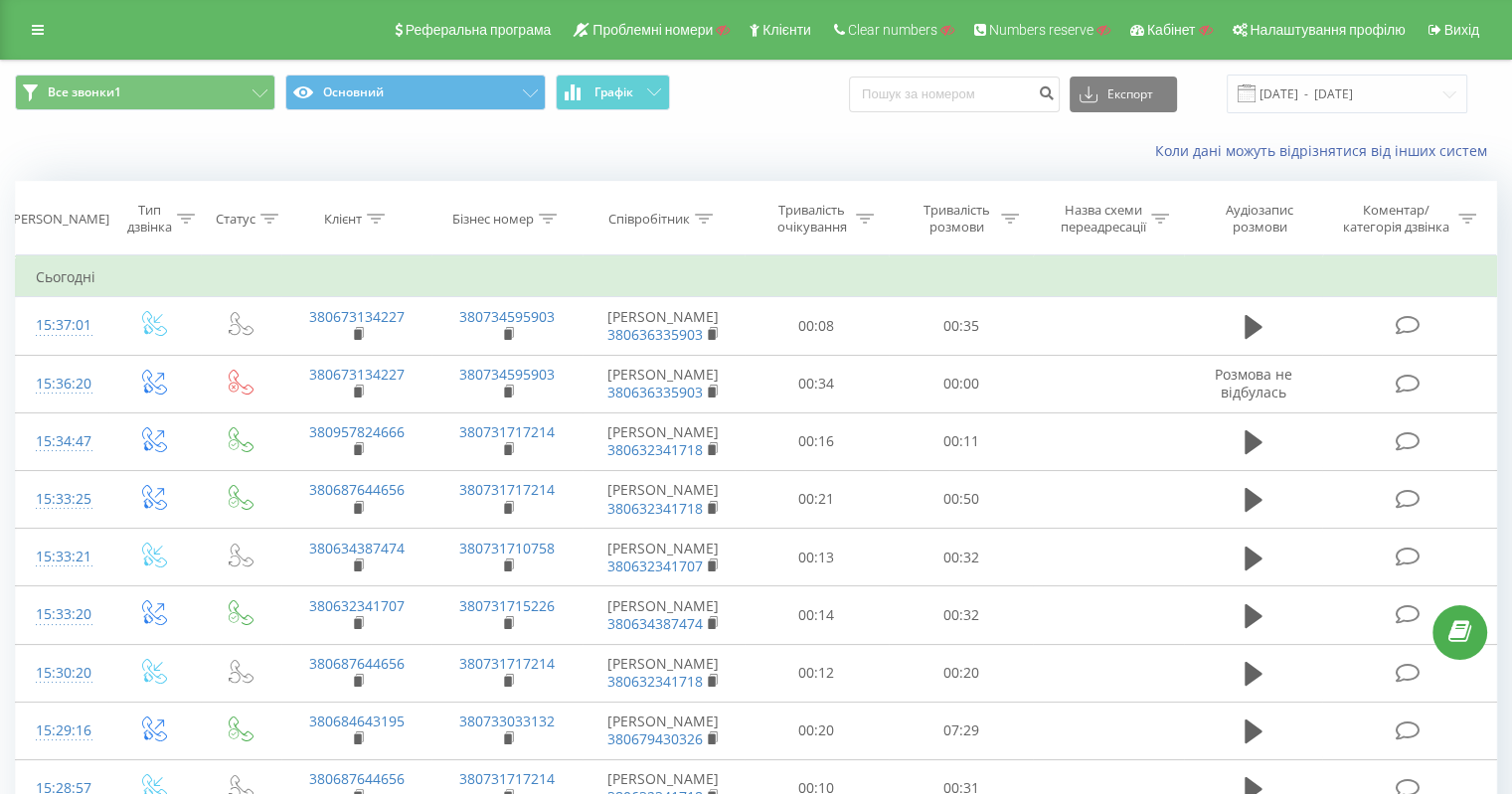 click 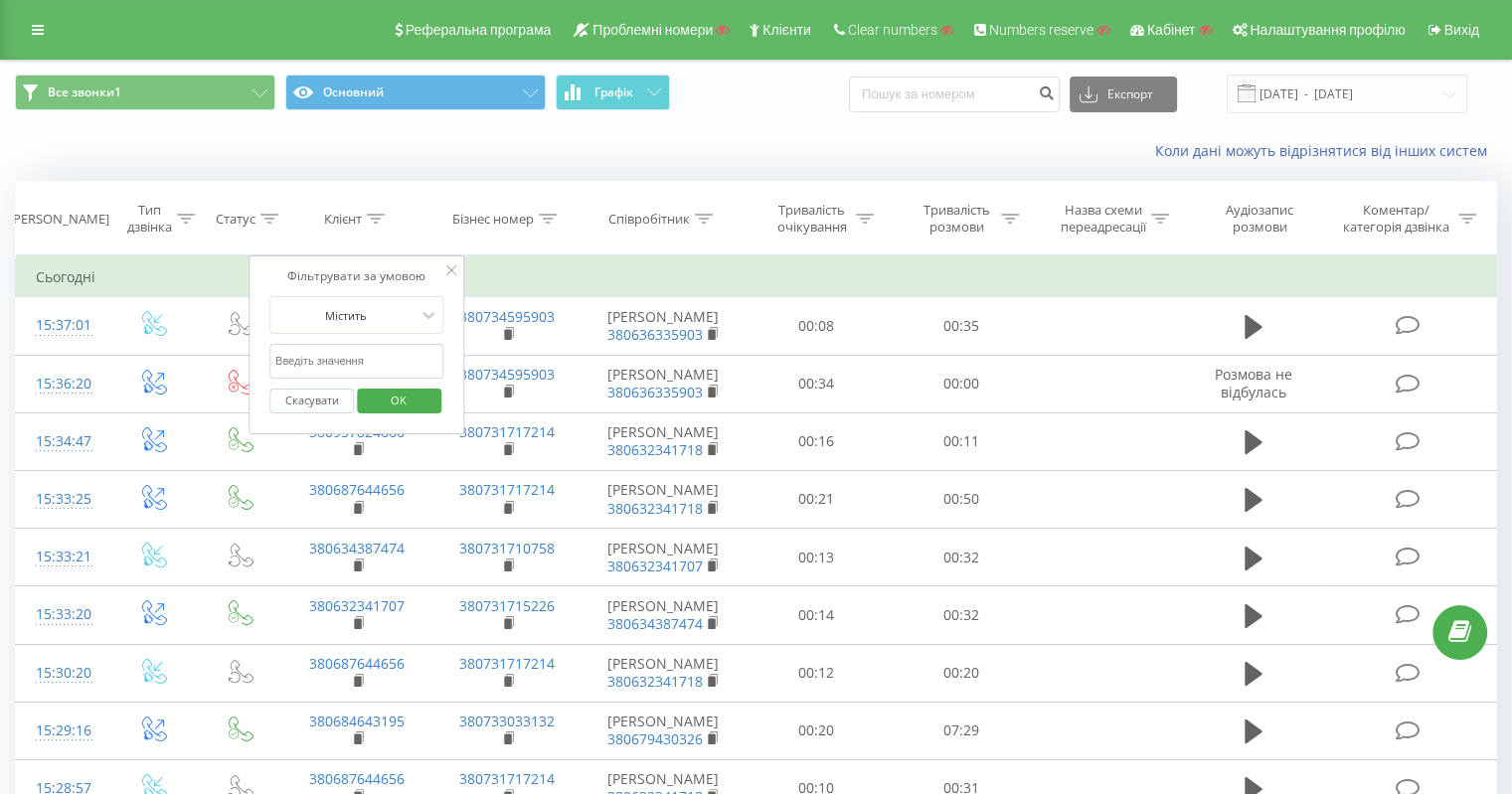 click at bounding box center [357, 361] 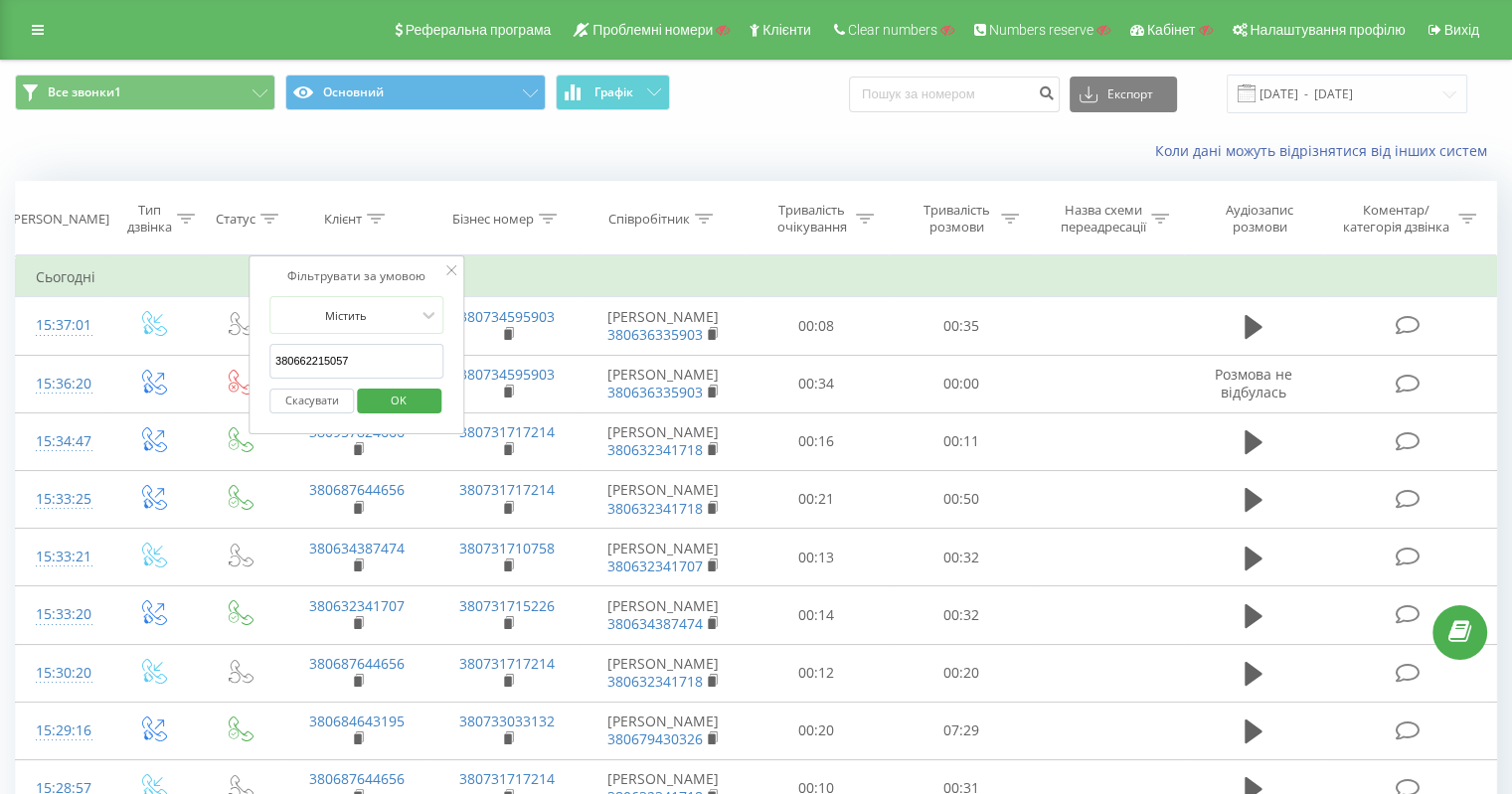 click on "OK" at bounding box center [399, 399] 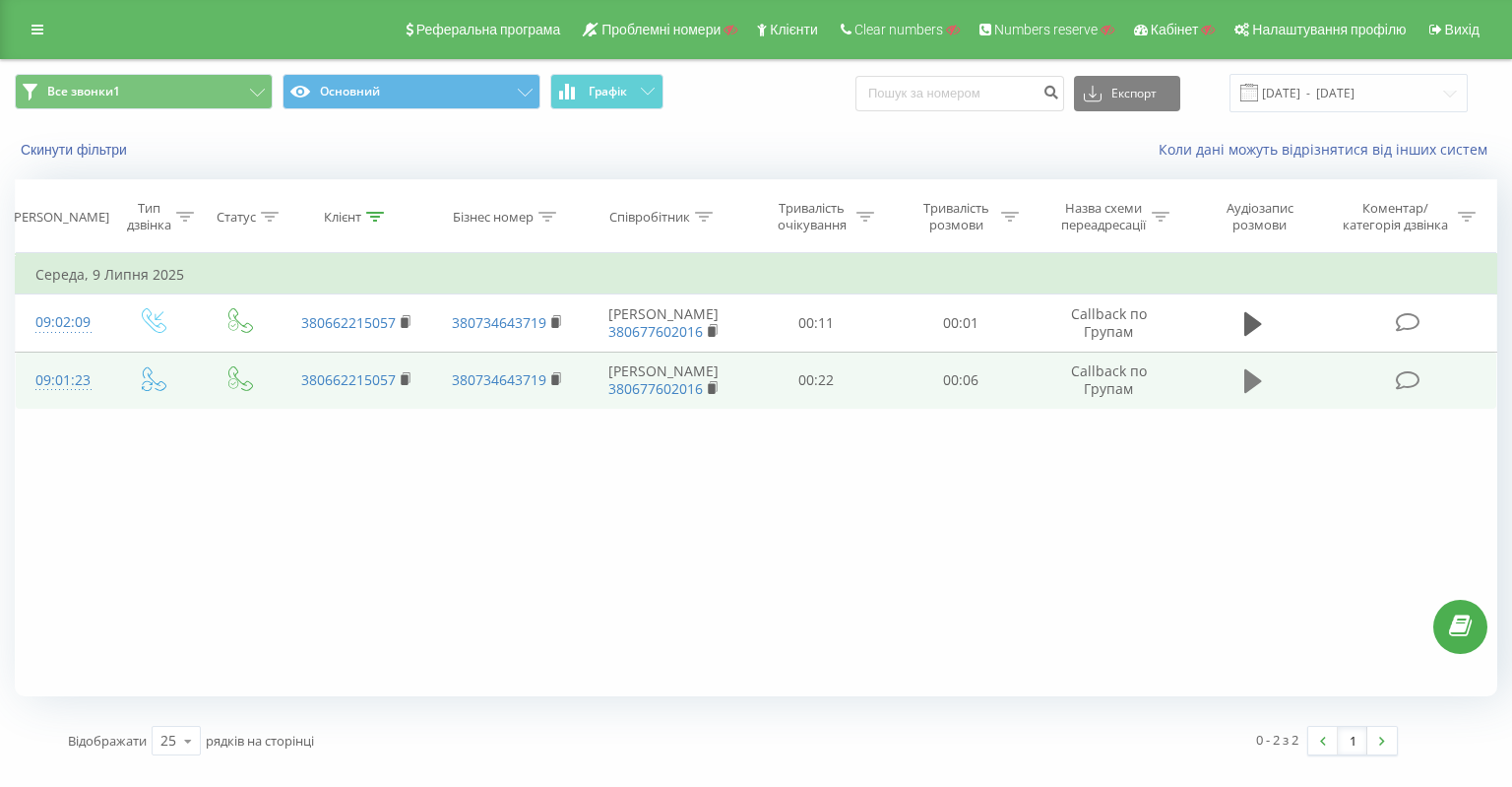 click 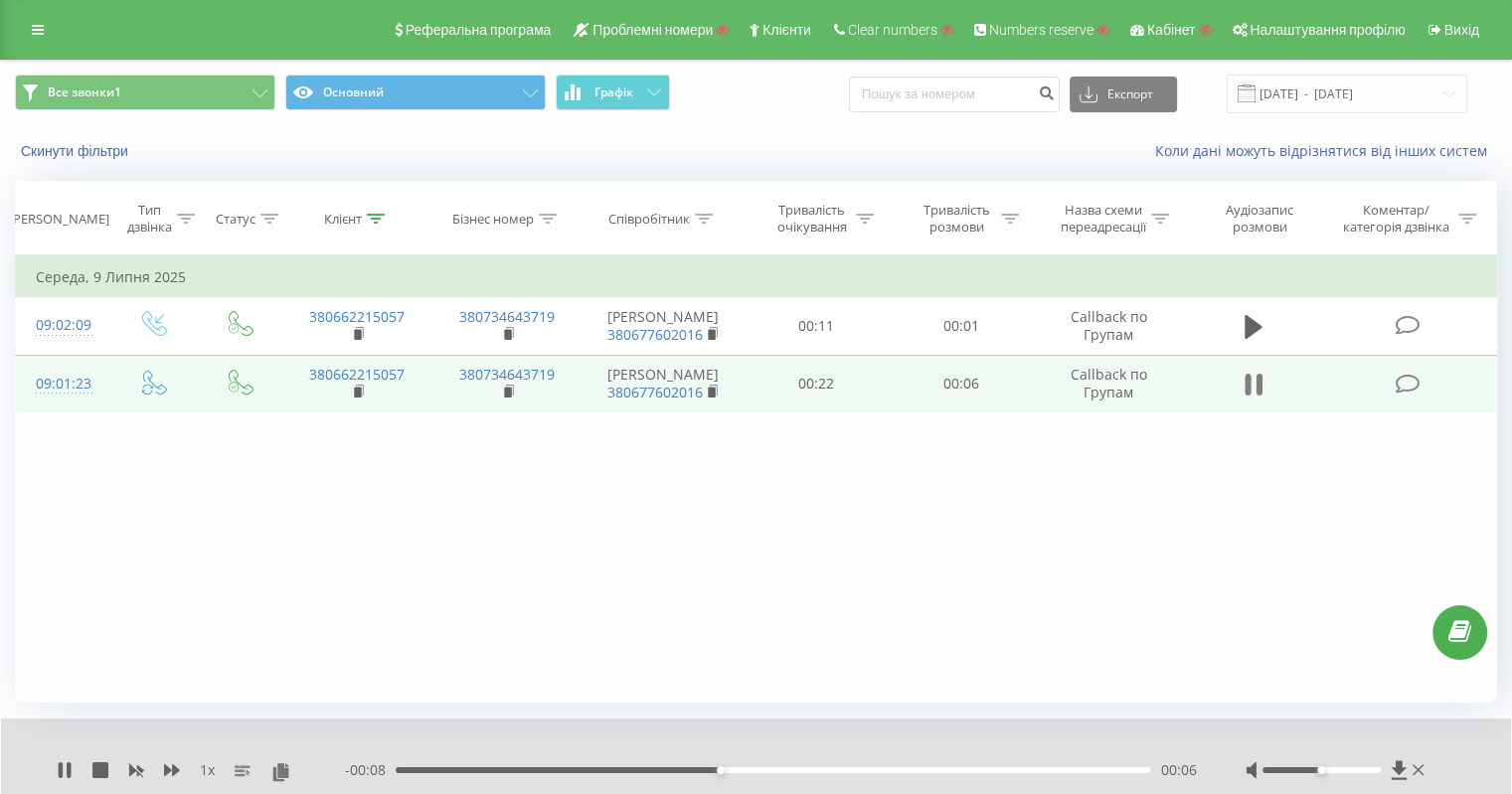 click 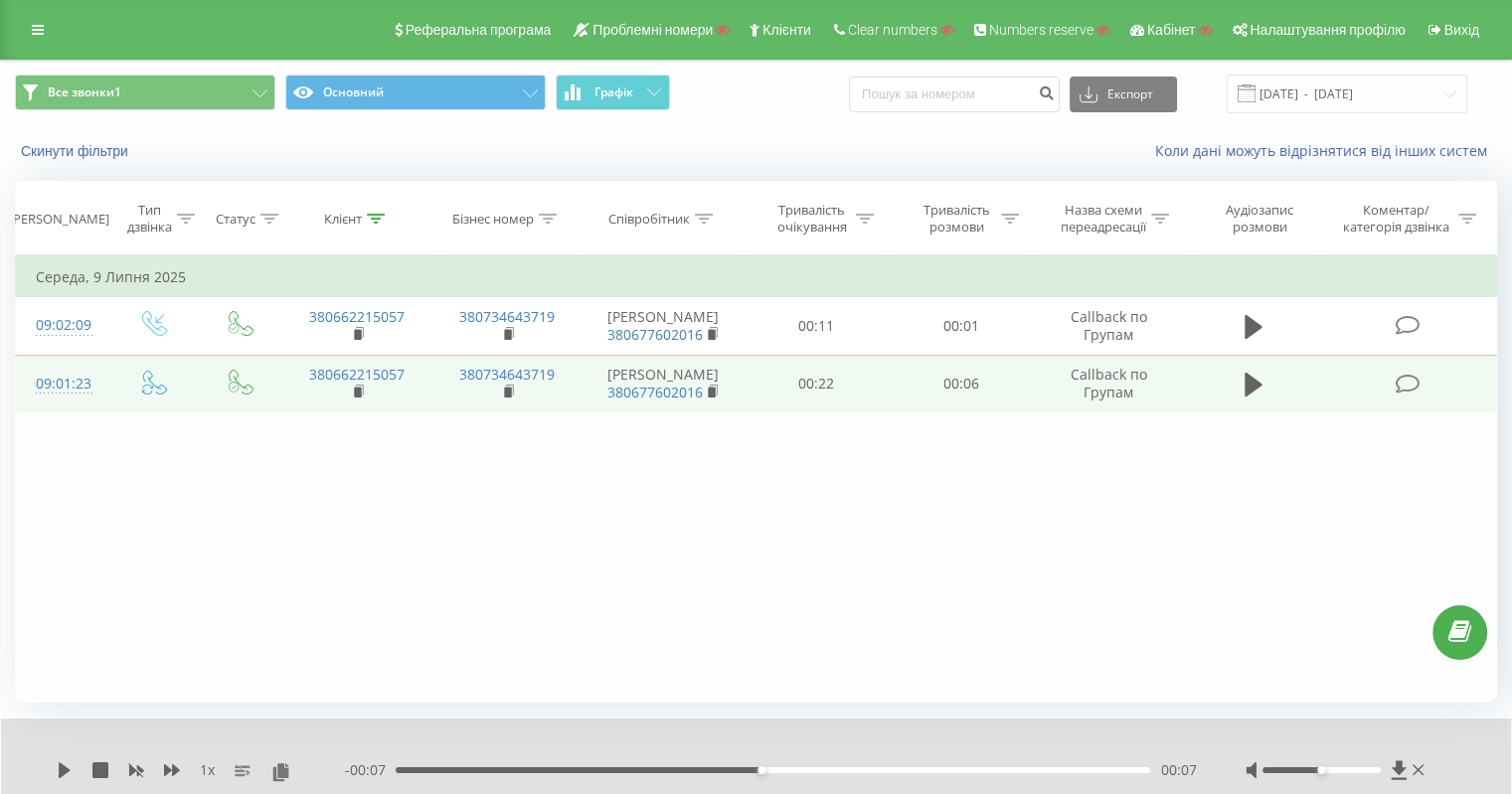 click 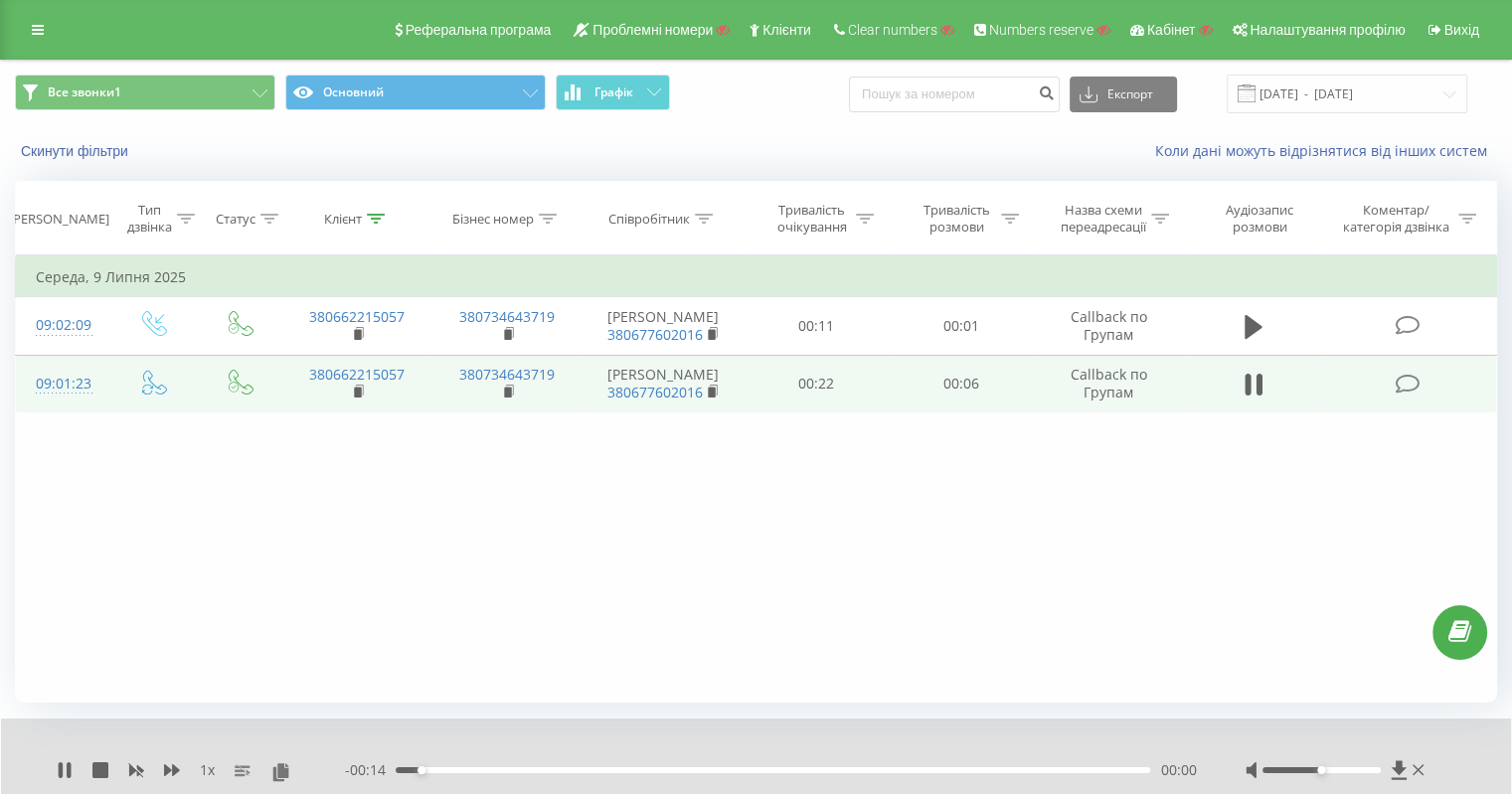 click 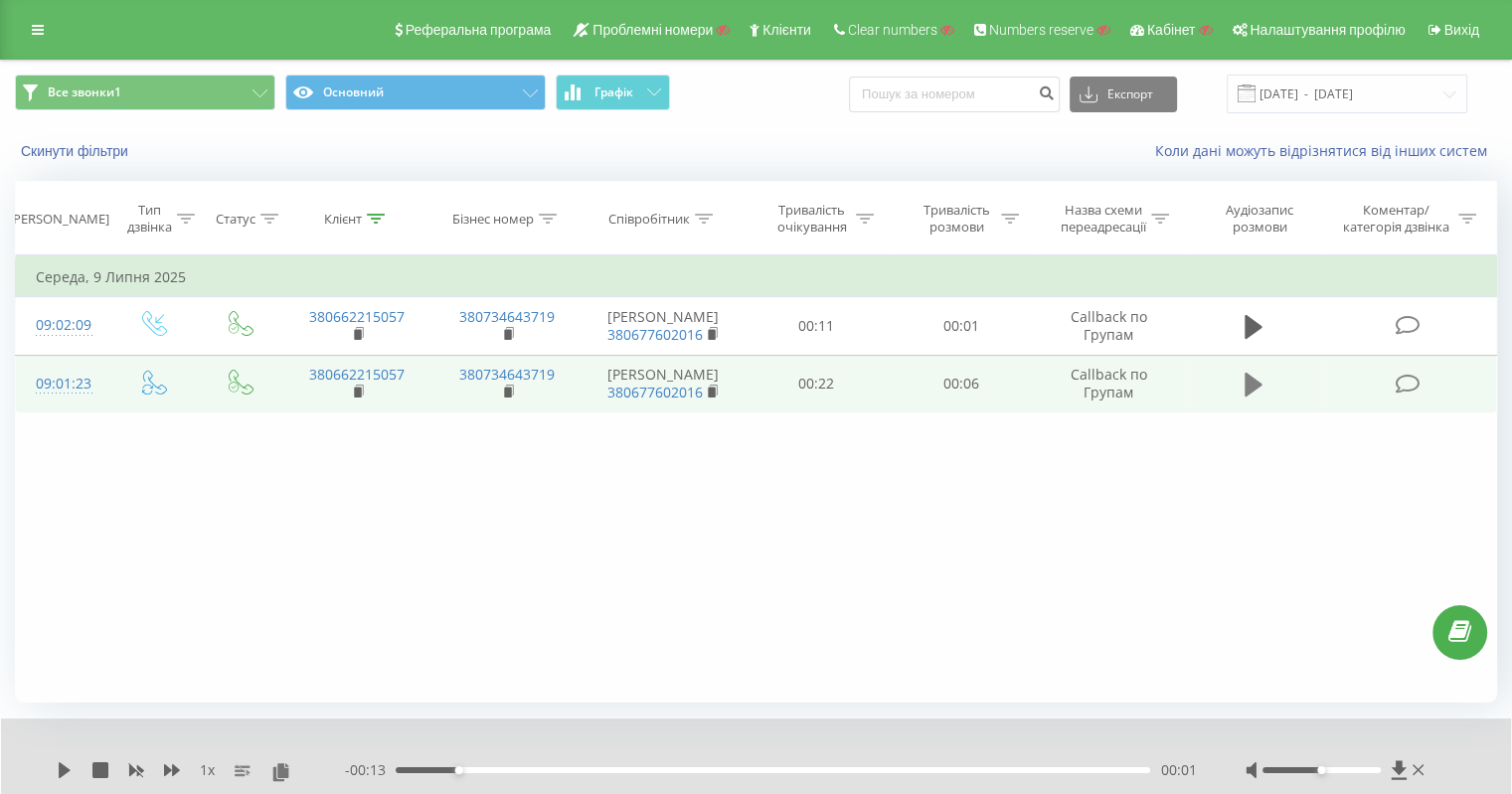 click 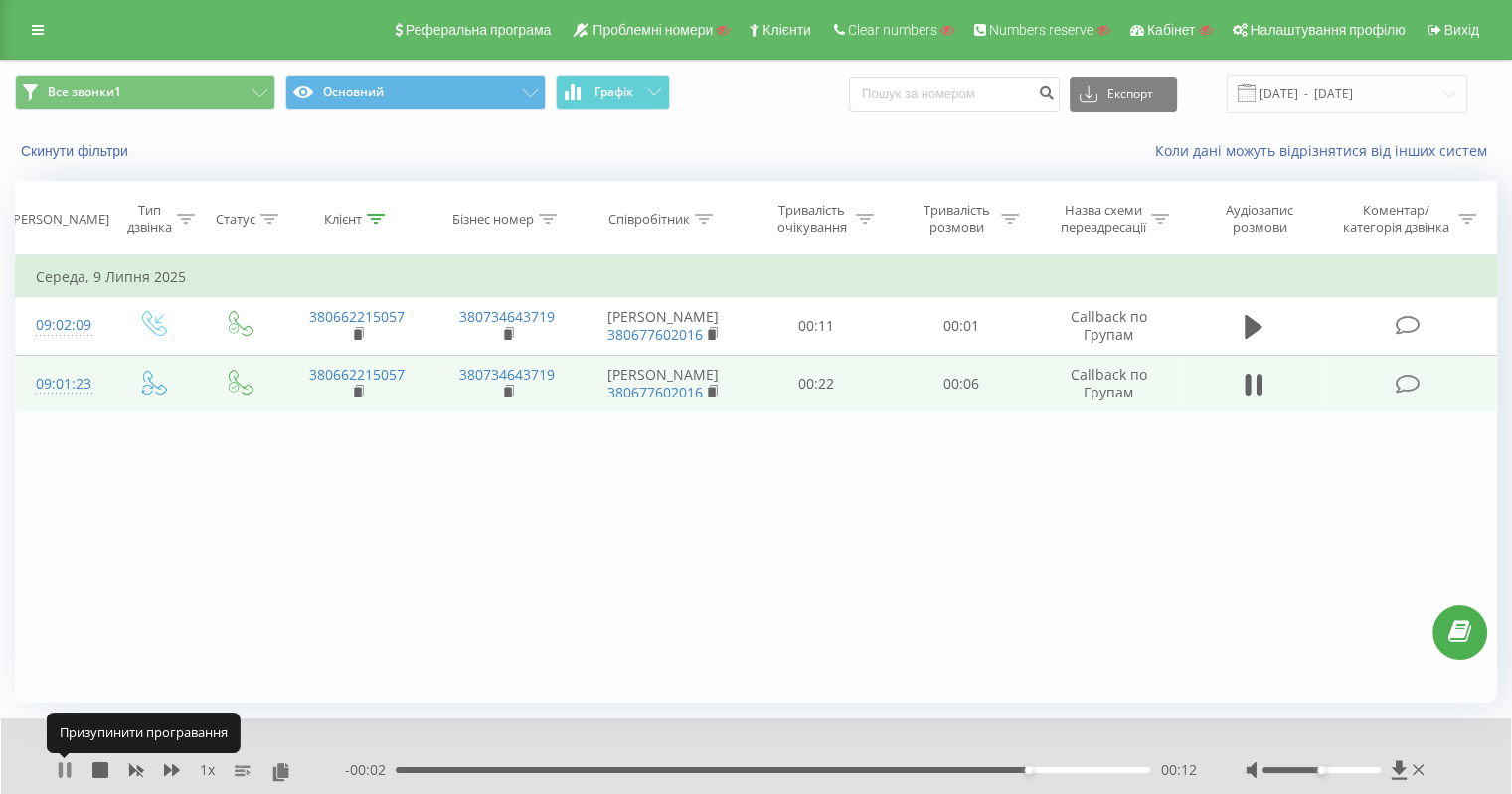 click 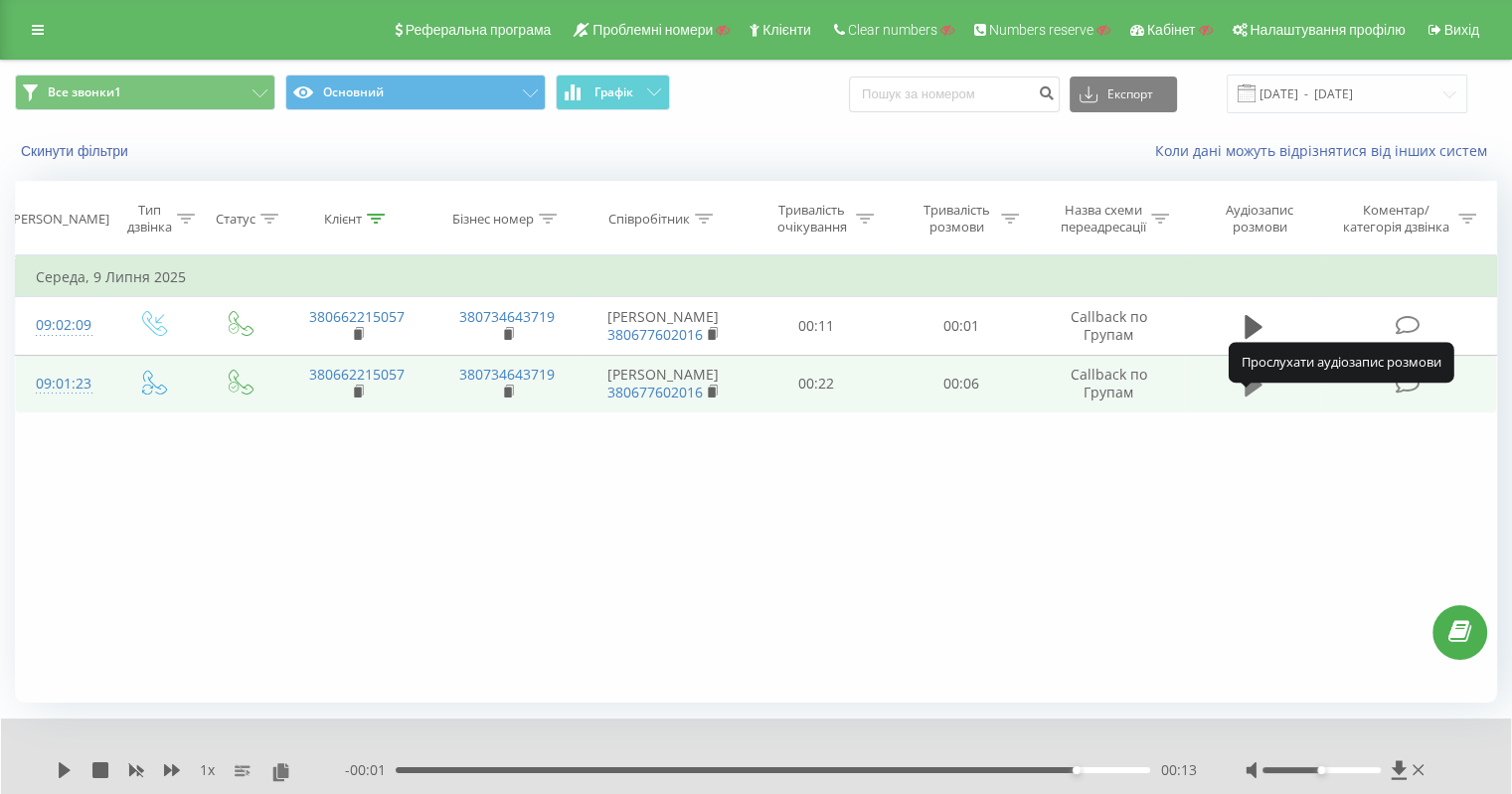 click 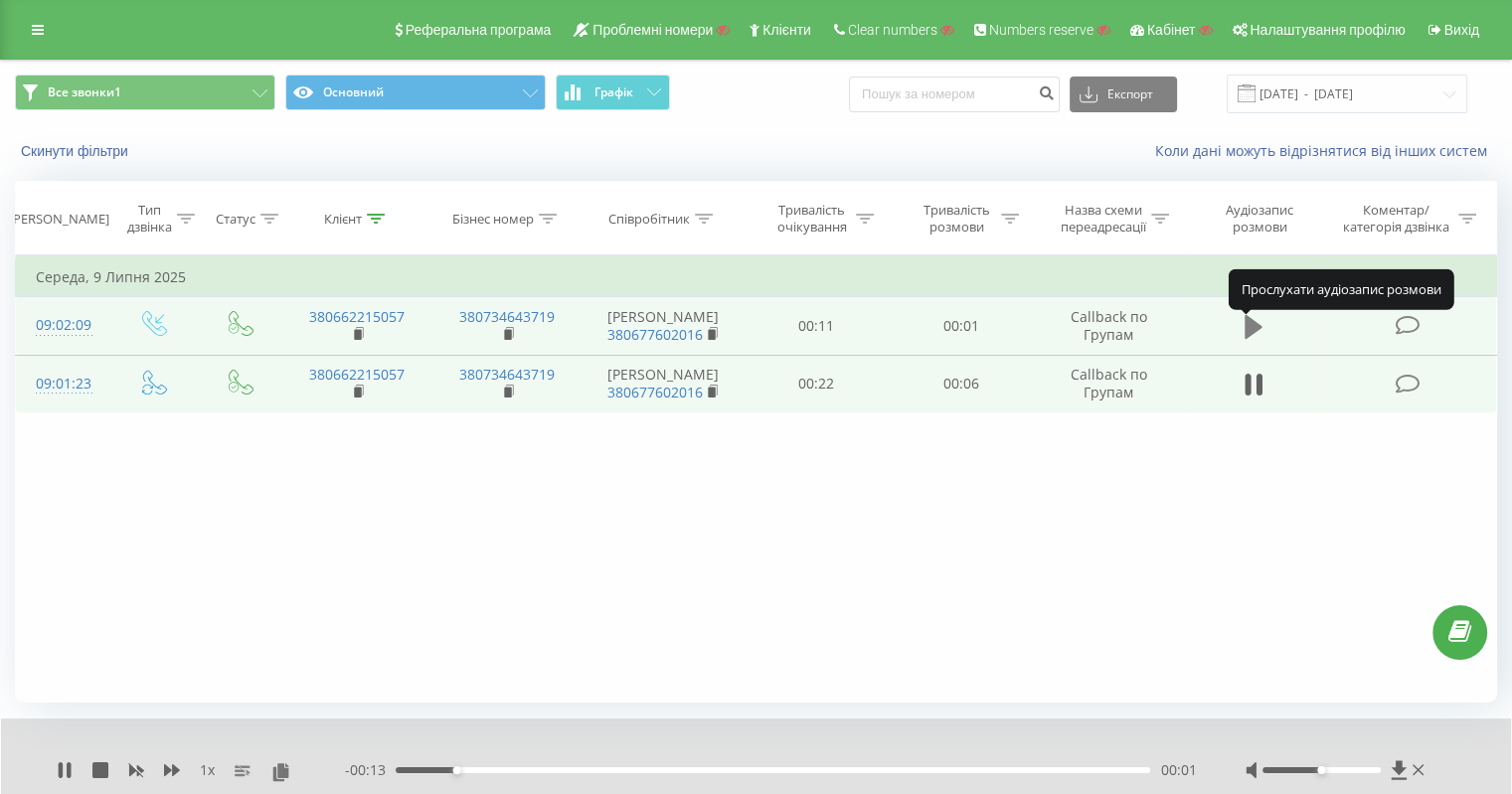 click 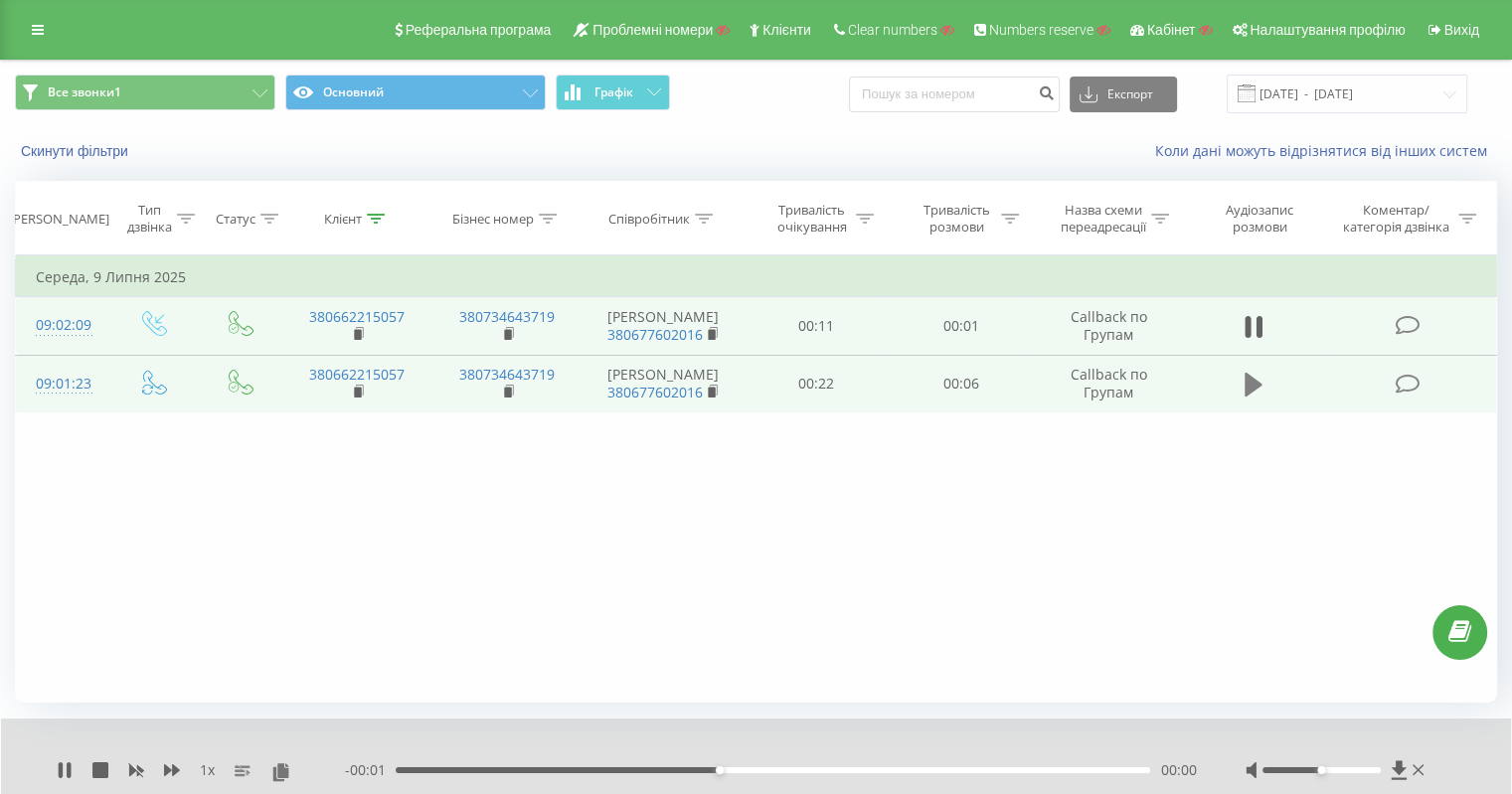 click 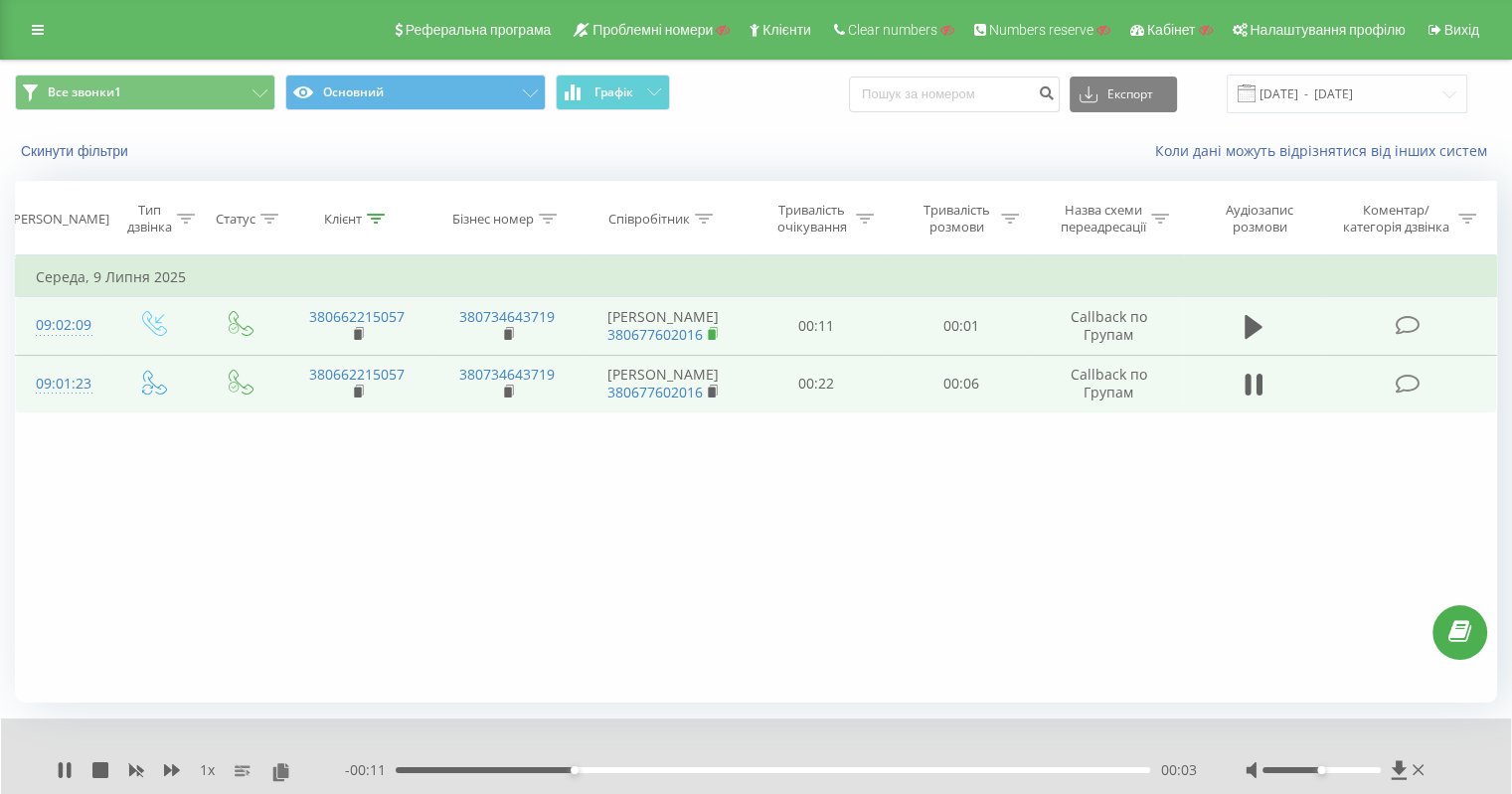 click 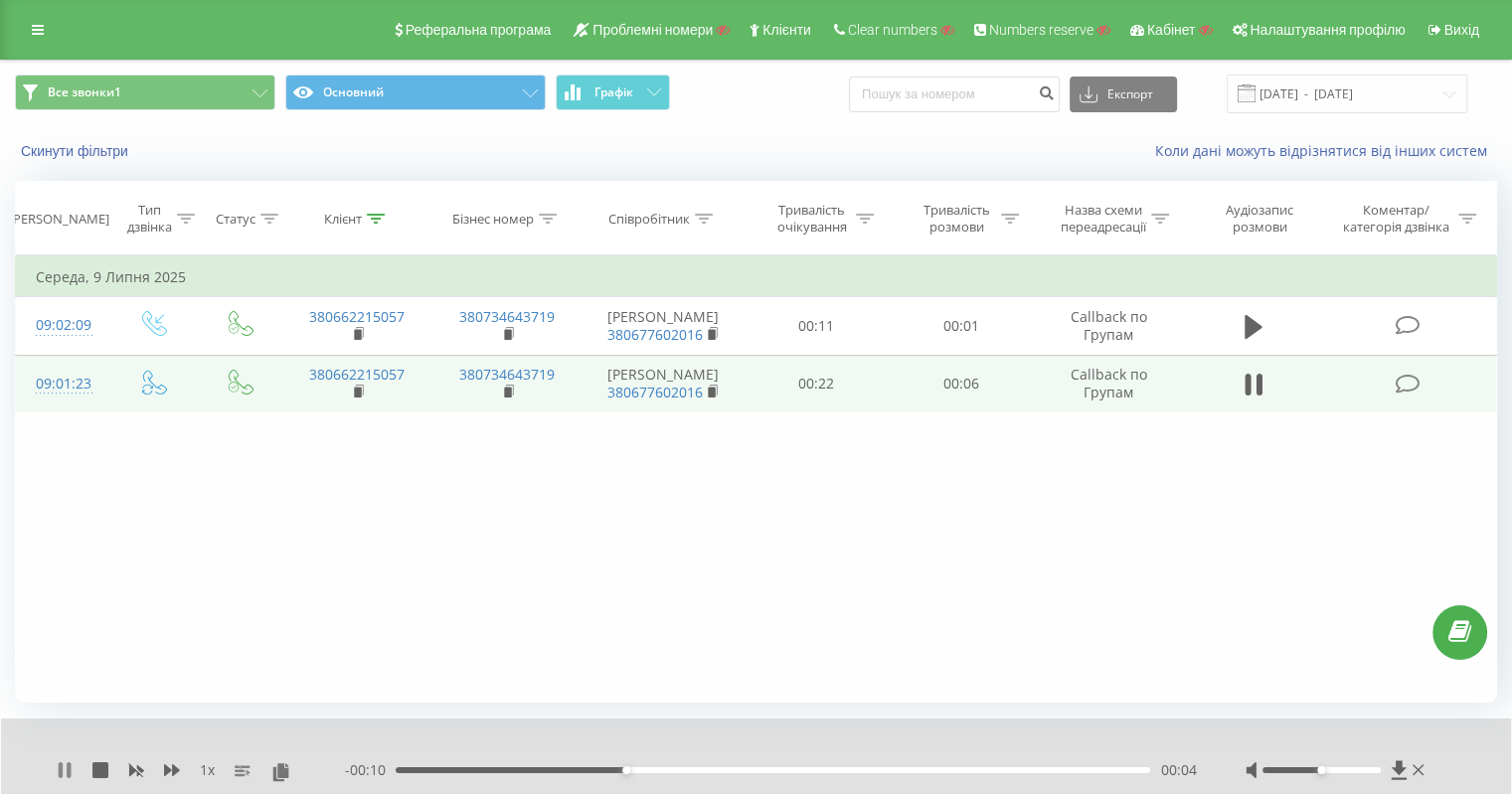 click 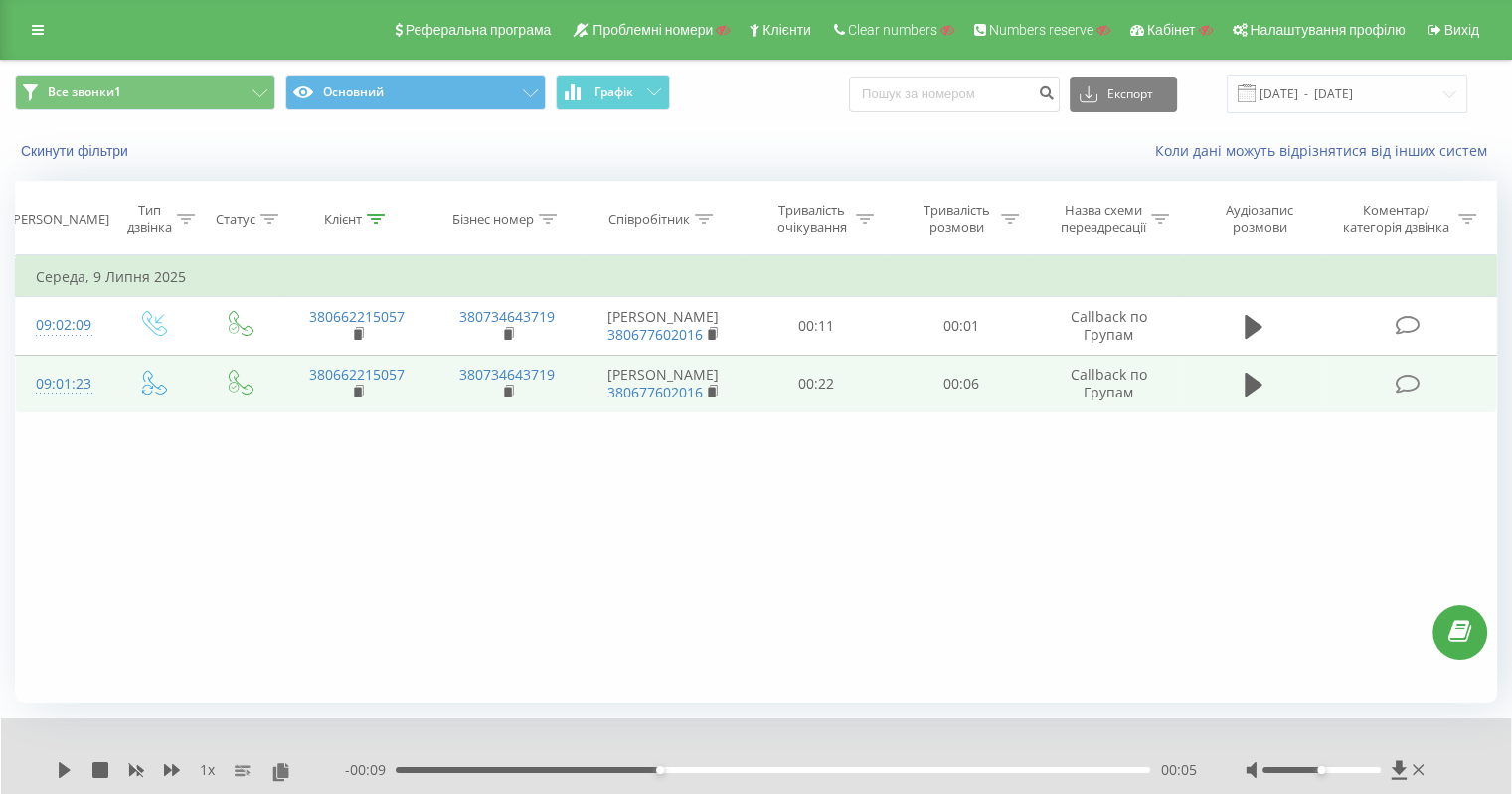 click 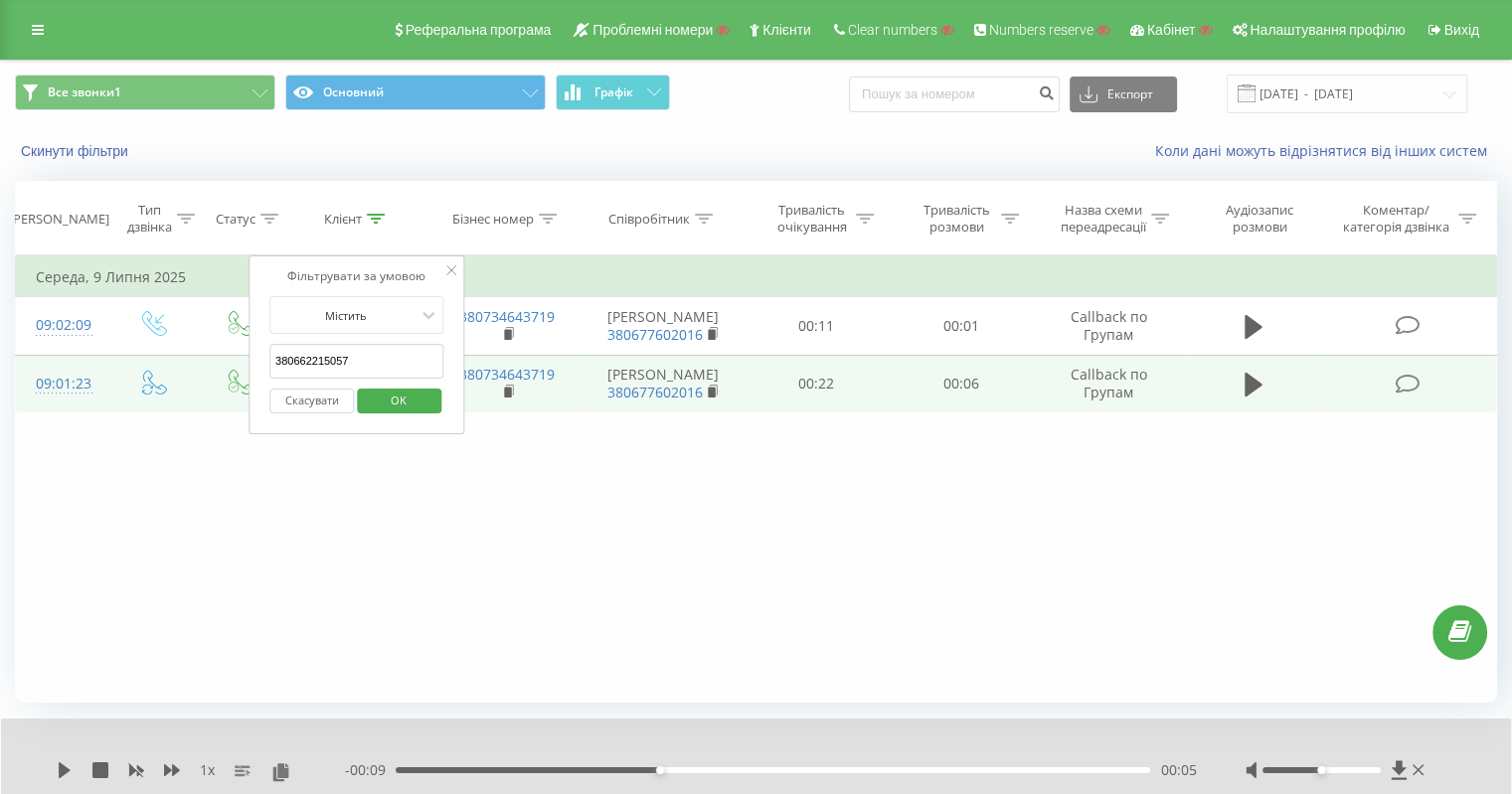 click on "Скасувати" at bounding box center (311, 400) 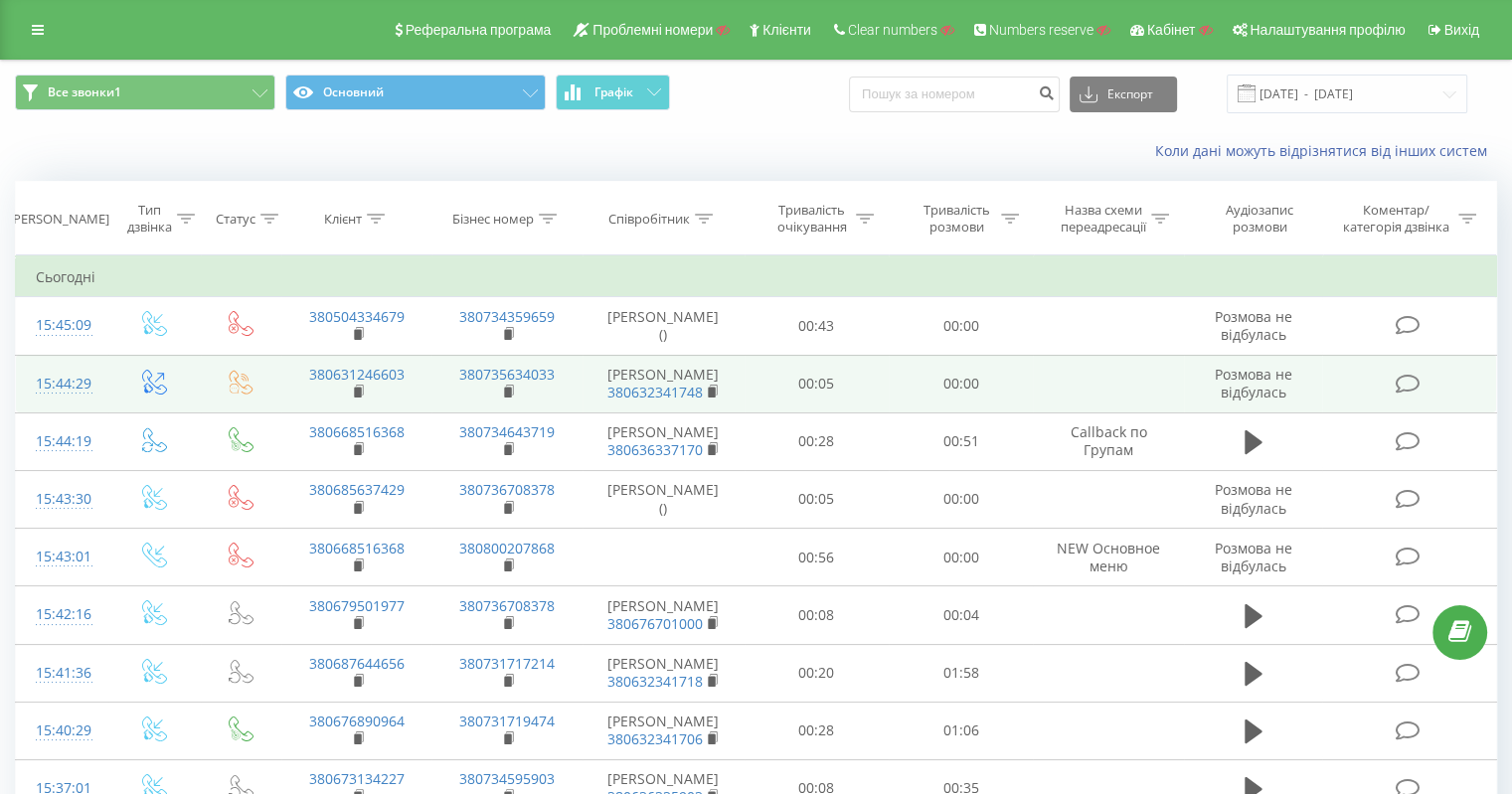click 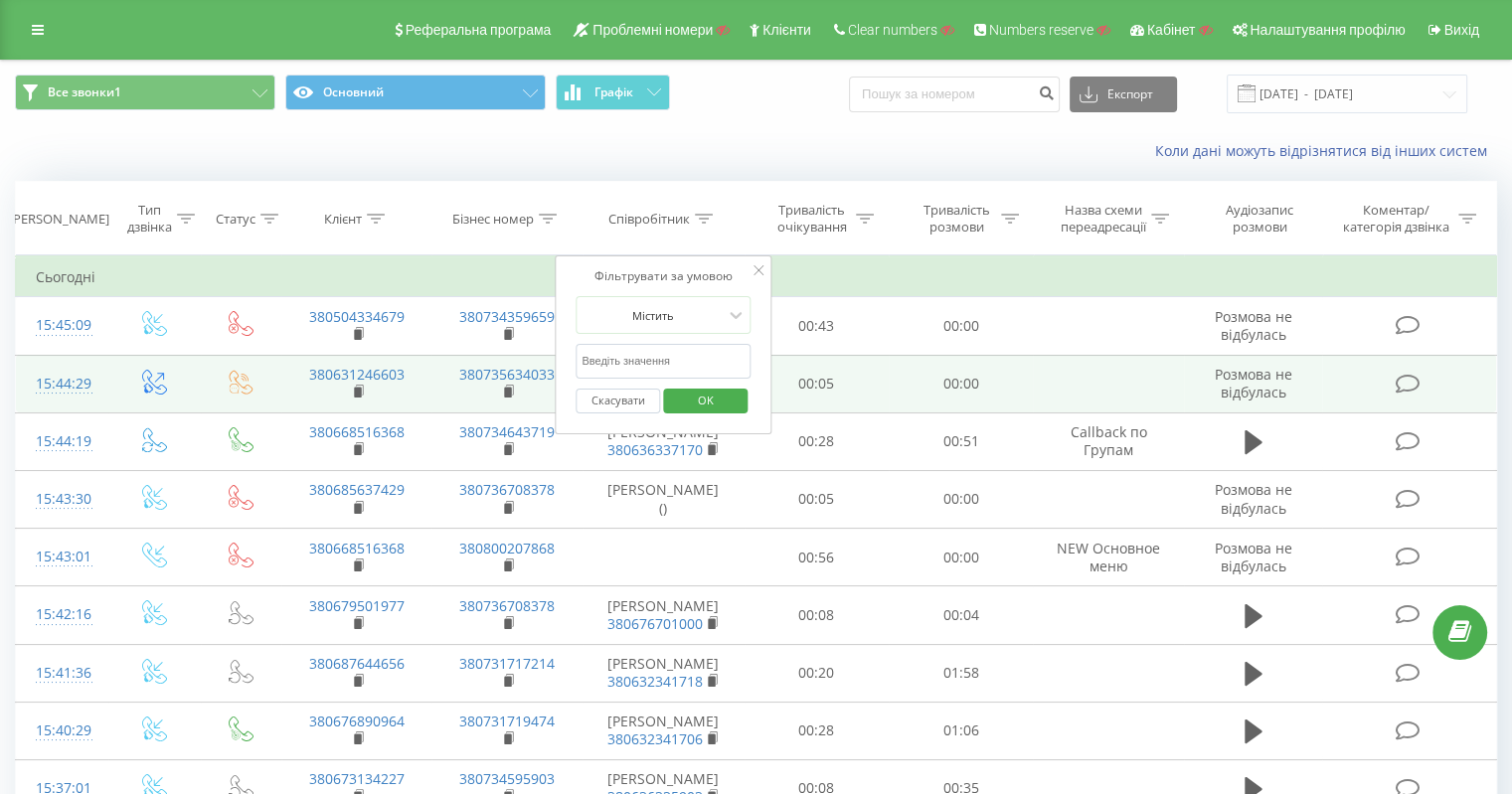 click at bounding box center (663, 361) 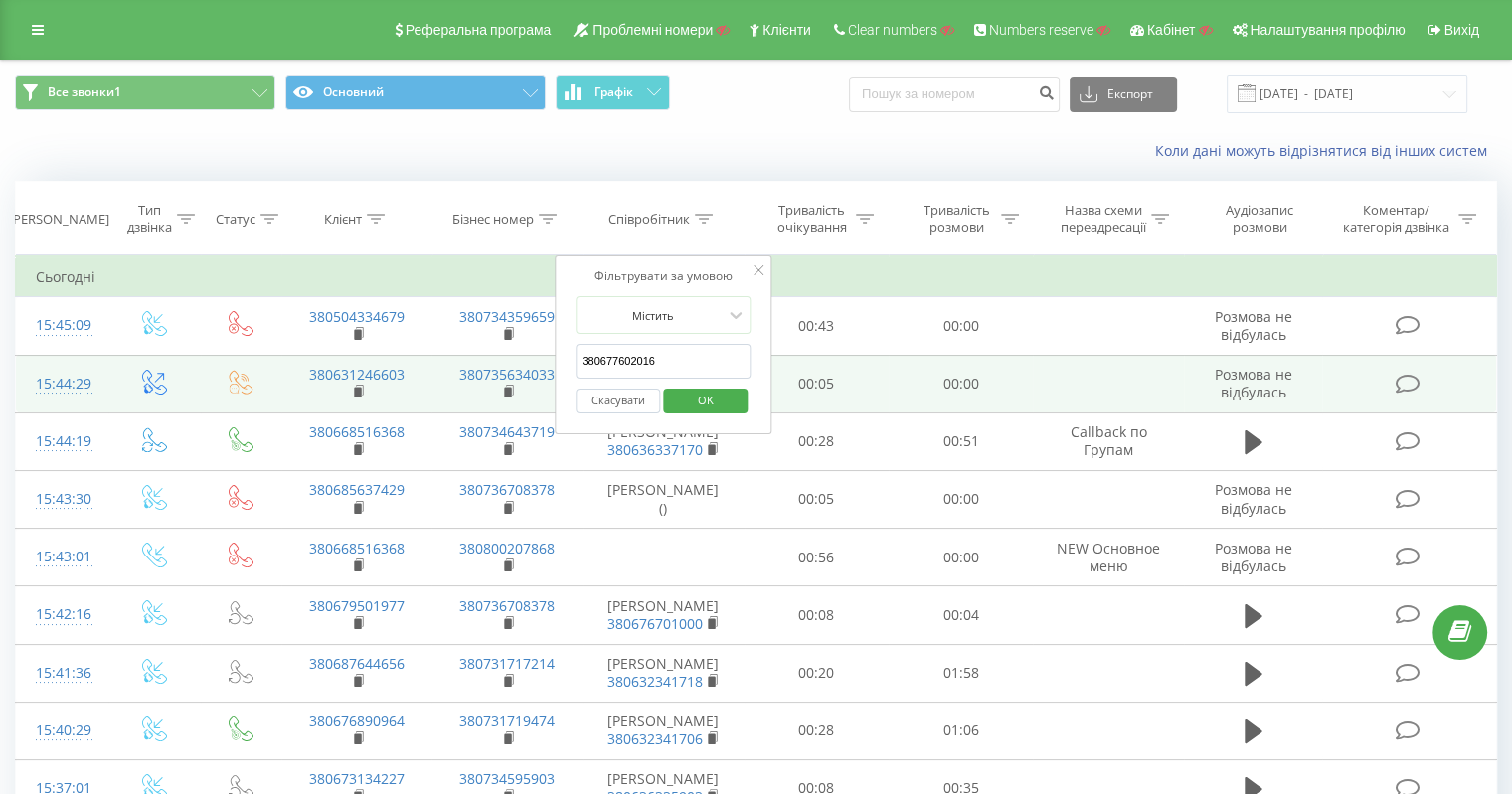 type on "380677602016" 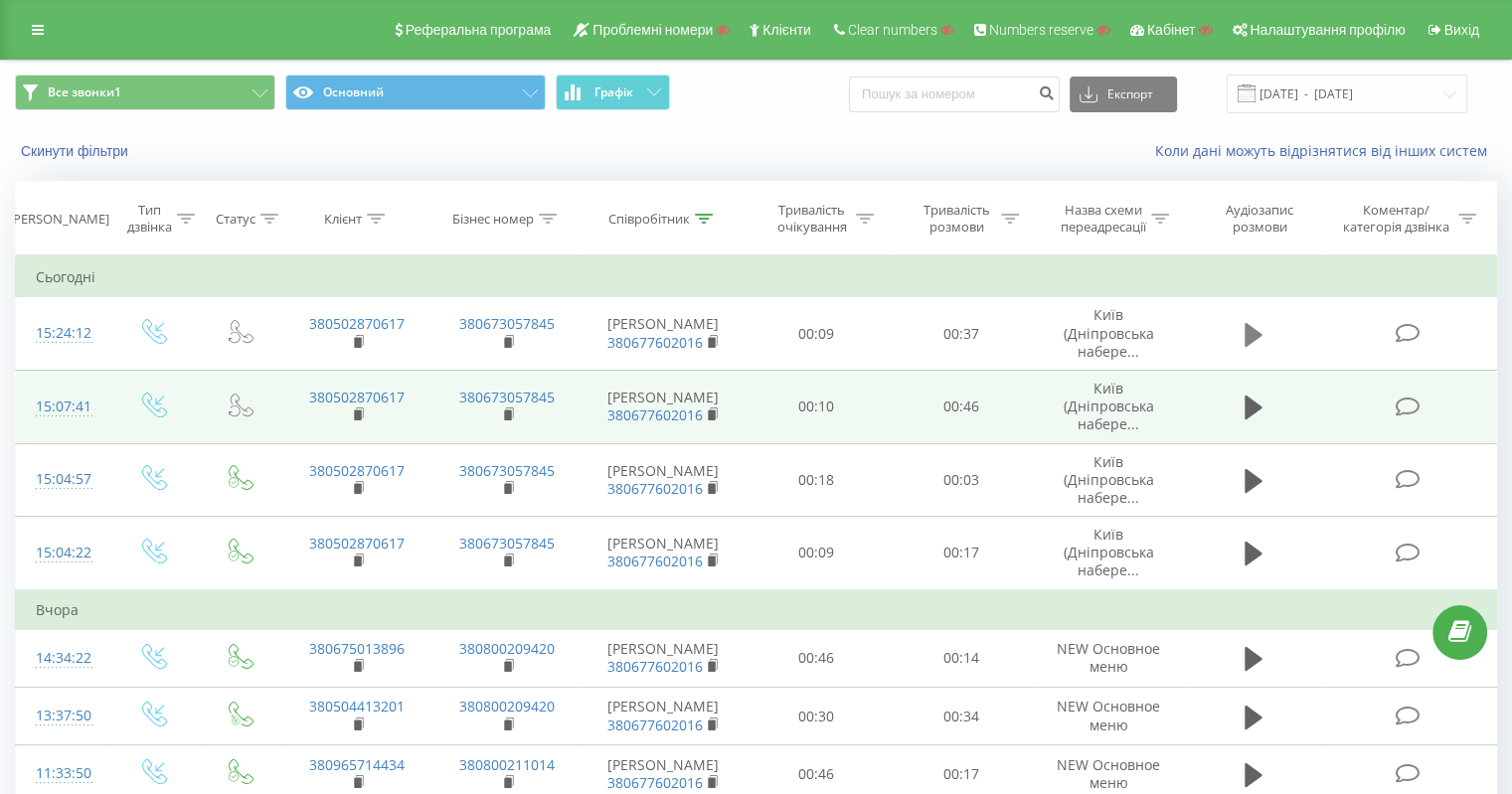 click 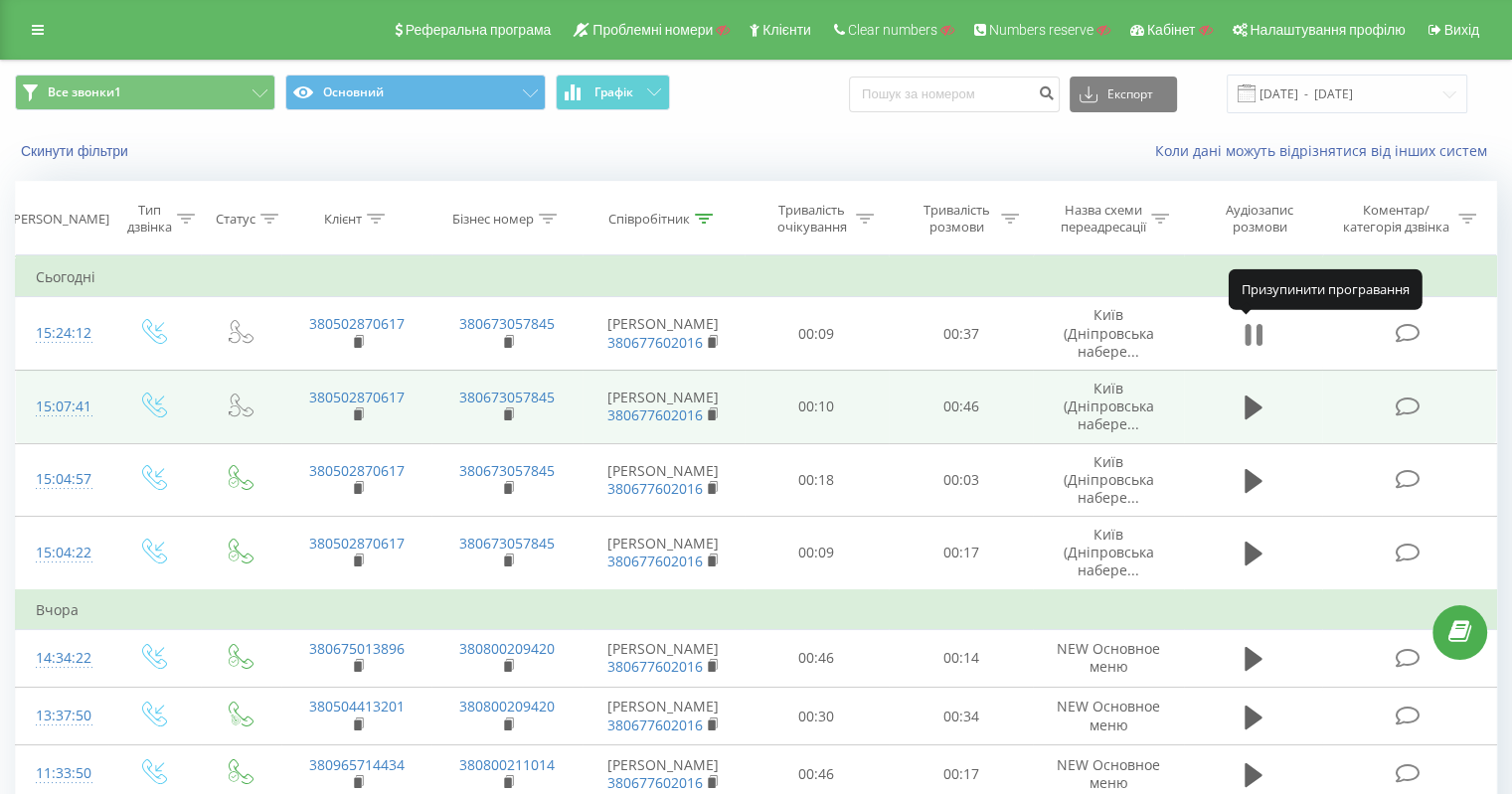 click 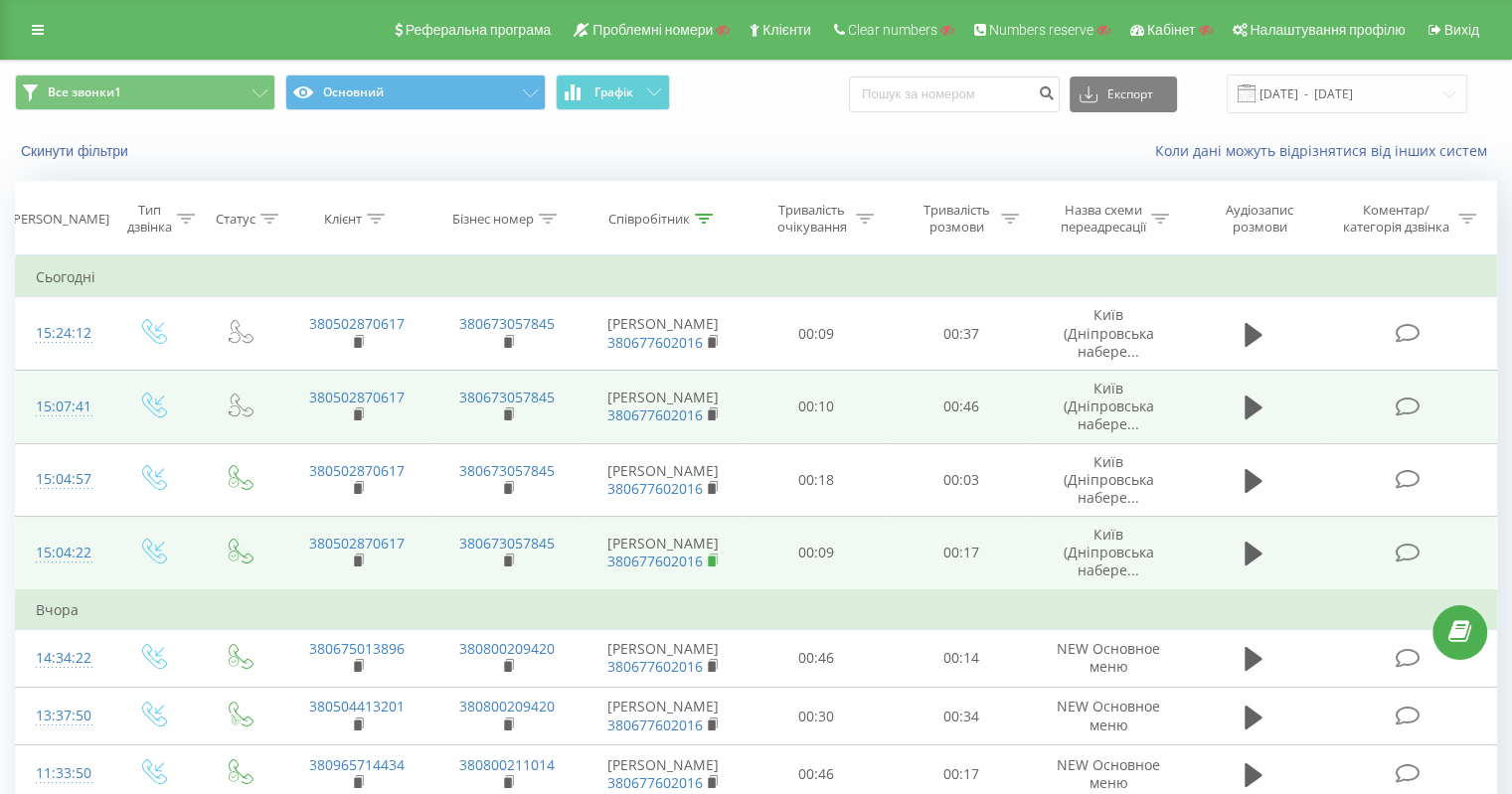 click 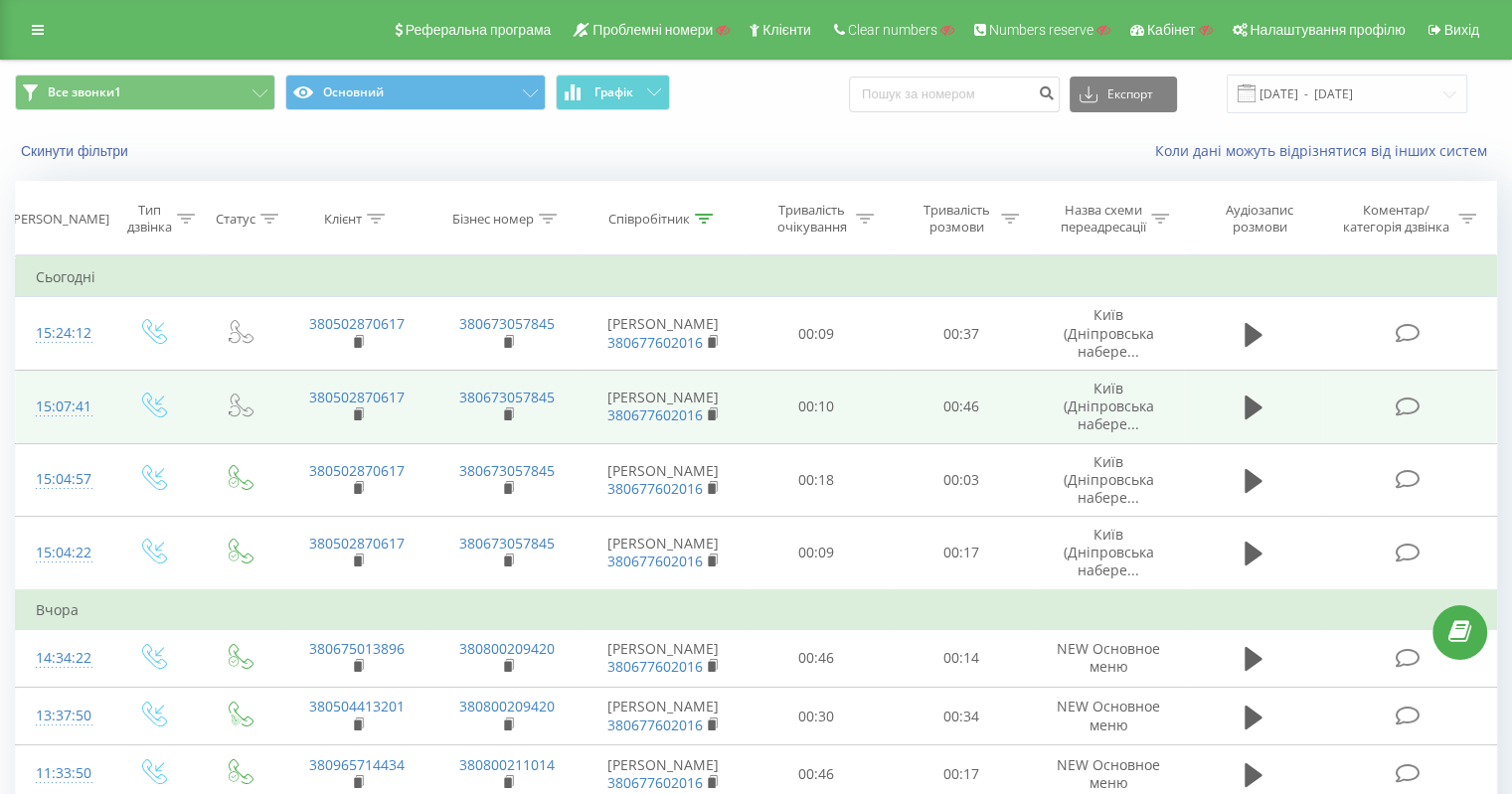 click 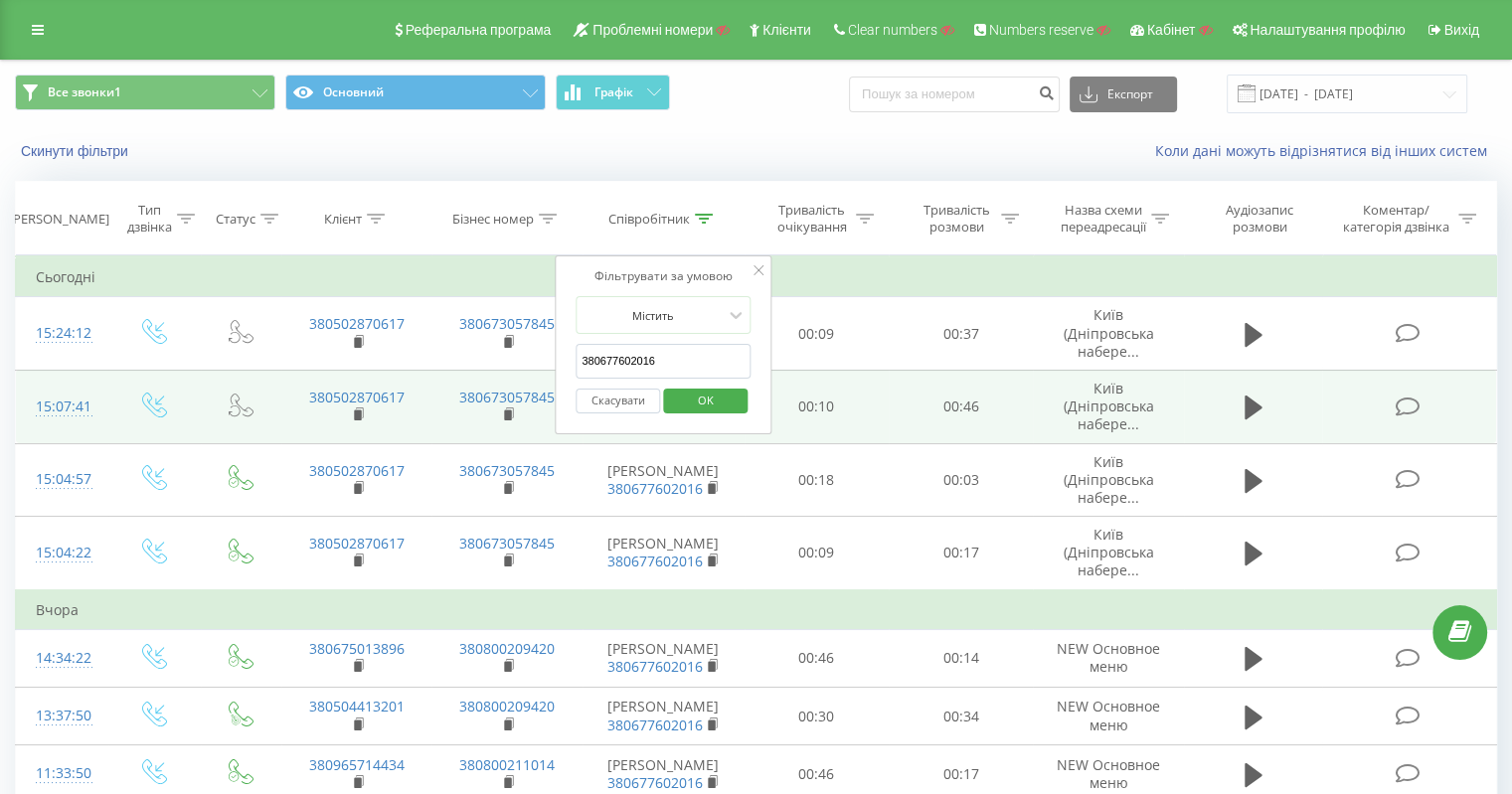 click on "Скасувати OK" at bounding box center [663, 400] 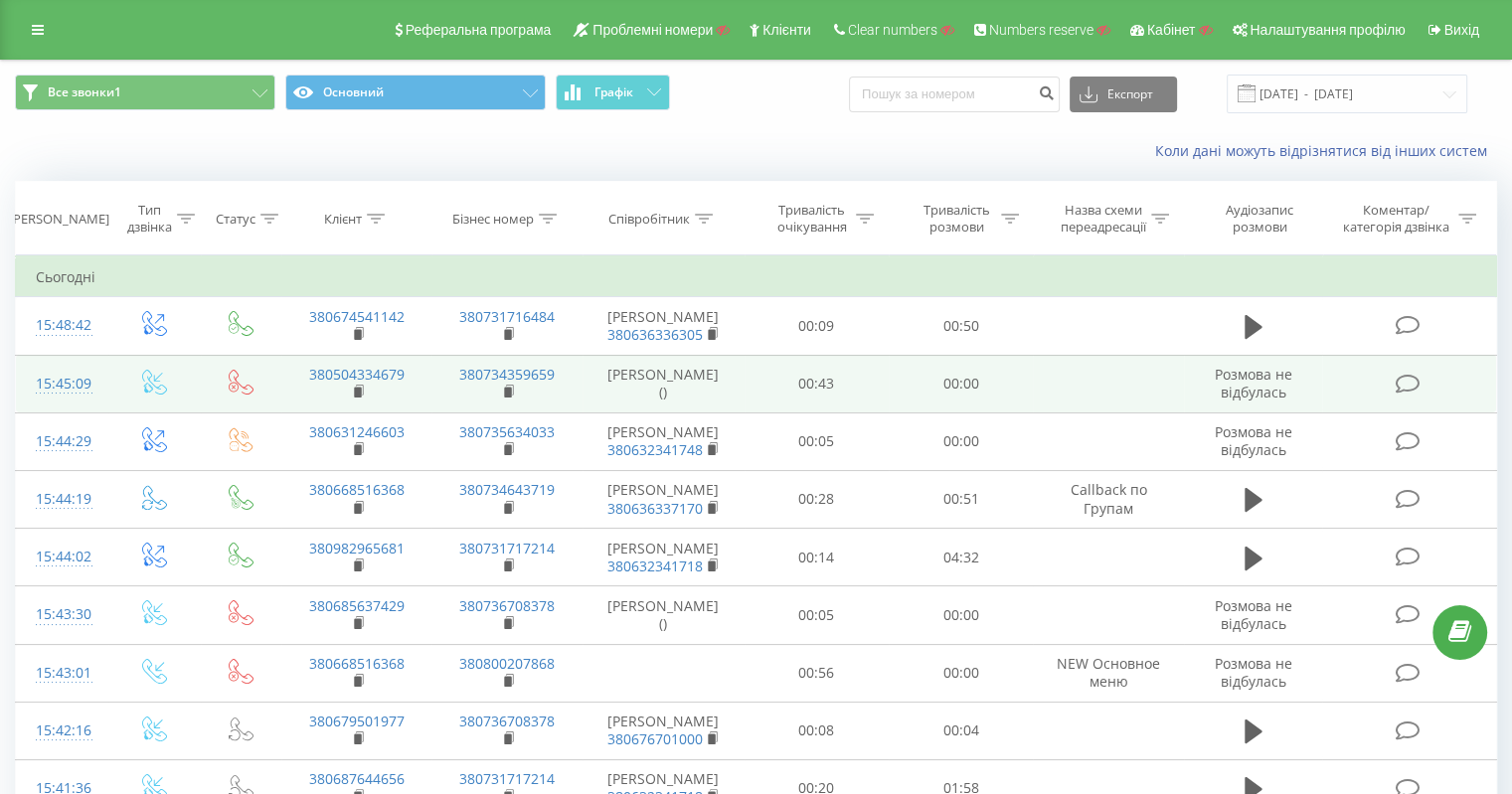 click 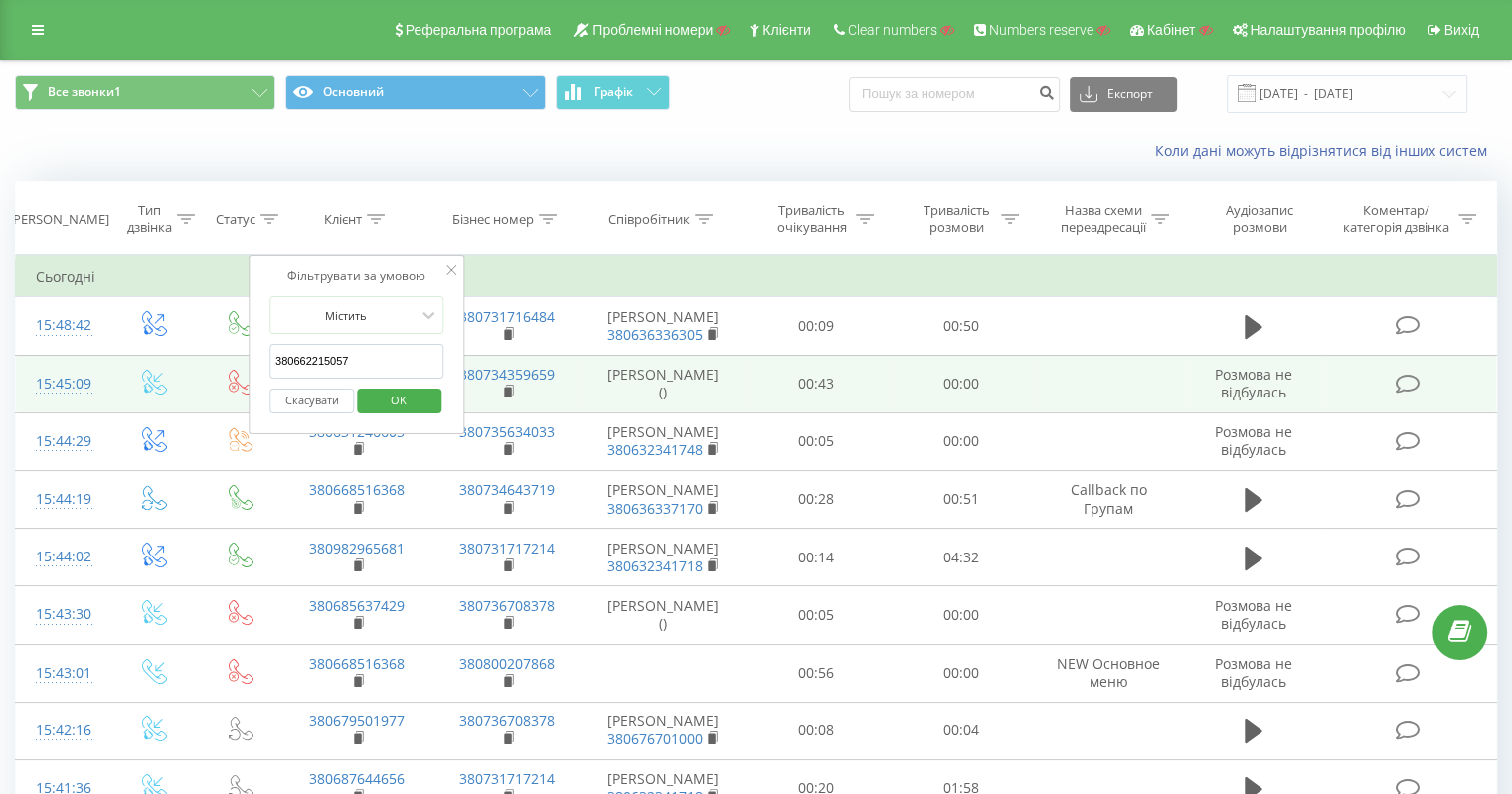 click on "380662215057" at bounding box center (357, 361) 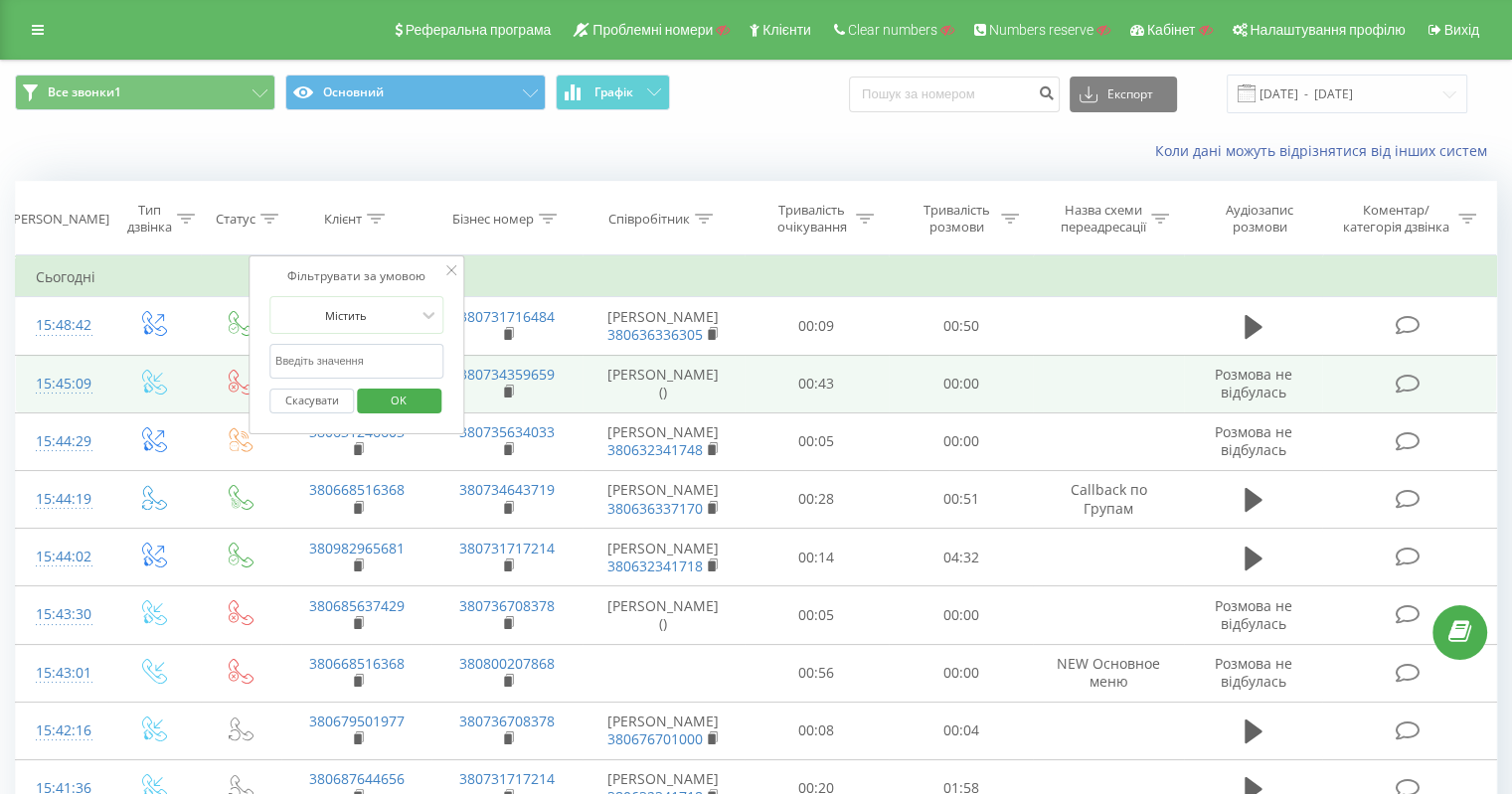 paste on "380662215057" 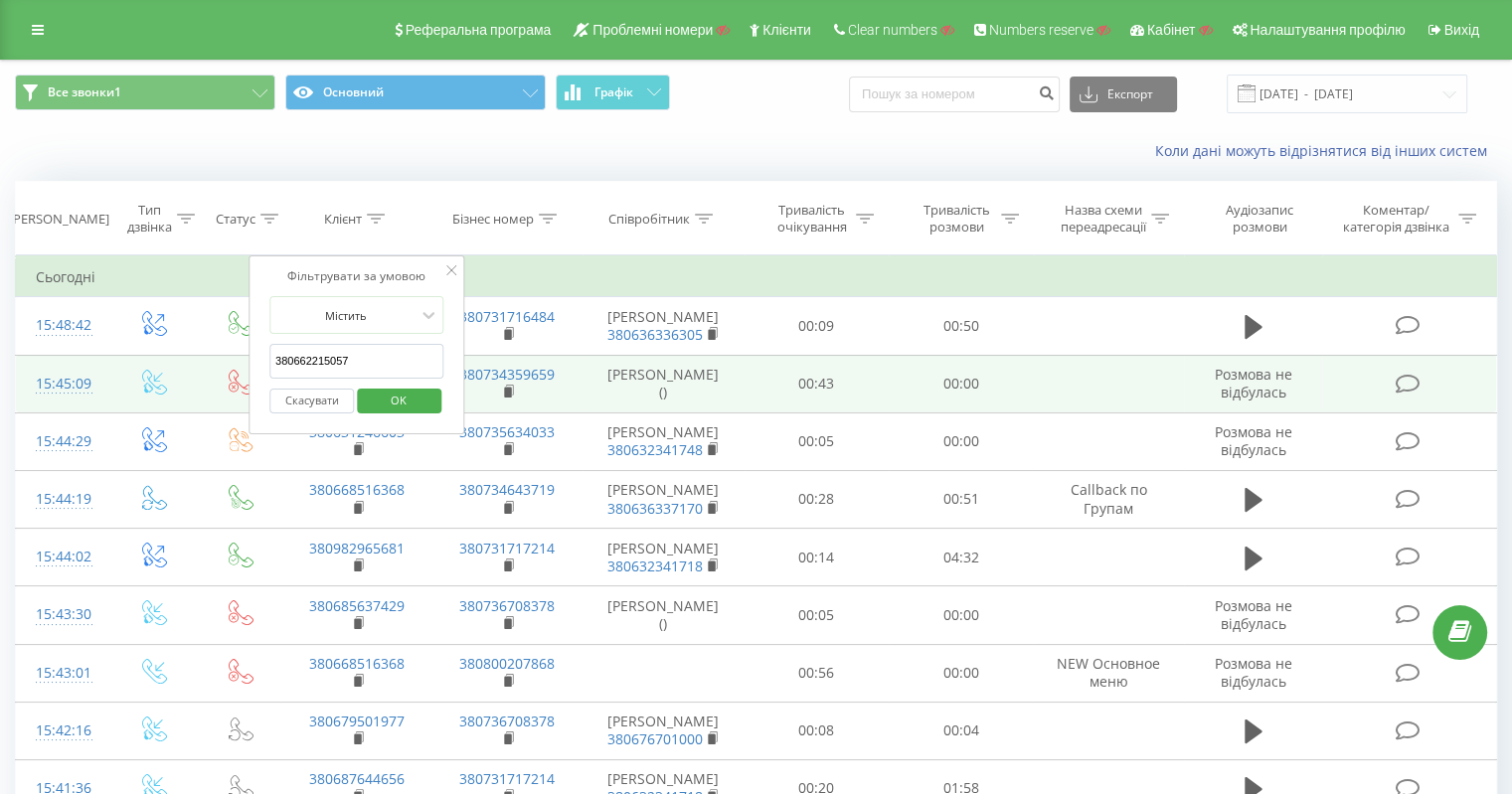 drag, startPoint x: 378, startPoint y: 392, endPoint x: 438, endPoint y: 399, distance: 60.406953 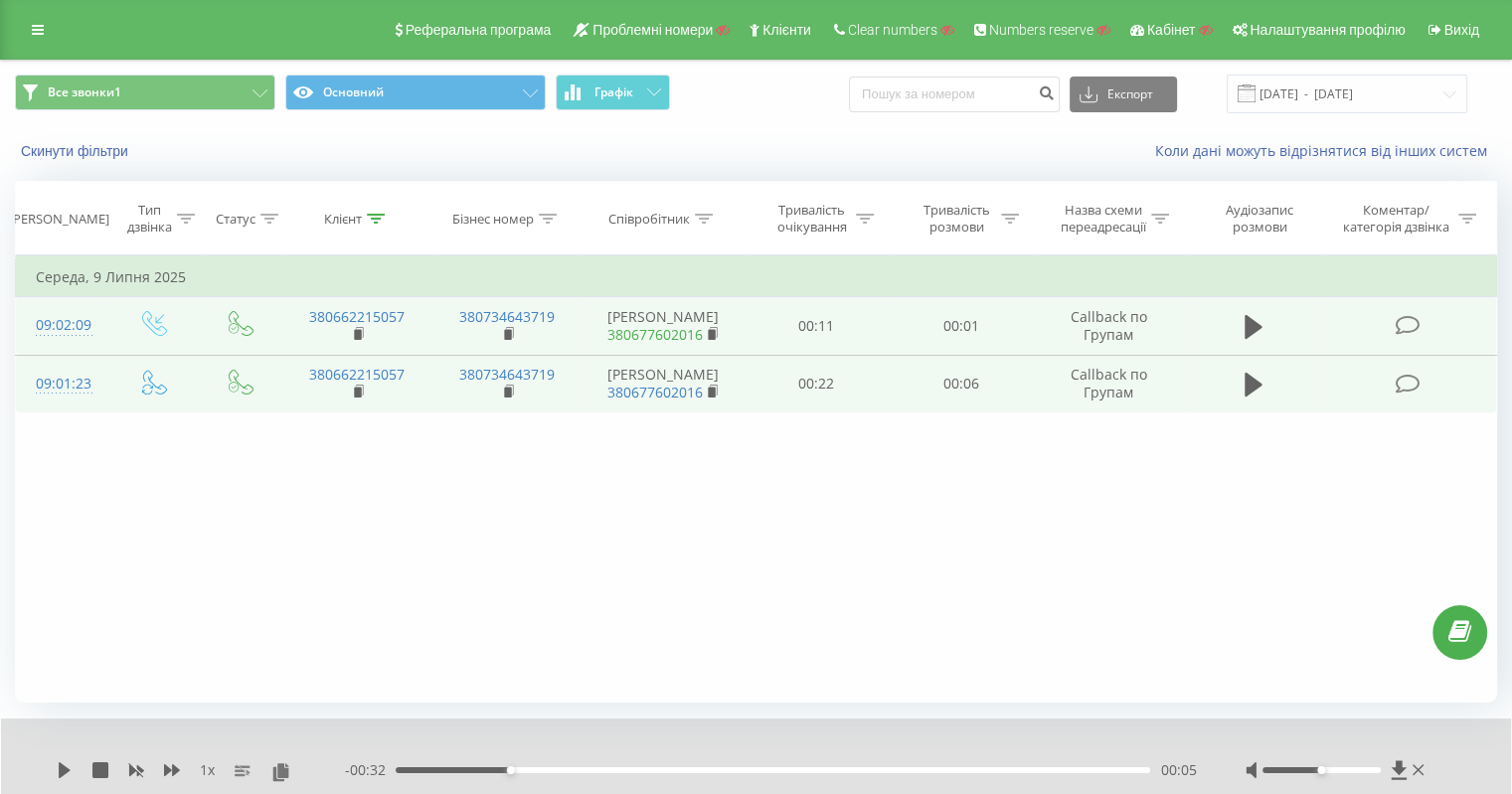 click on "380677602016" at bounding box center (655, 334) 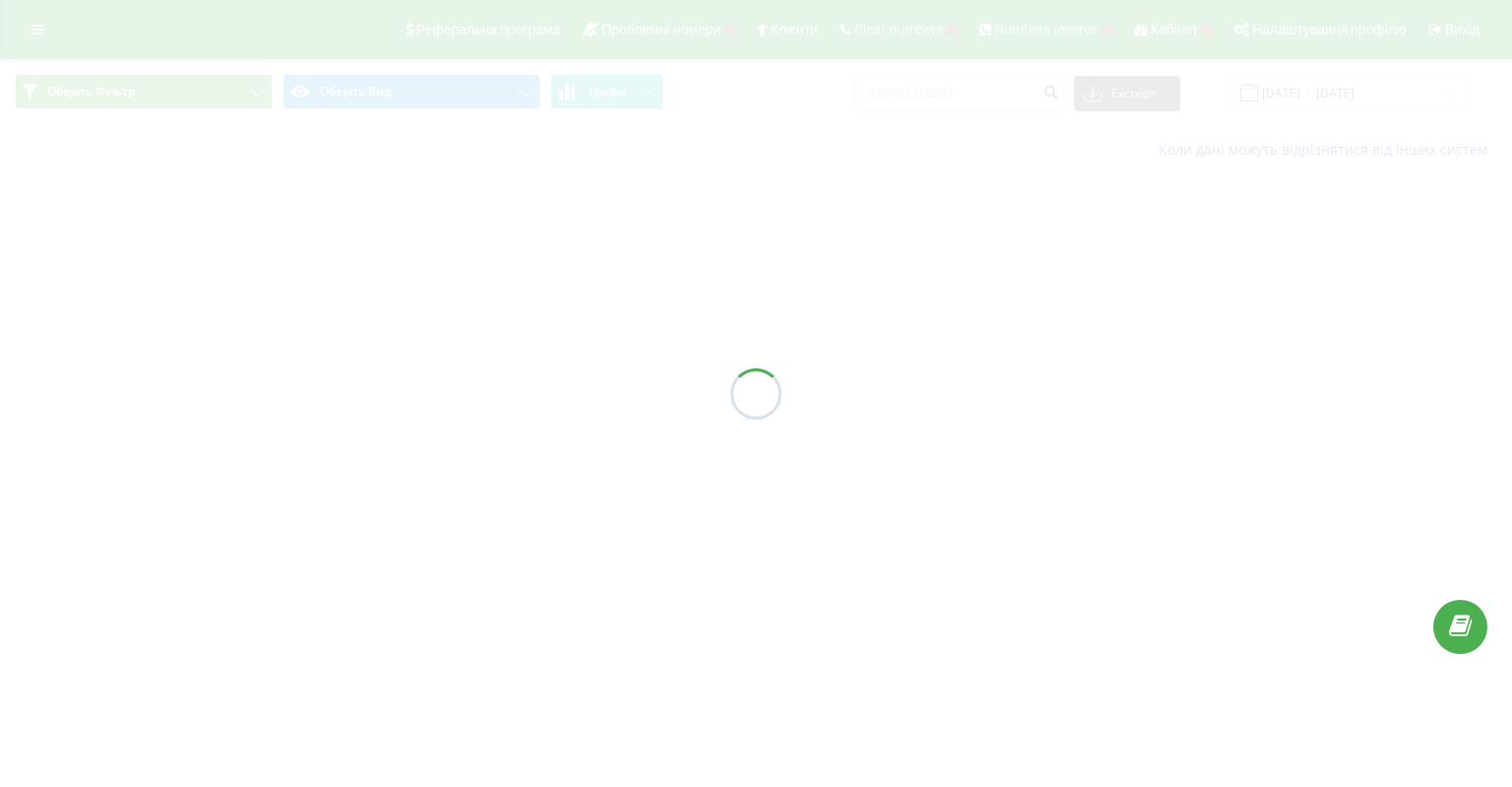 scroll, scrollTop: 0, scrollLeft: 0, axis: both 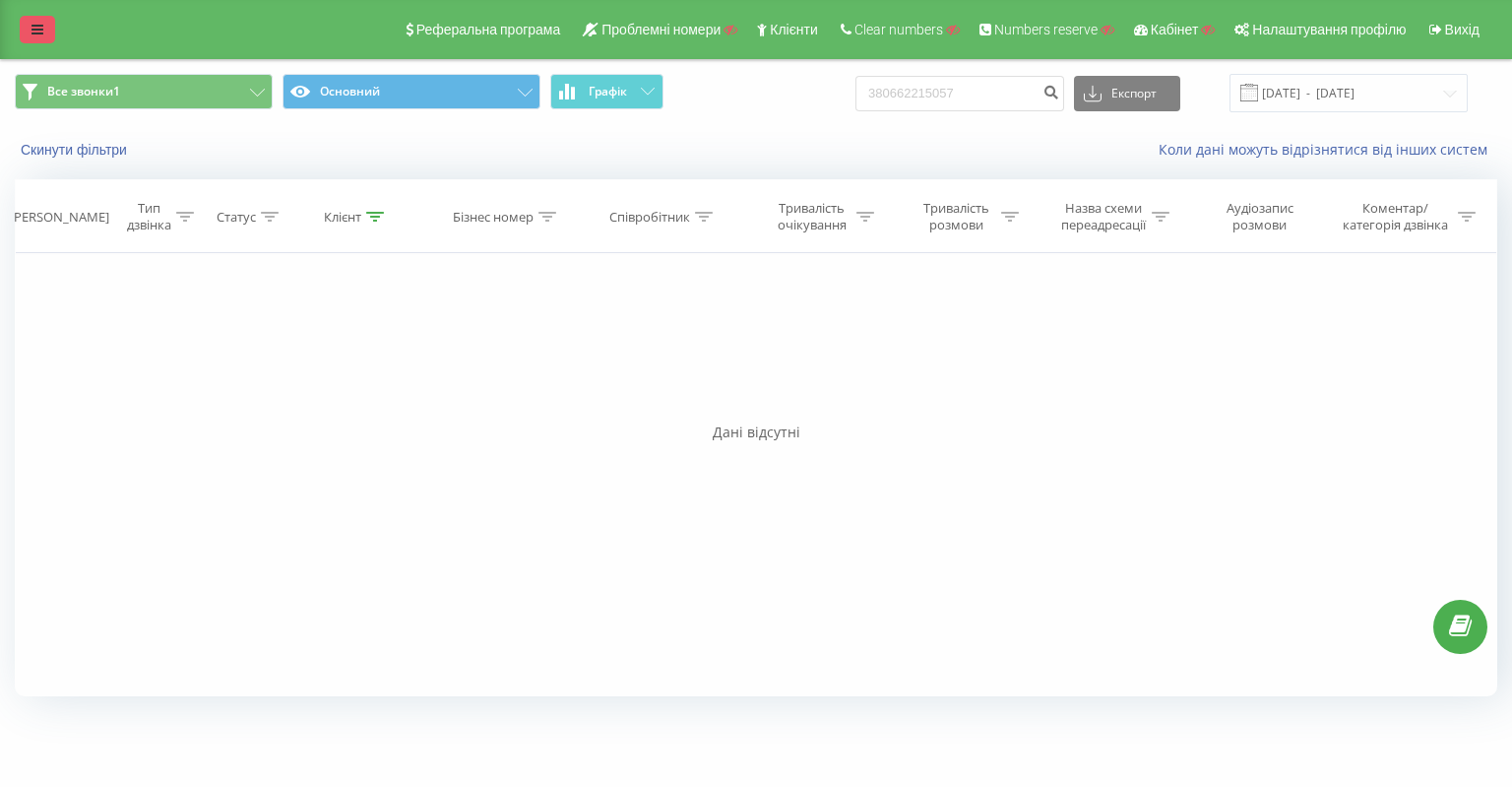 click at bounding box center (37, 30) 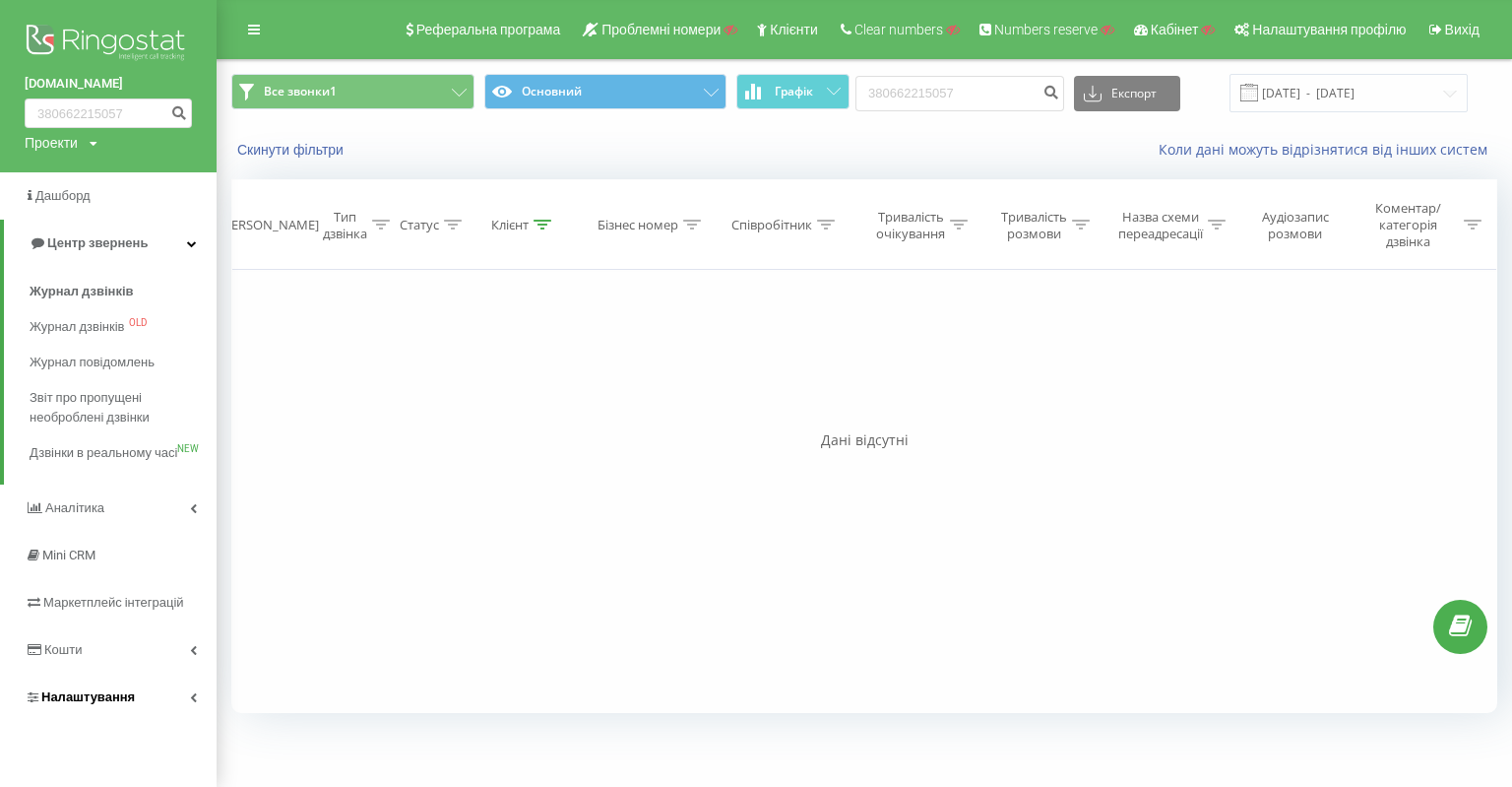 click on "Налаштування" at bounding box center (108, 697) 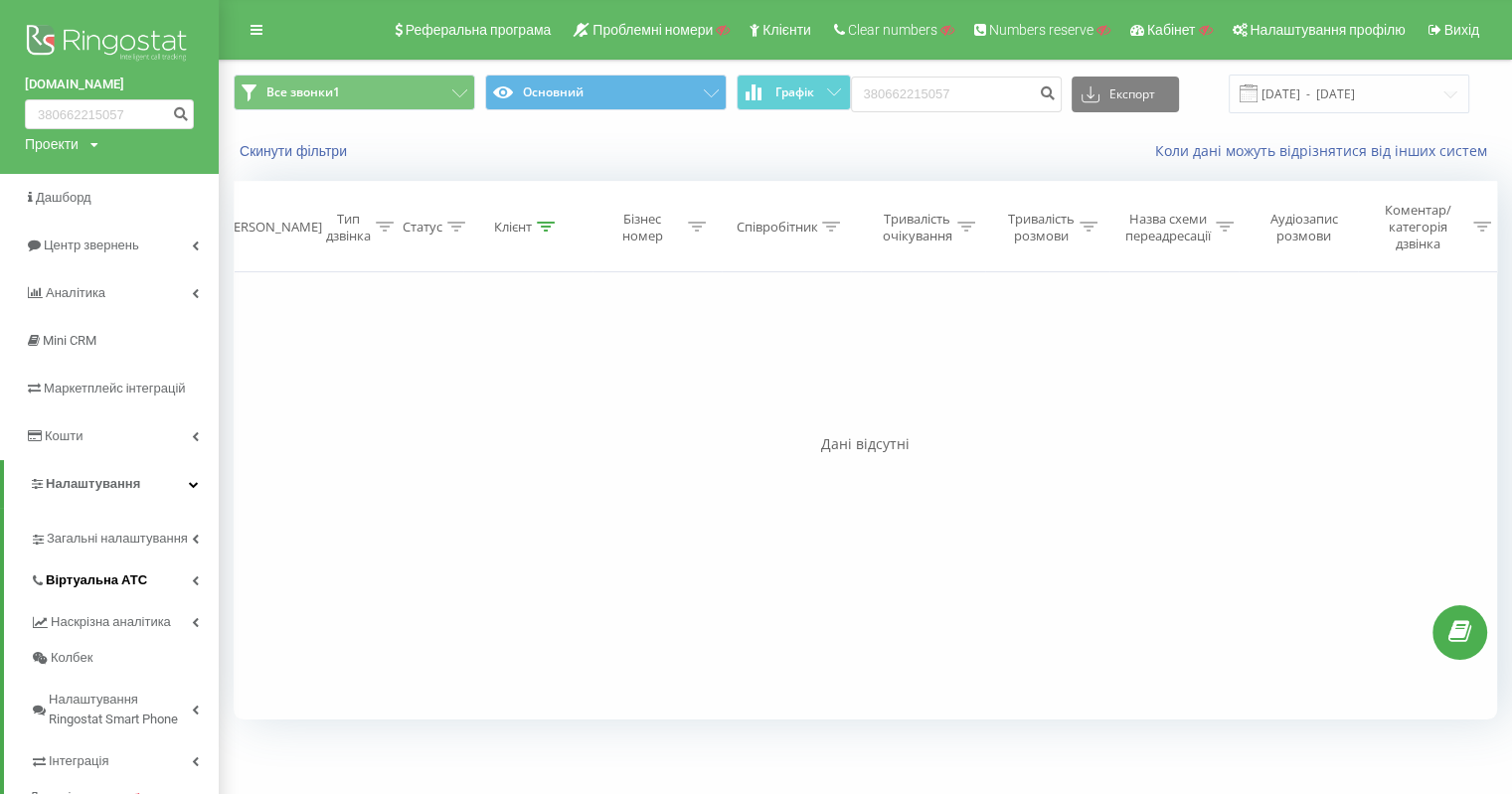 click on "Віртуальна АТС" at bounding box center (96, 580) 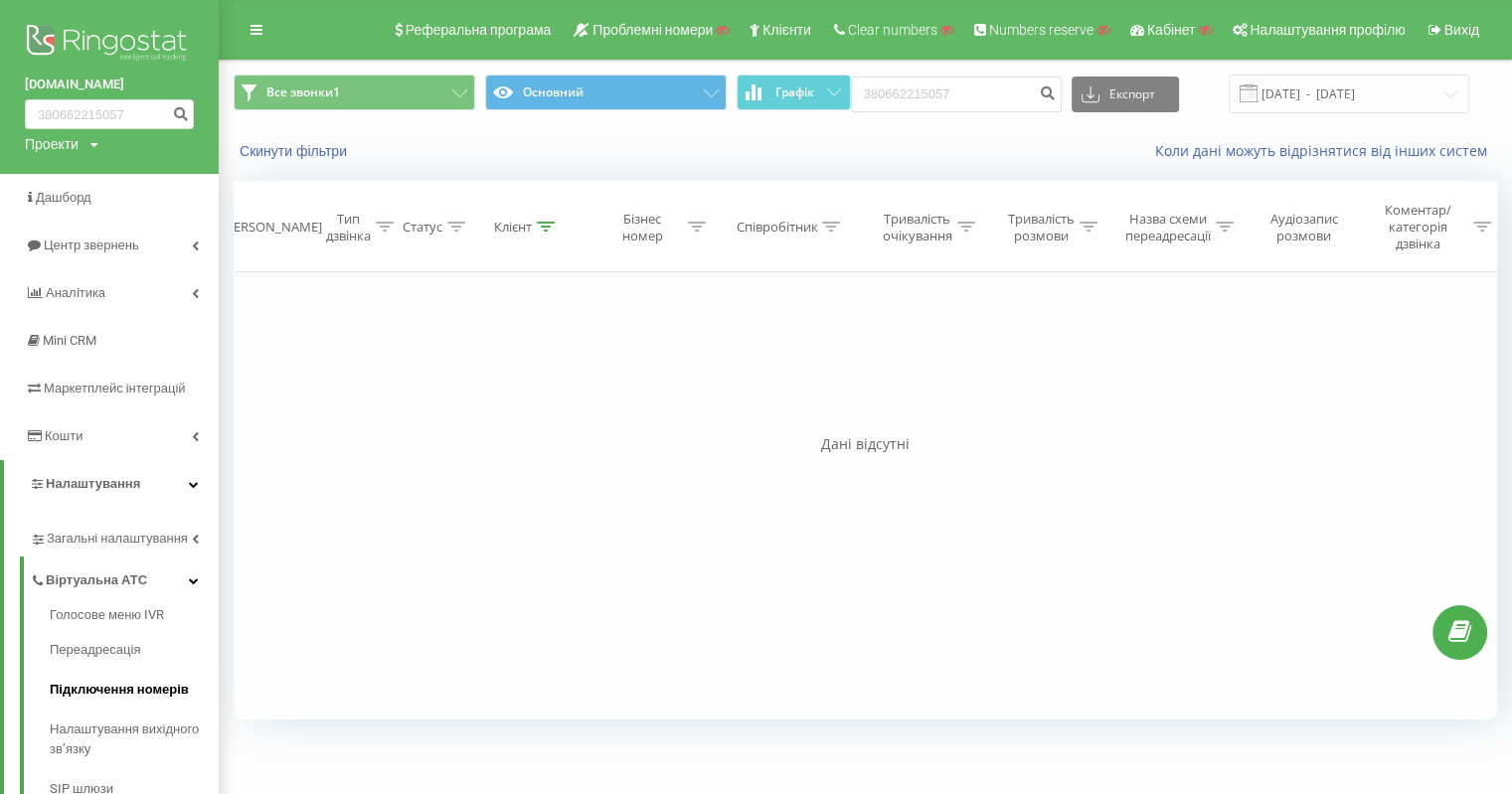 click on "Підключення номерів" at bounding box center (134, 690) 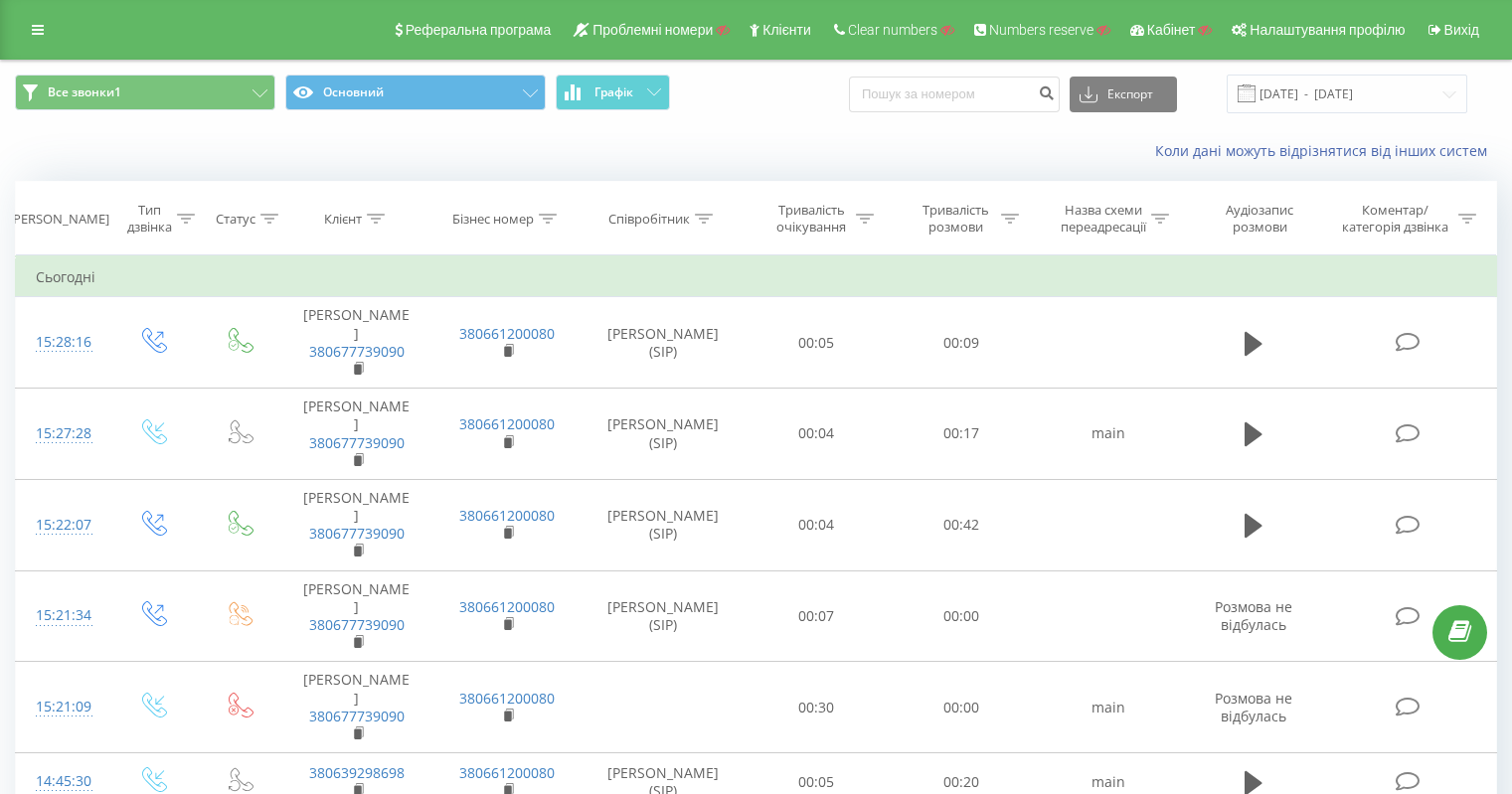 scroll, scrollTop: 0, scrollLeft: 0, axis: both 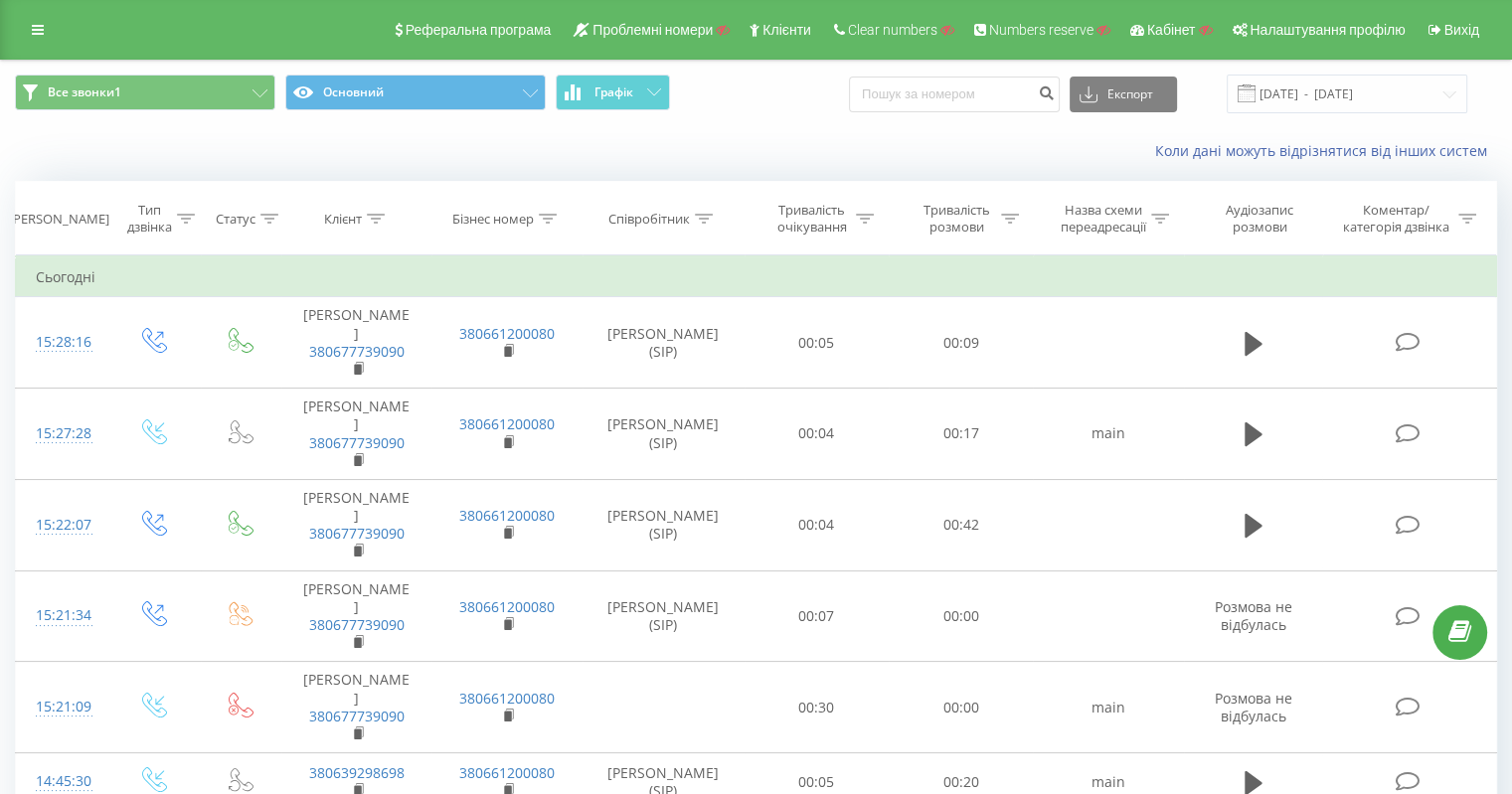 click 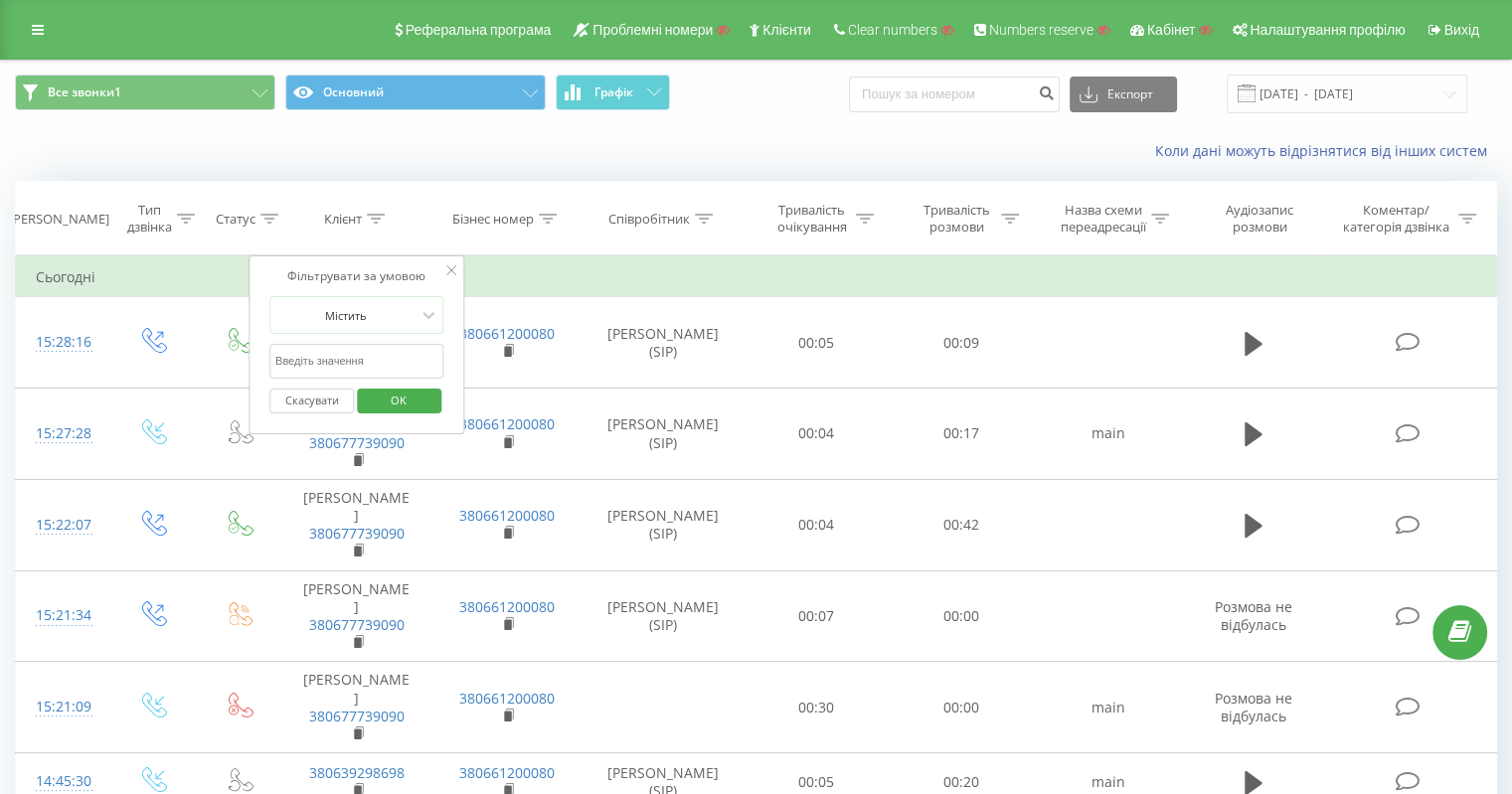 drag, startPoint x: 378, startPoint y: 352, endPoint x: 378, endPoint y: 340, distance: 12 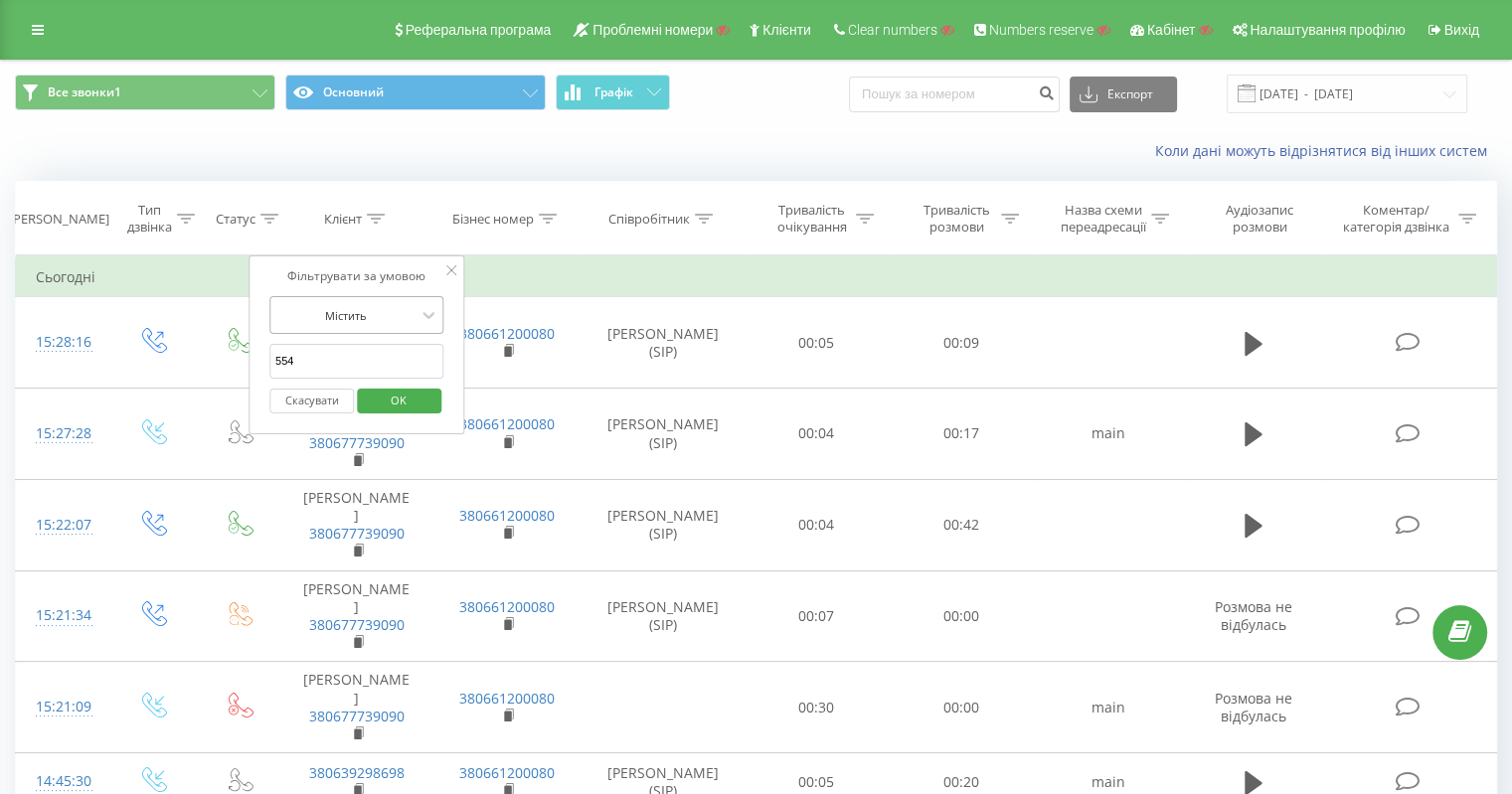 type on "5540" 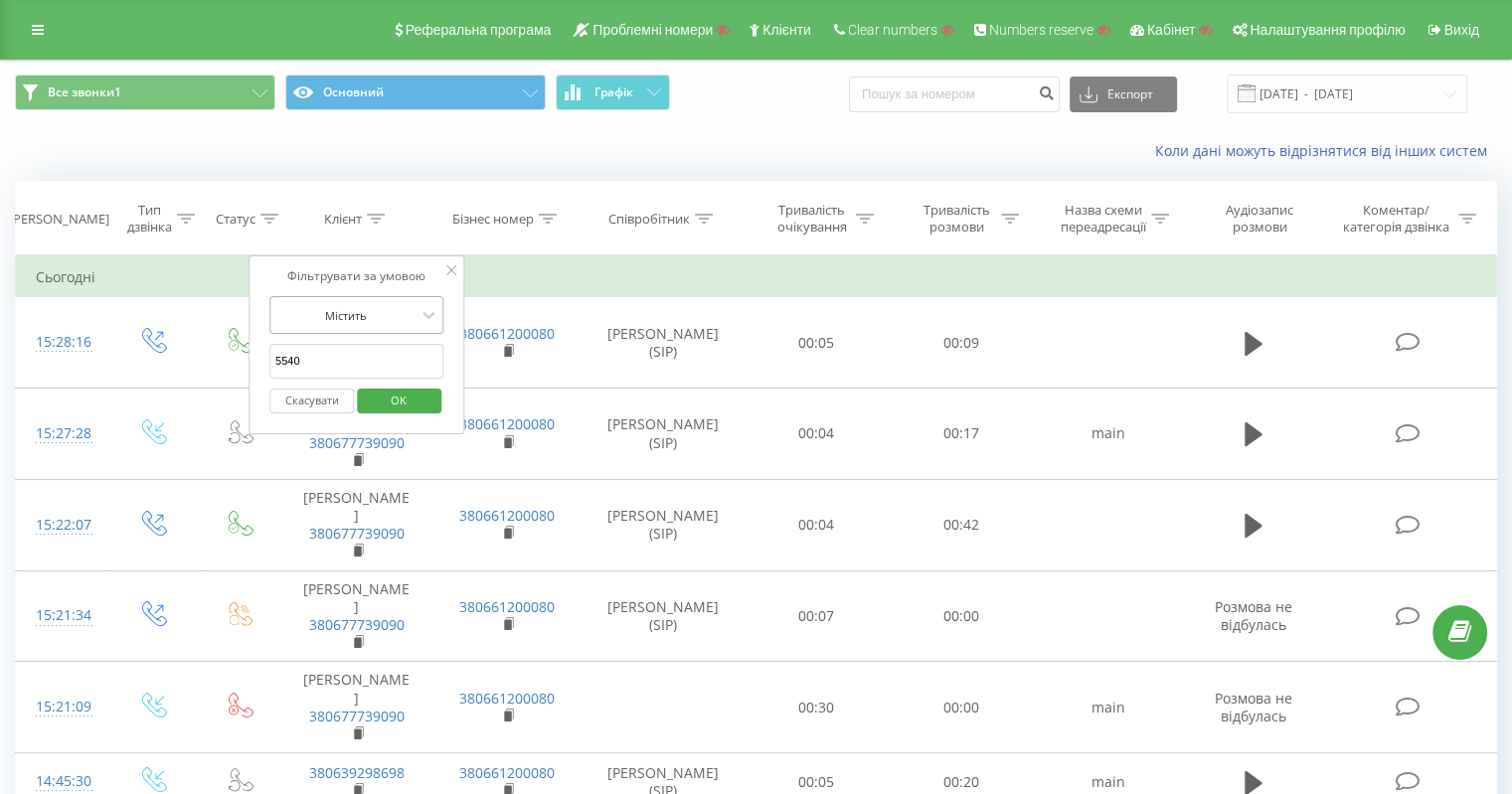 click on "OK" at bounding box center (399, 400) 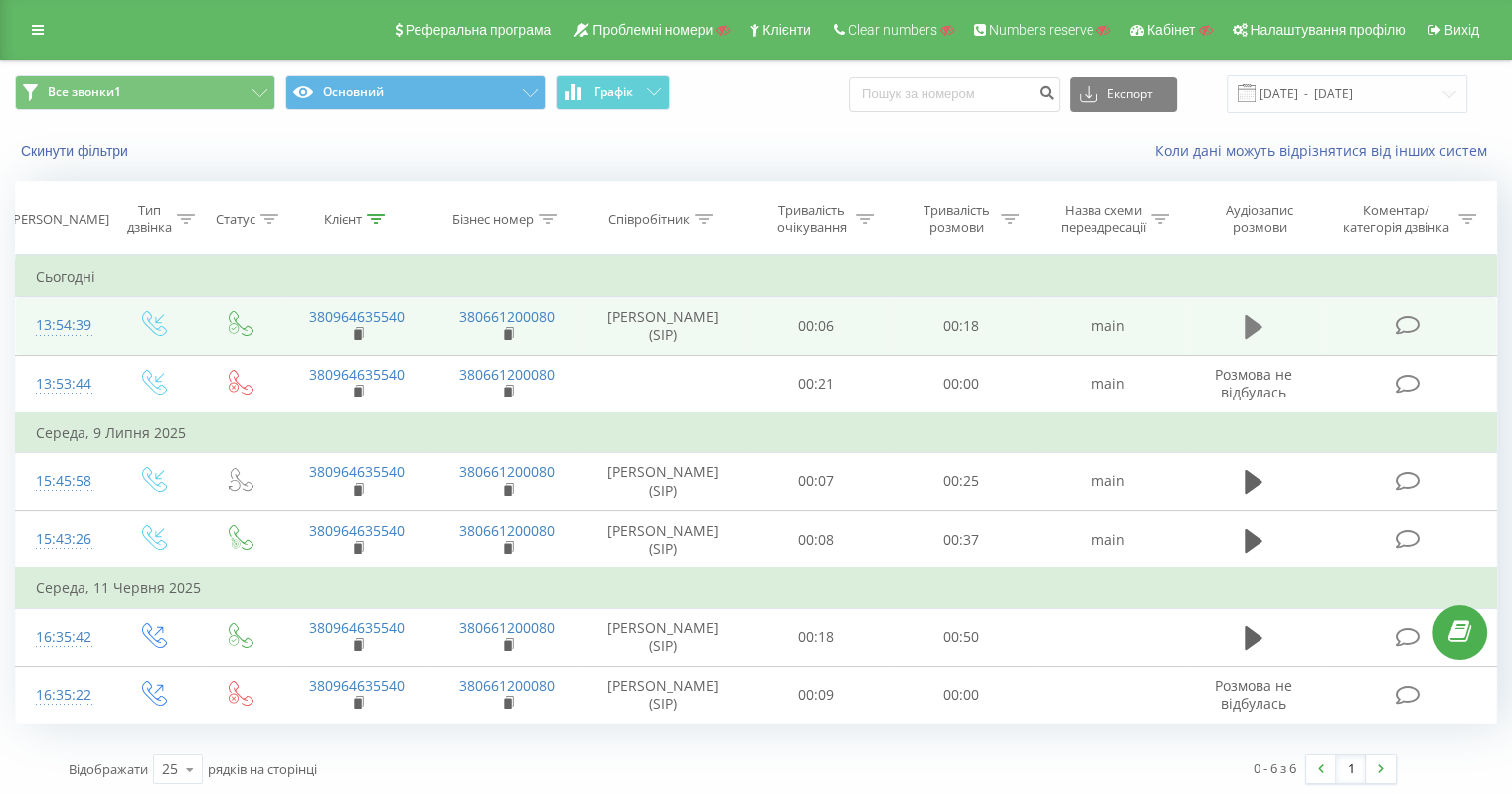 click 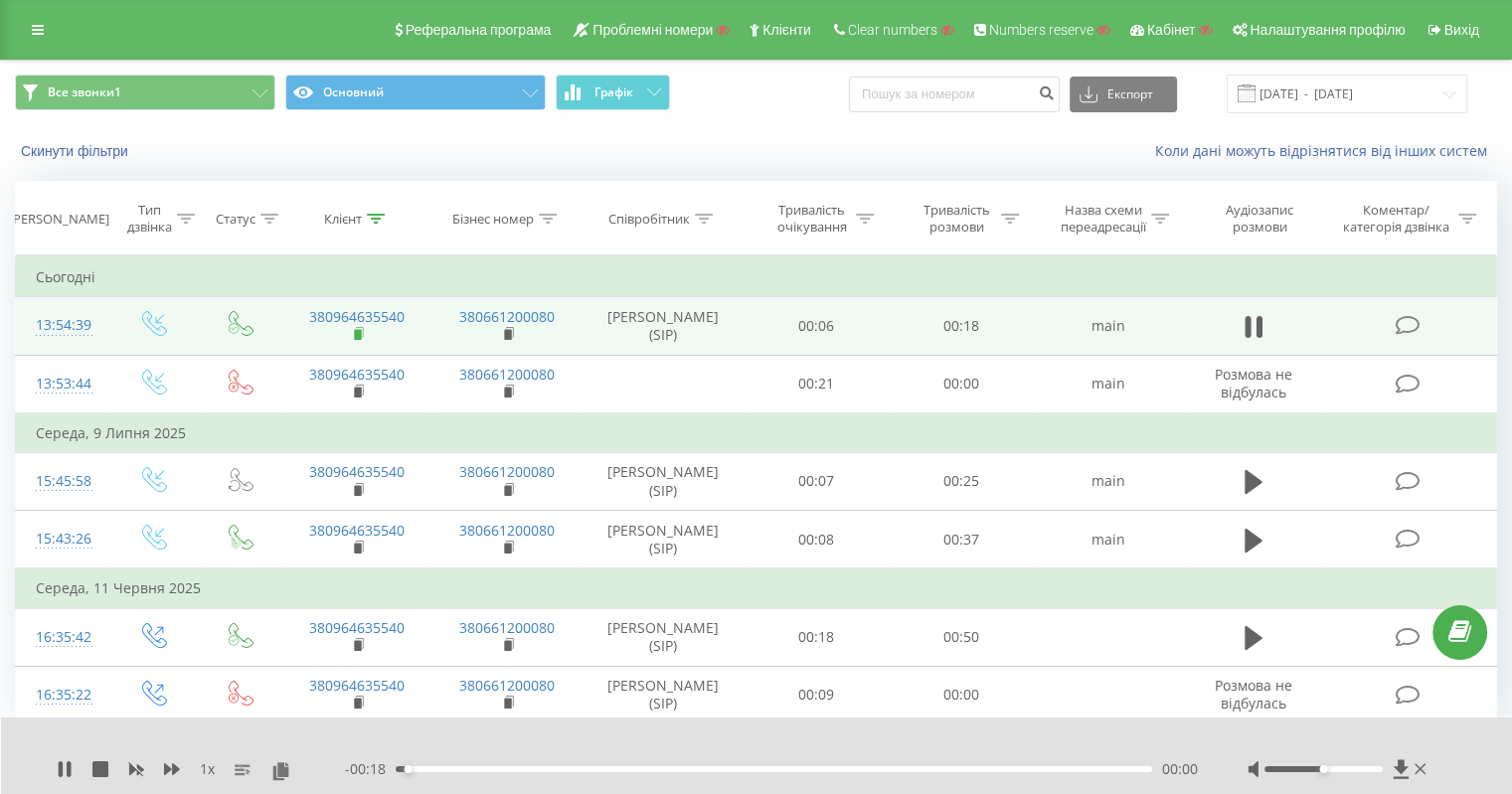 click 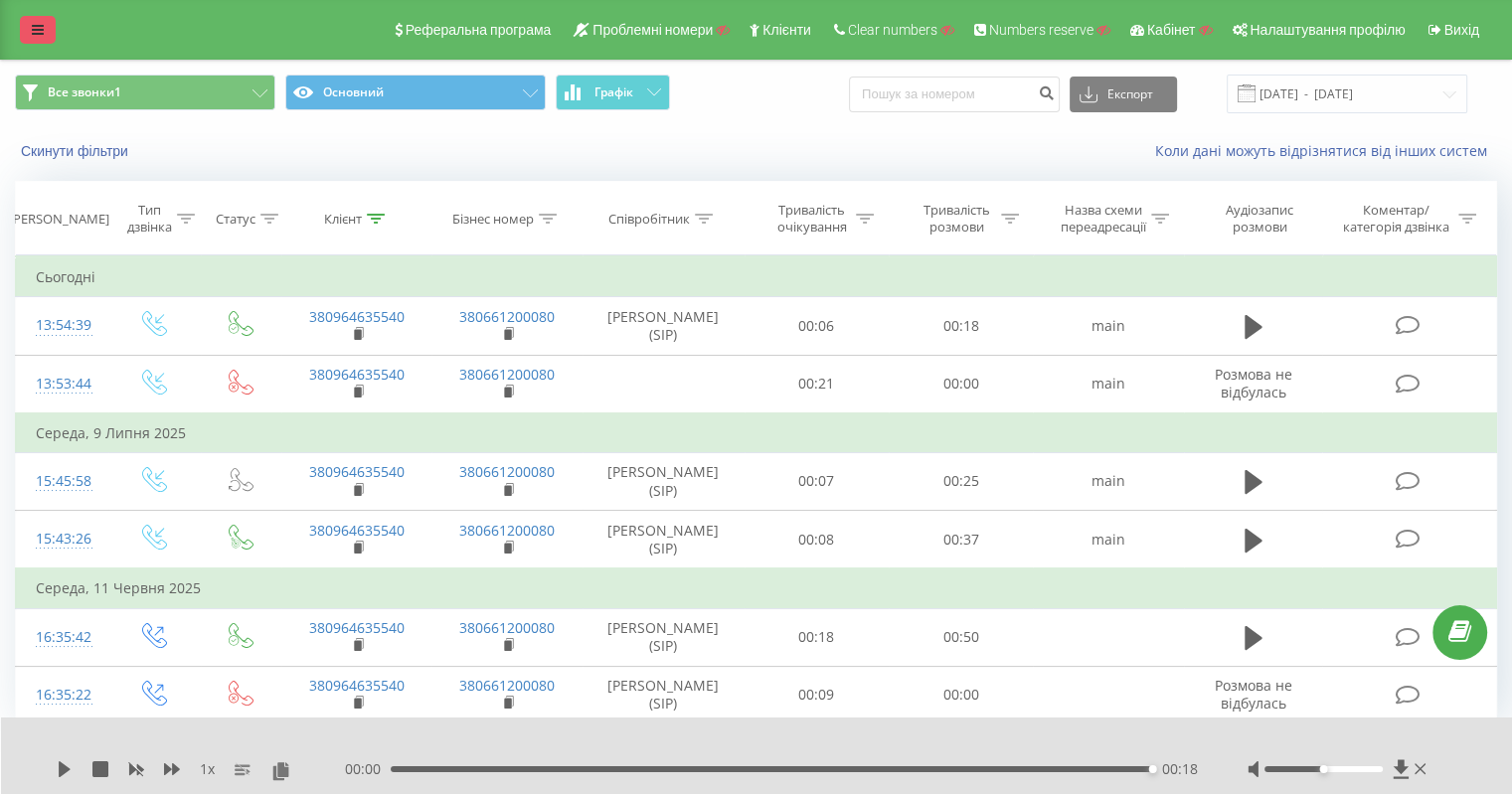 click at bounding box center (38, 30) 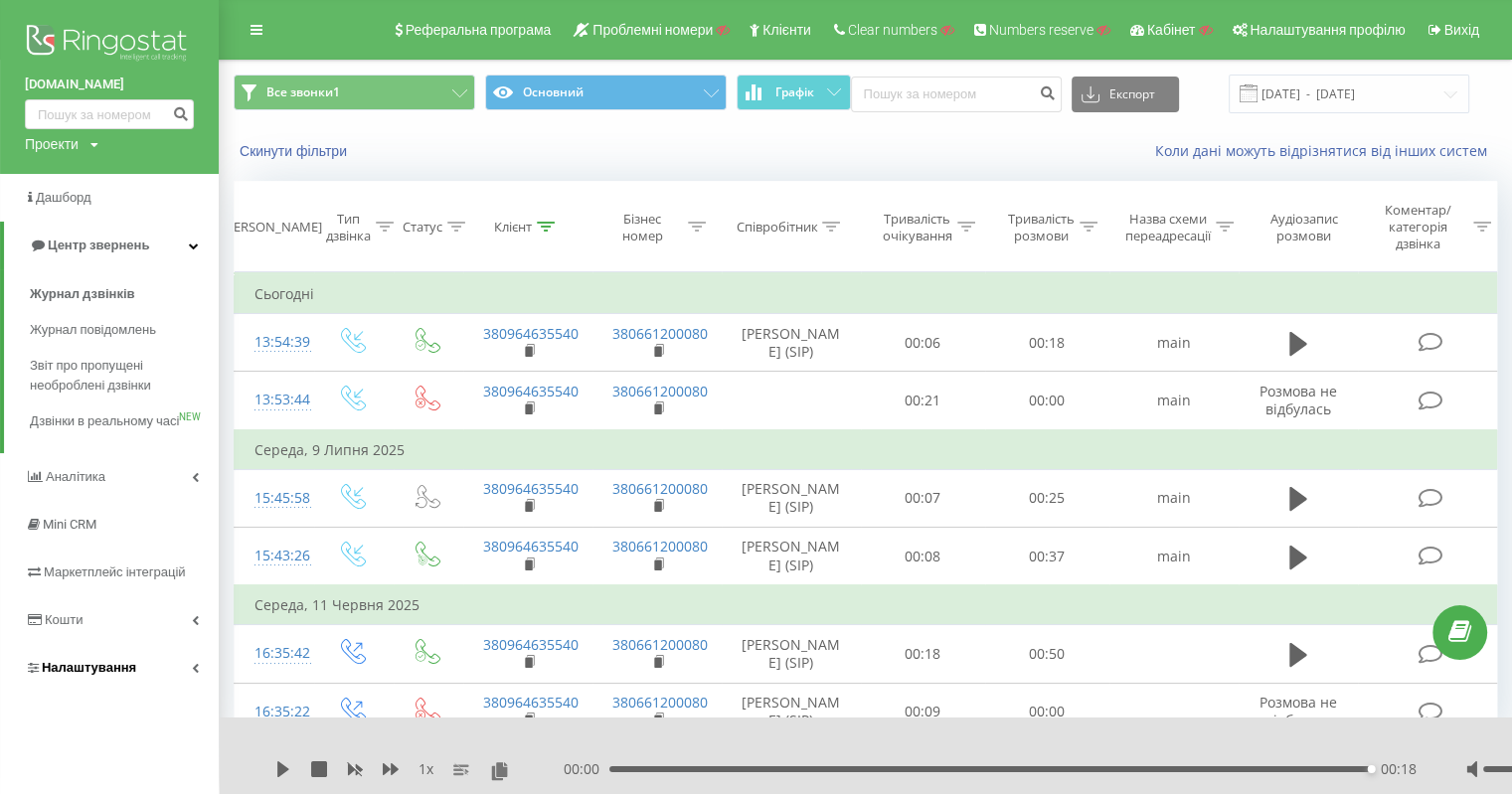 click on "Налаштування" at bounding box center [109, 668] 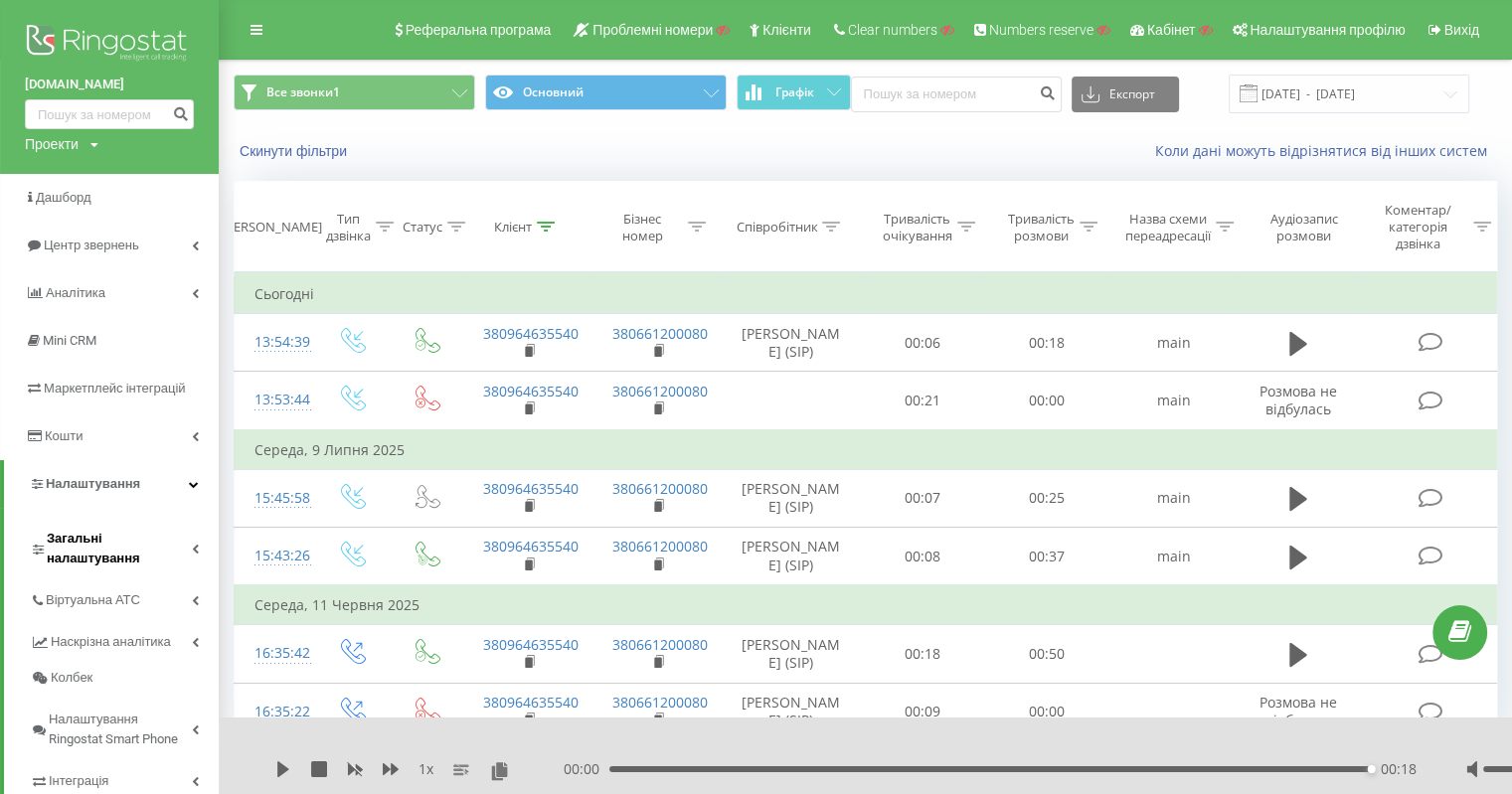 click on "Загальні налаштування" at bounding box center [124, 546] 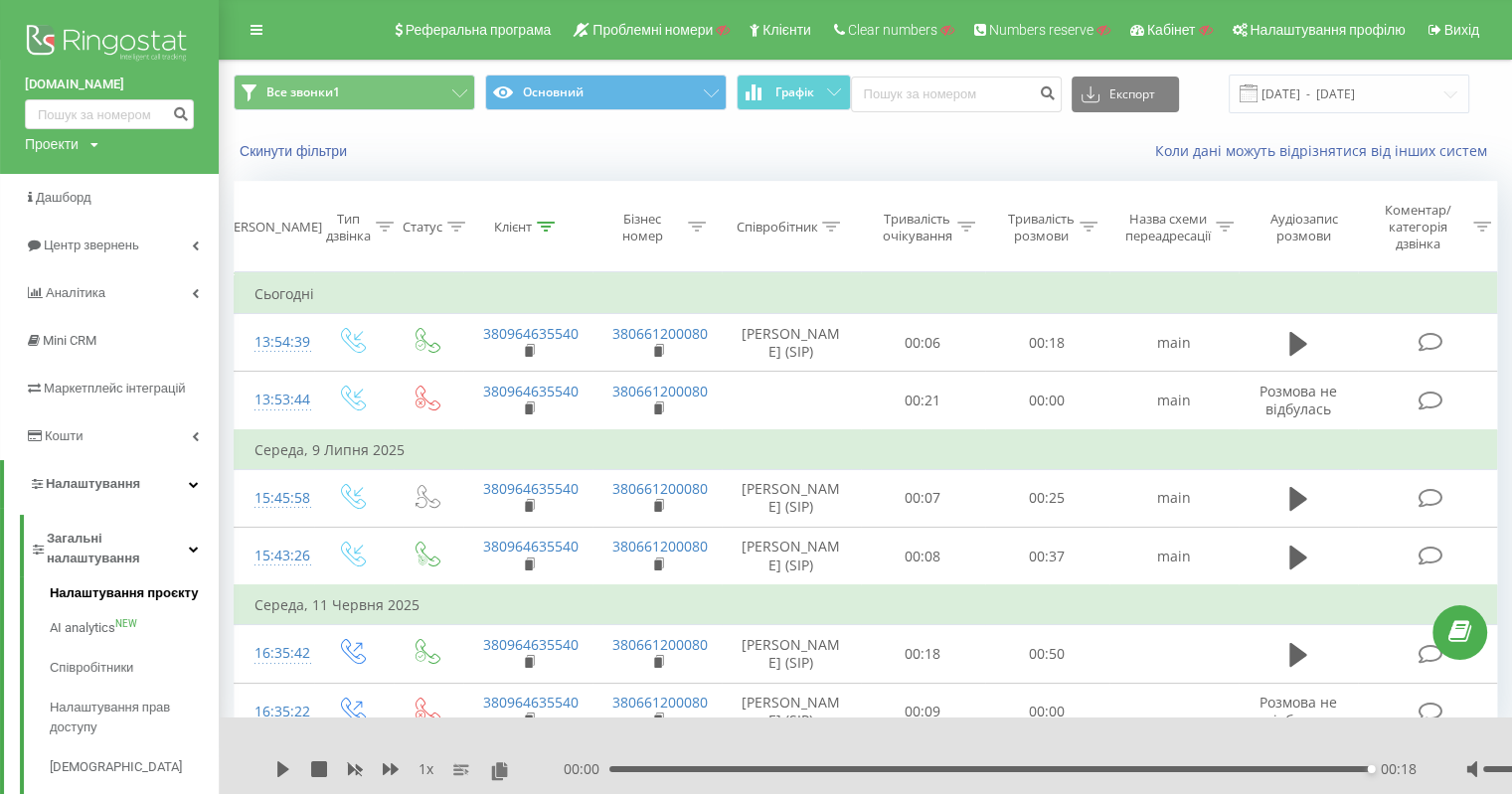 click on "Налаштування проєкту" at bounding box center (134, 595) 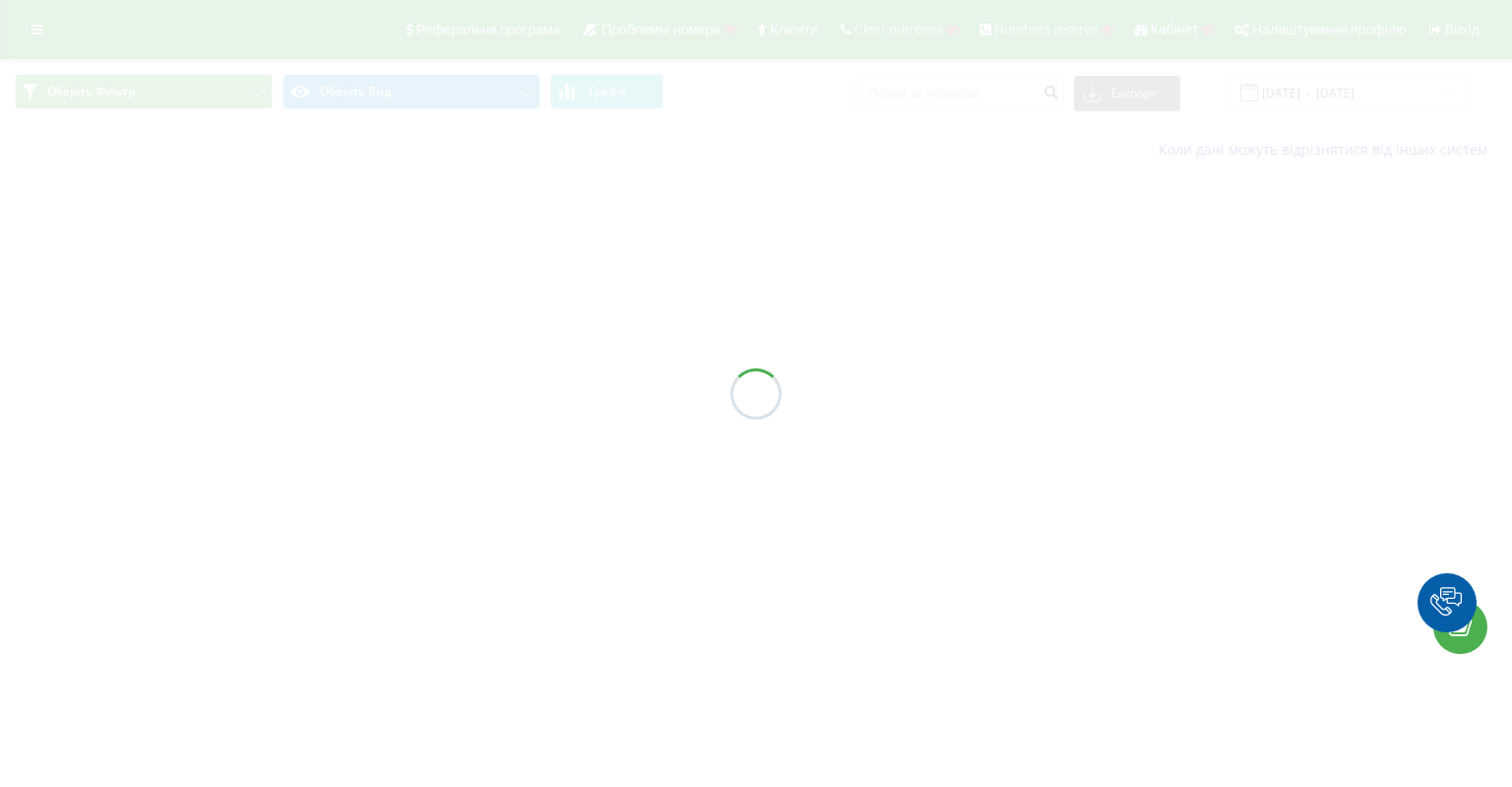 scroll, scrollTop: 0, scrollLeft: 0, axis: both 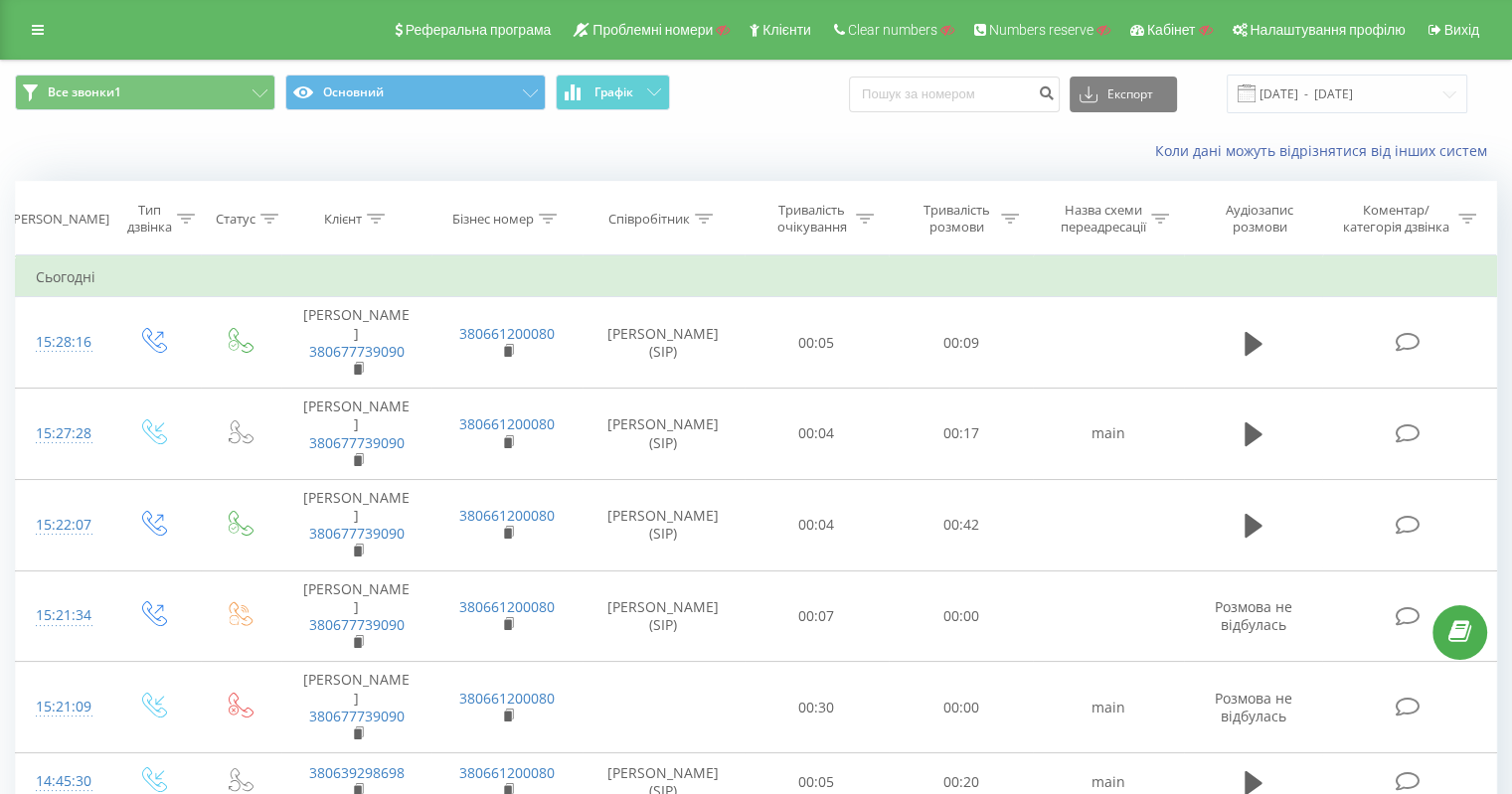 click 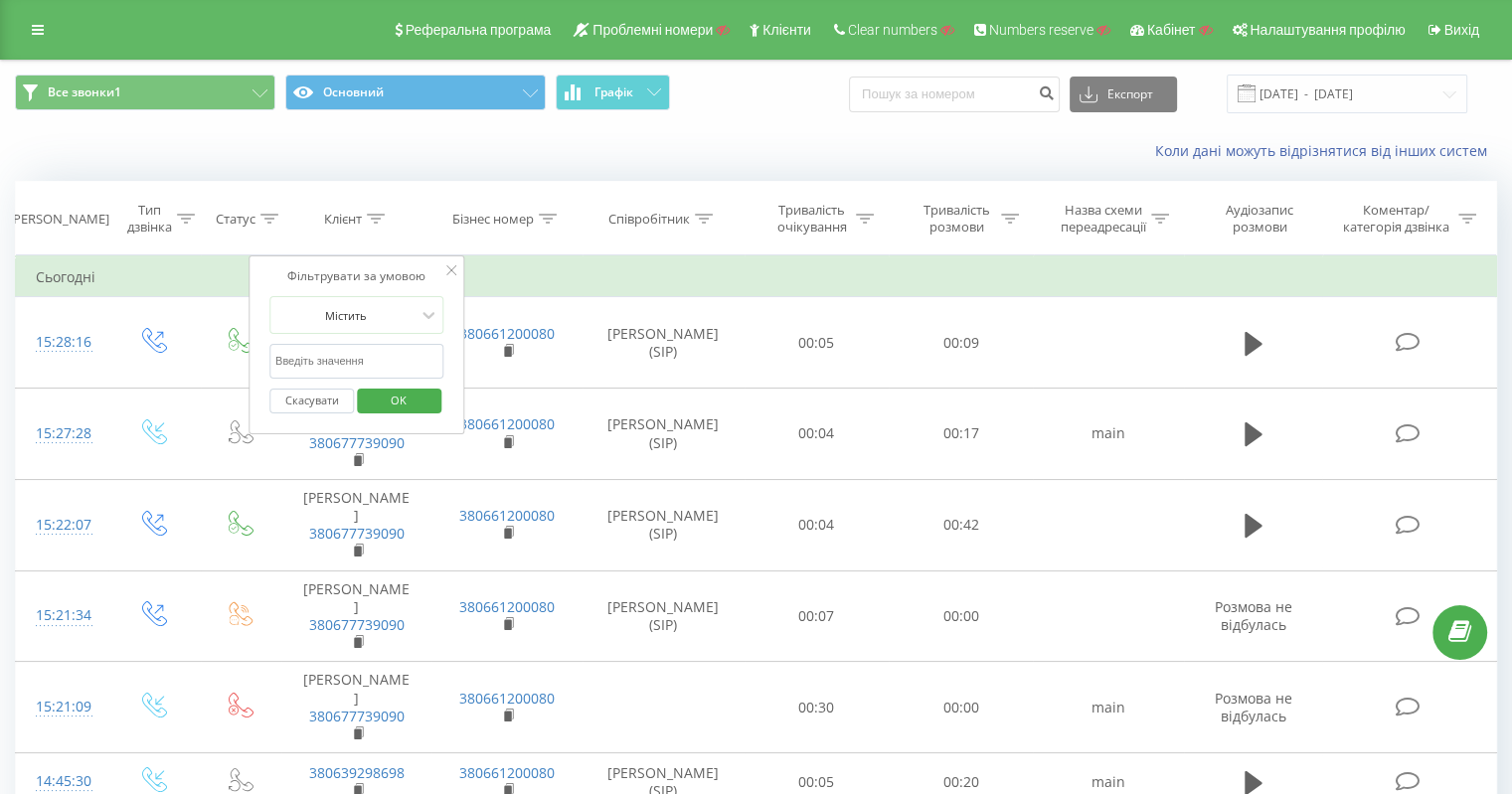 click at bounding box center (357, 361) 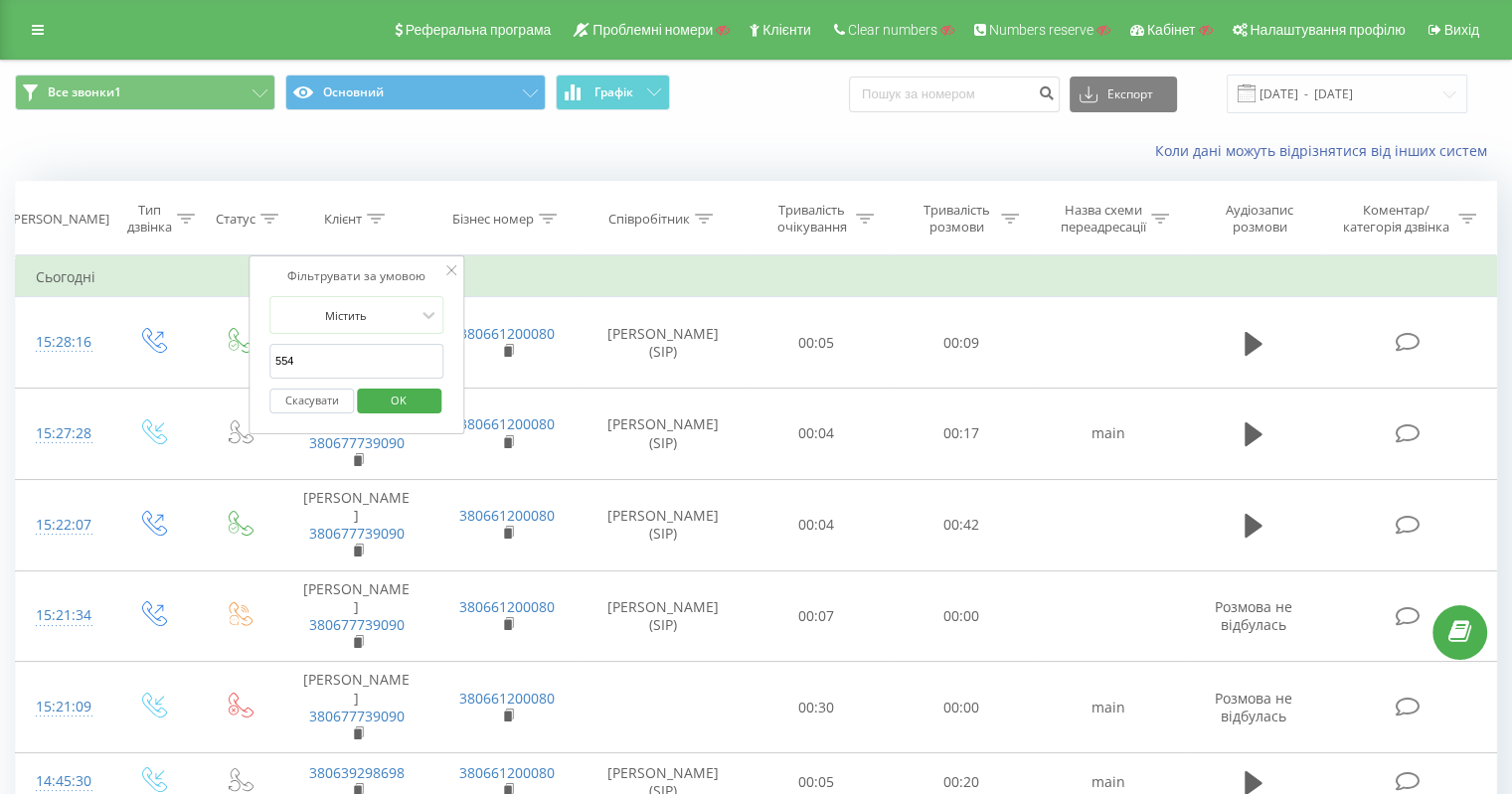 type on "5540" 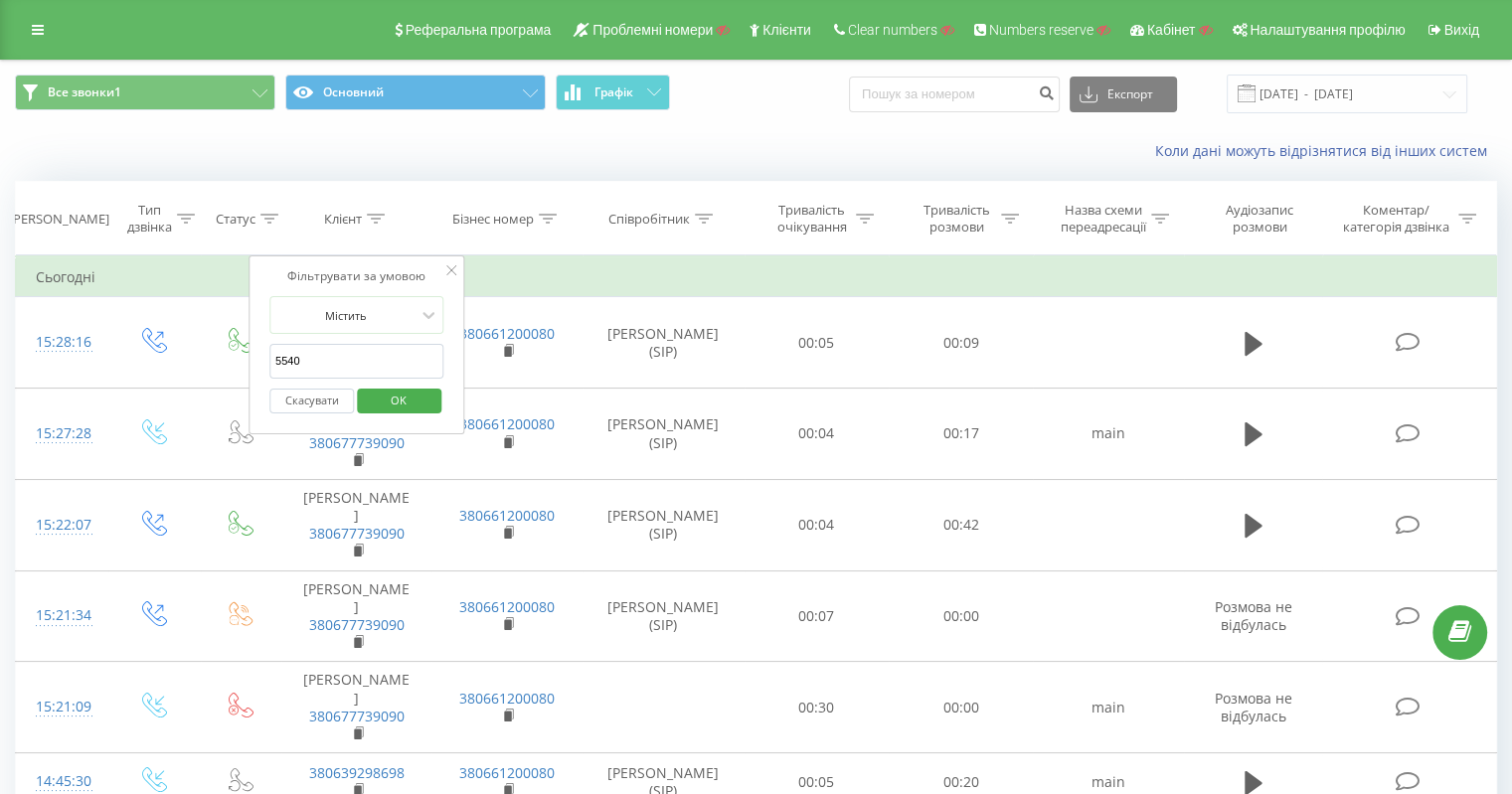 click on "OK" at bounding box center (399, 400) 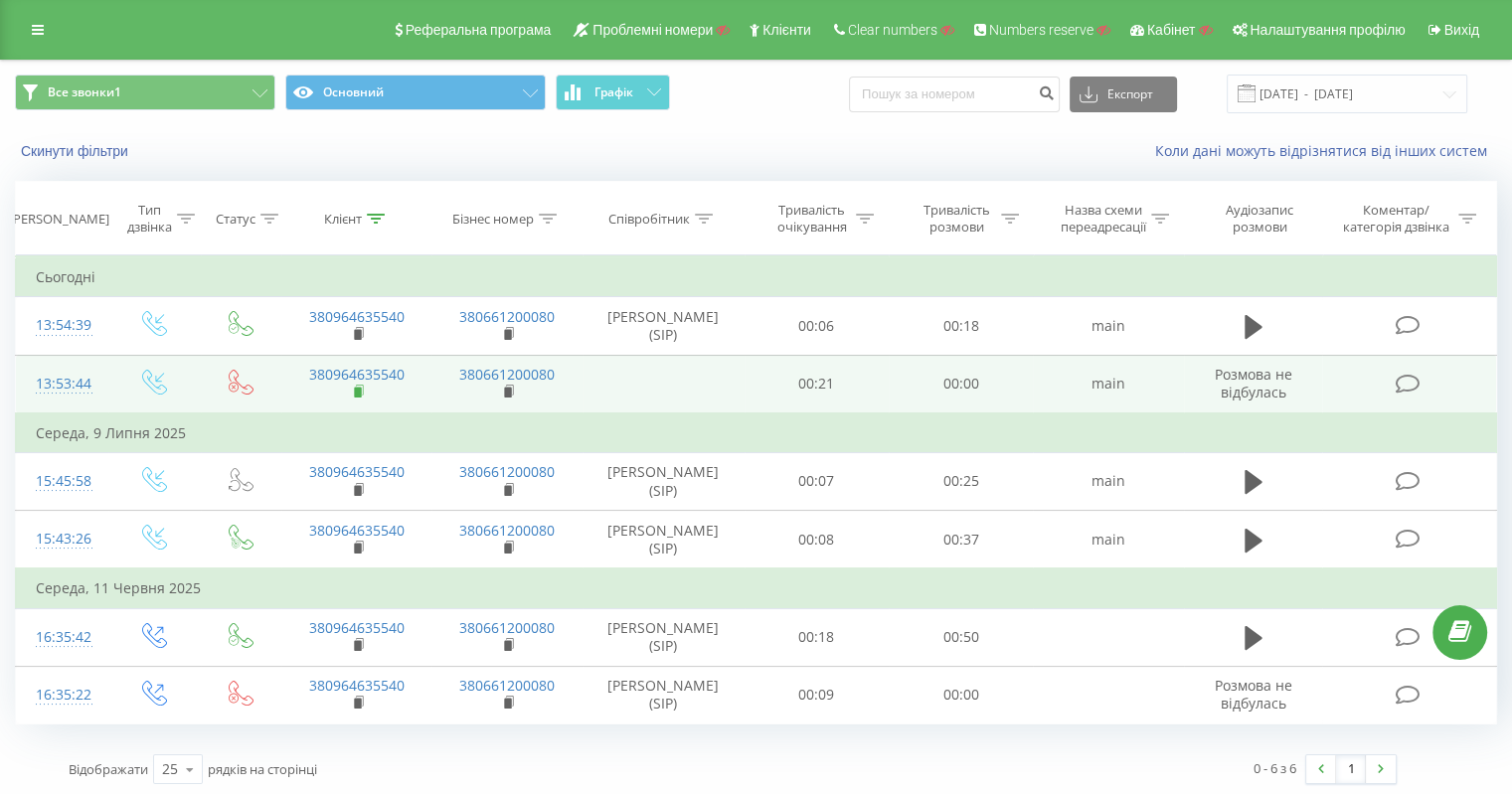 click 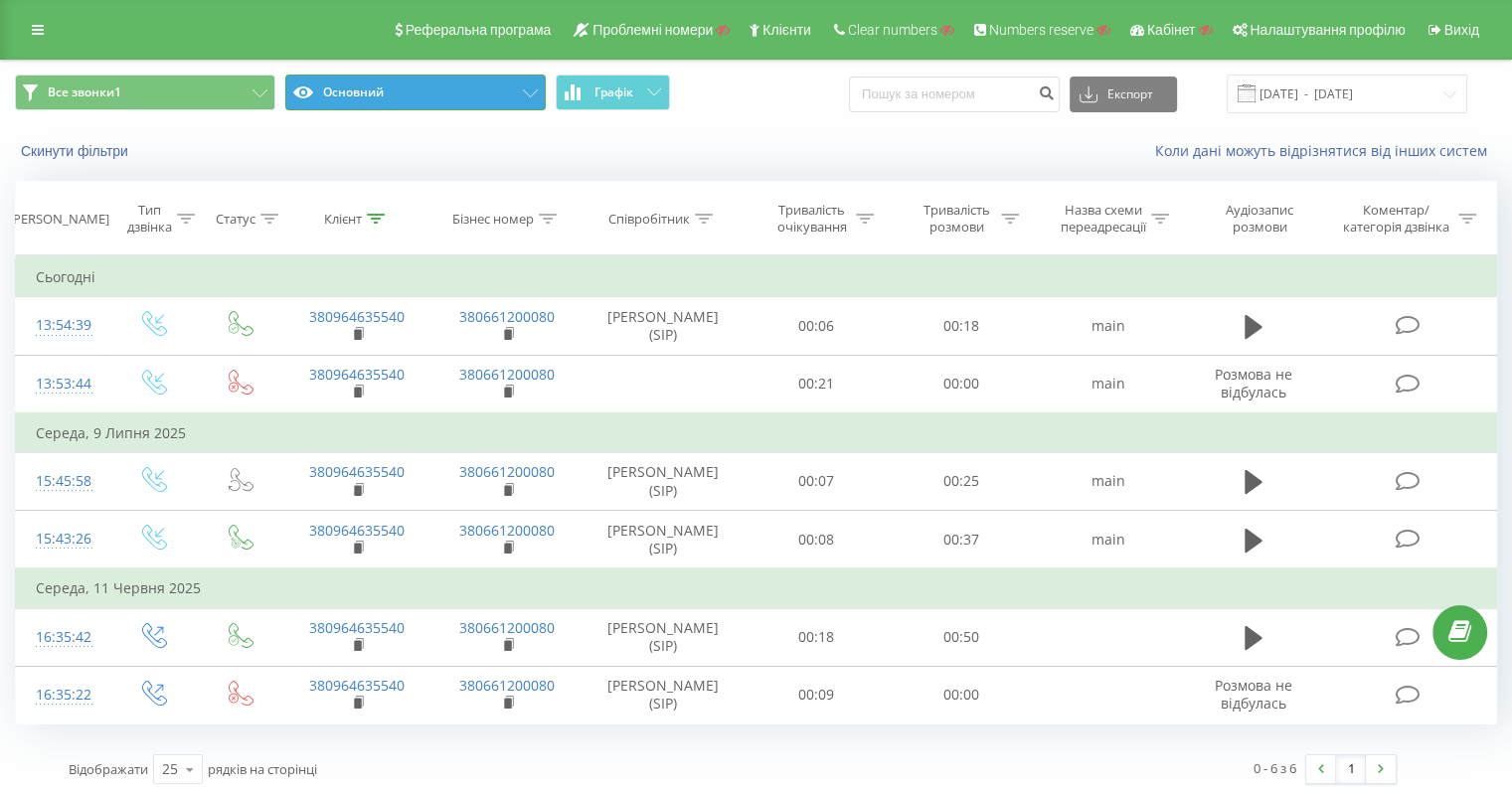 click on "Основний" at bounding box center [416, 92] 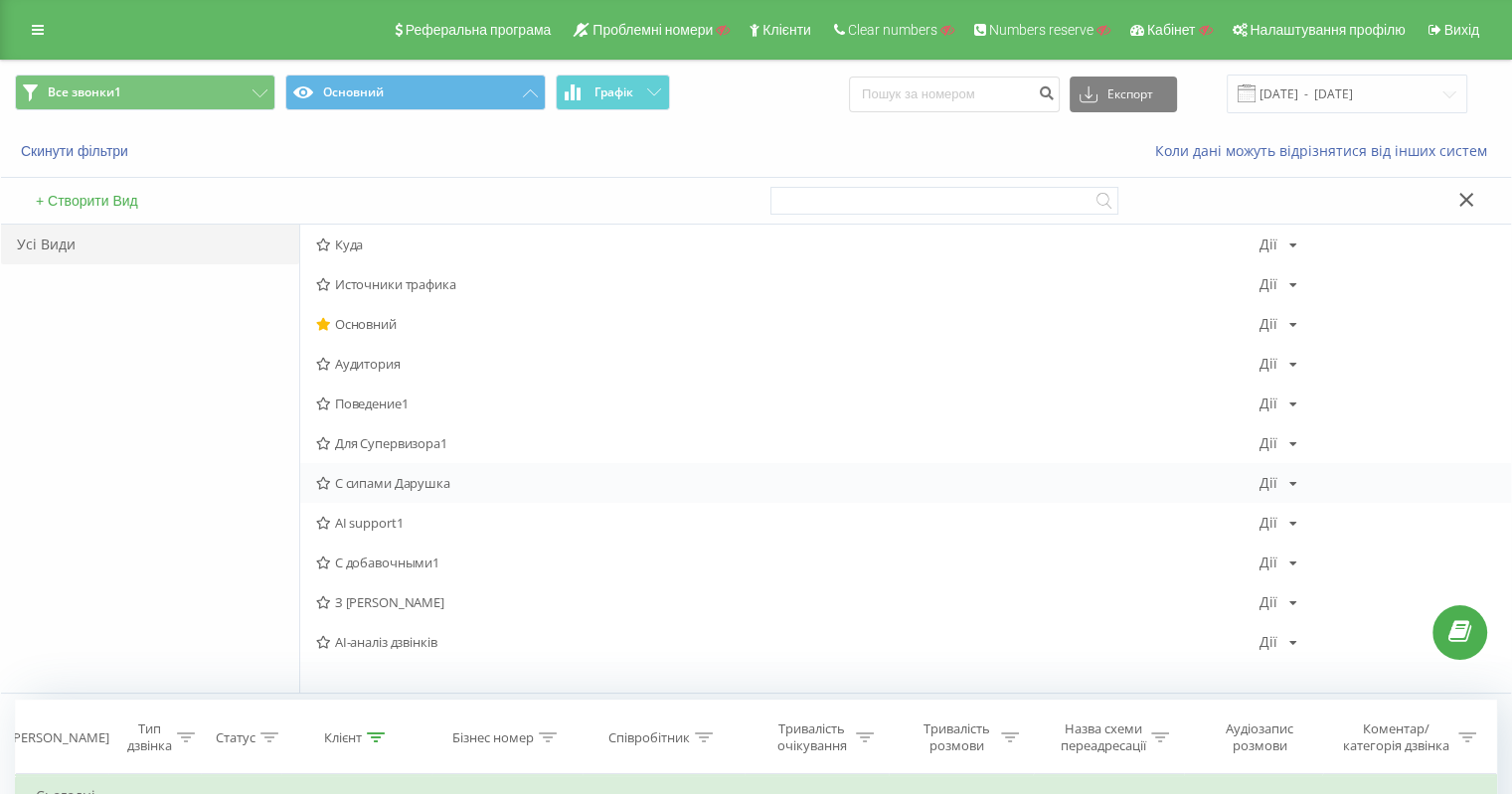 click on "С сипами Дарушка" at bounding box center [787, 483] 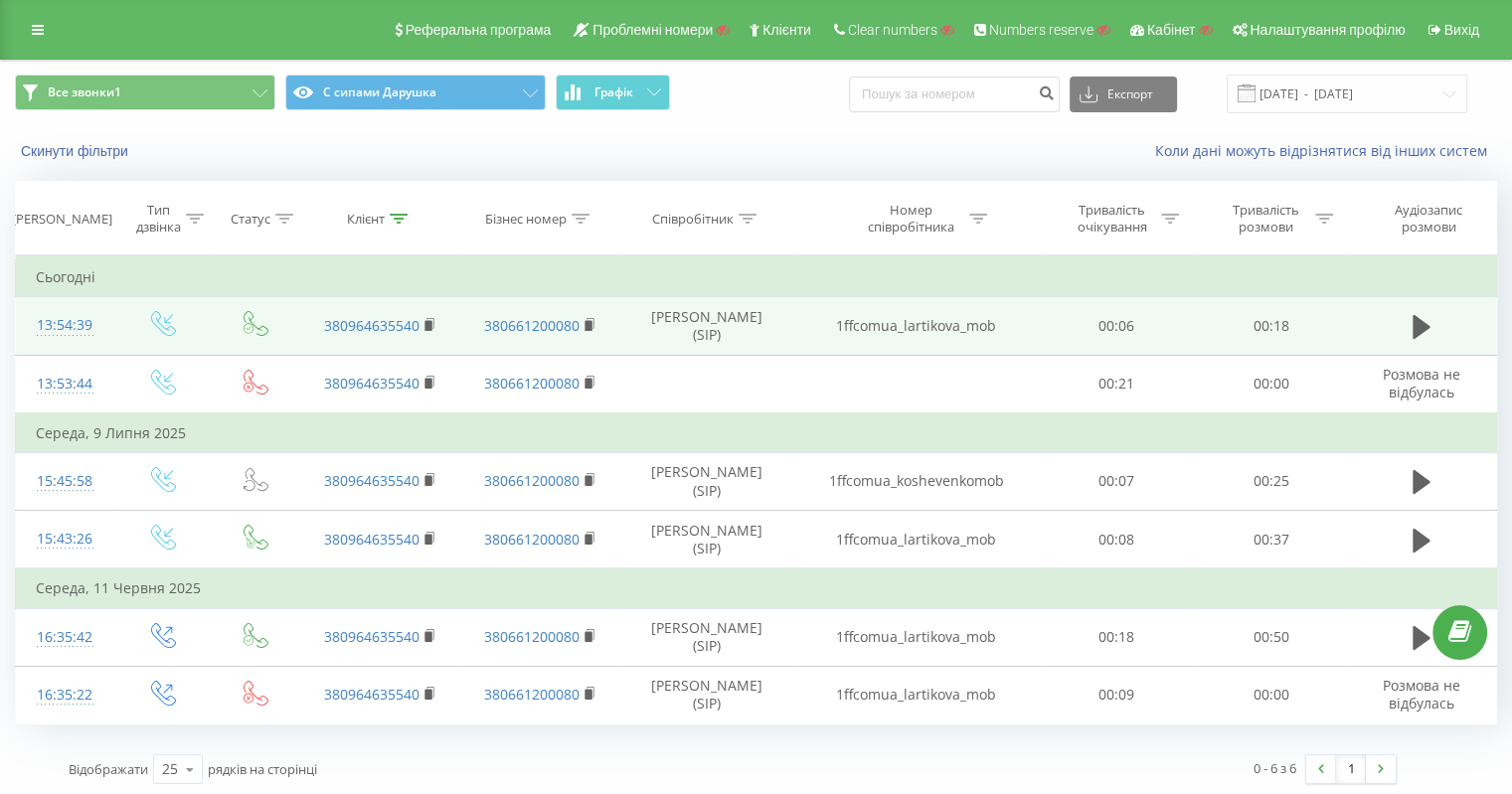 click on "1ffcomua_lartikova_mob" at bounding box center (916, 326) 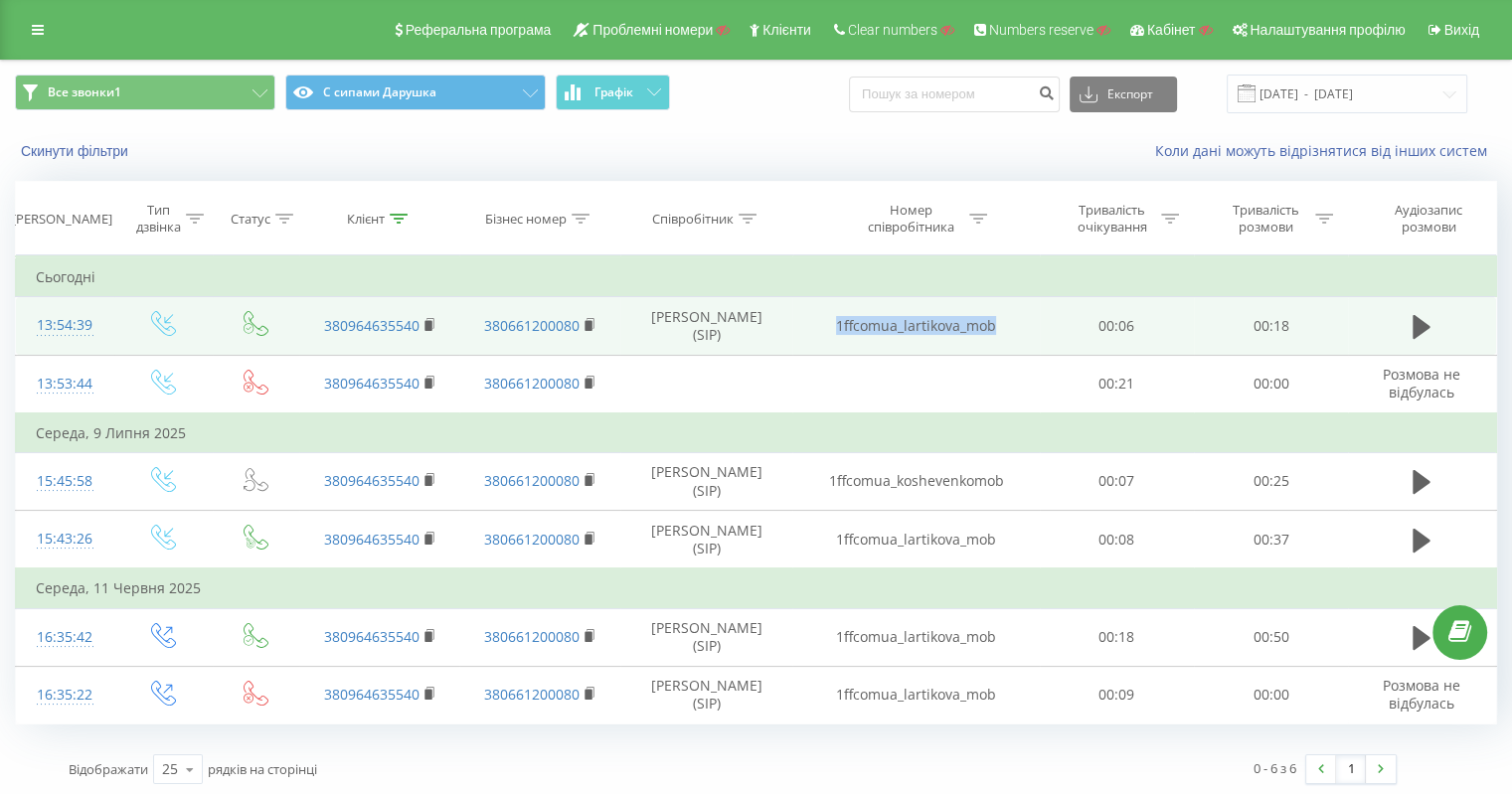 click on "1ffcomua_lartikova_mob" at bounding box center [916, 326] 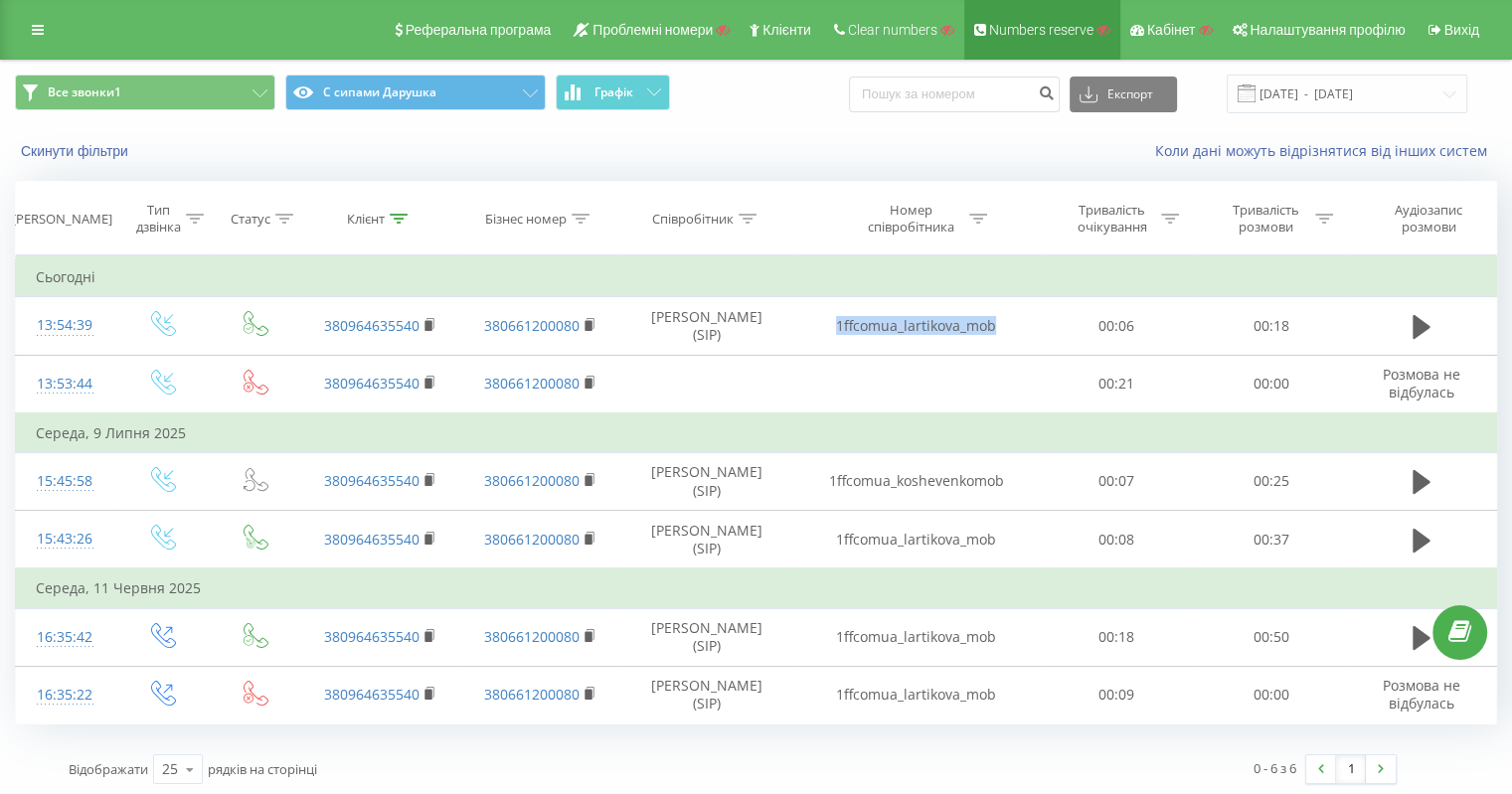 copy on "1ffcomua_lartikova_mob" 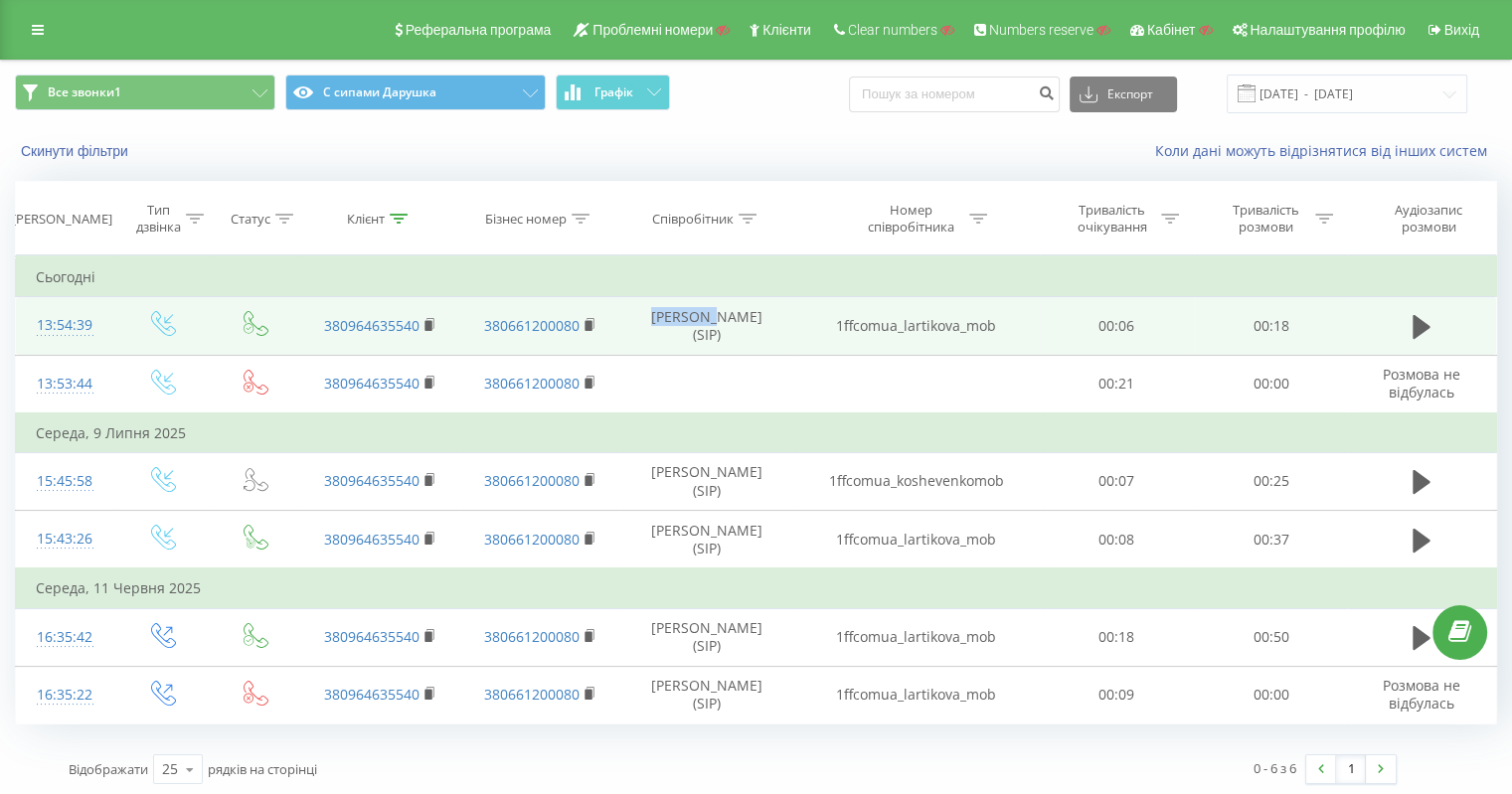 drag, startPoint x: 674, startPoint y: 314, endPoint x: 743, endPoint y: 314, distance: 69 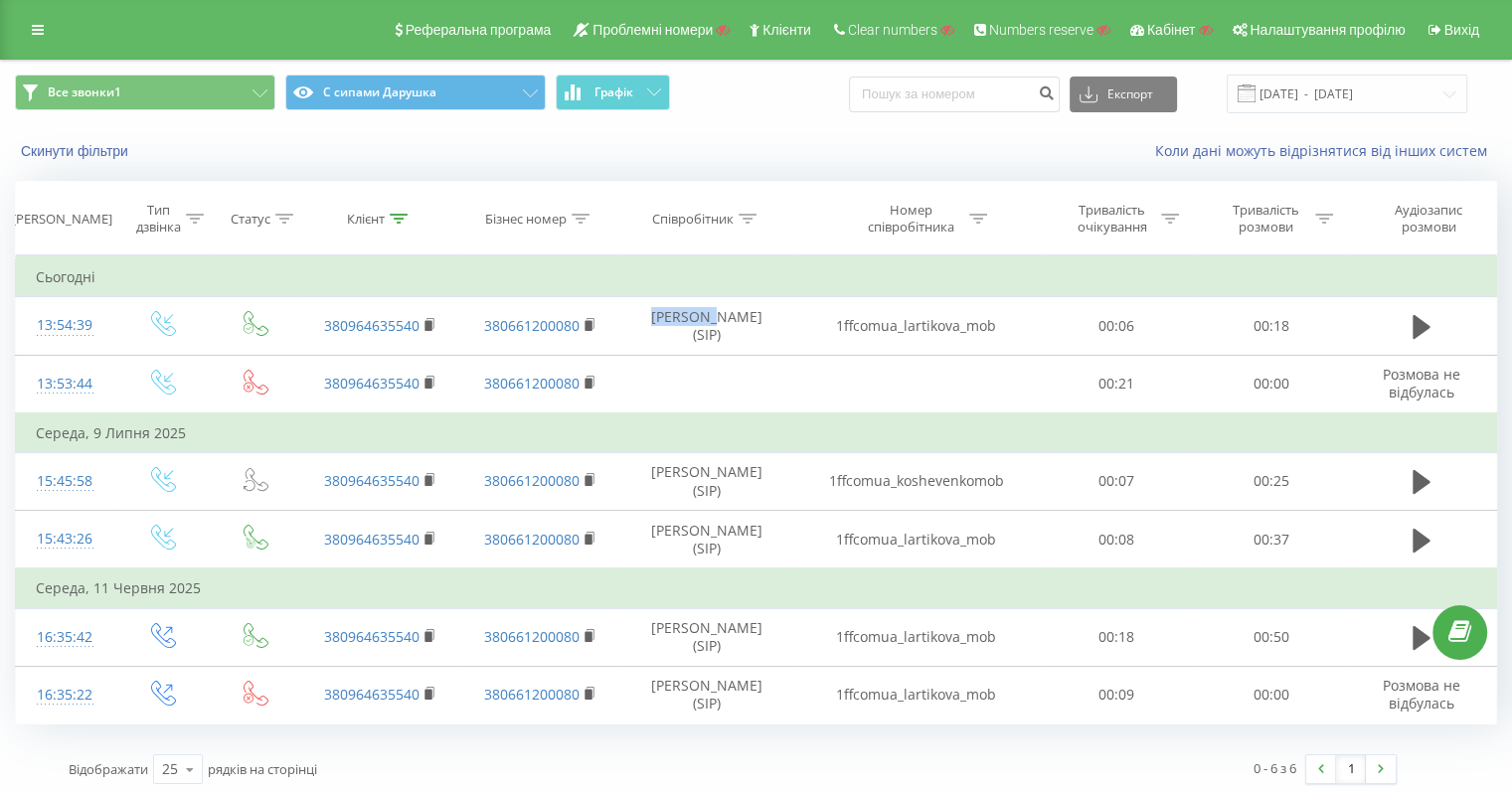 copy on "Артикова" 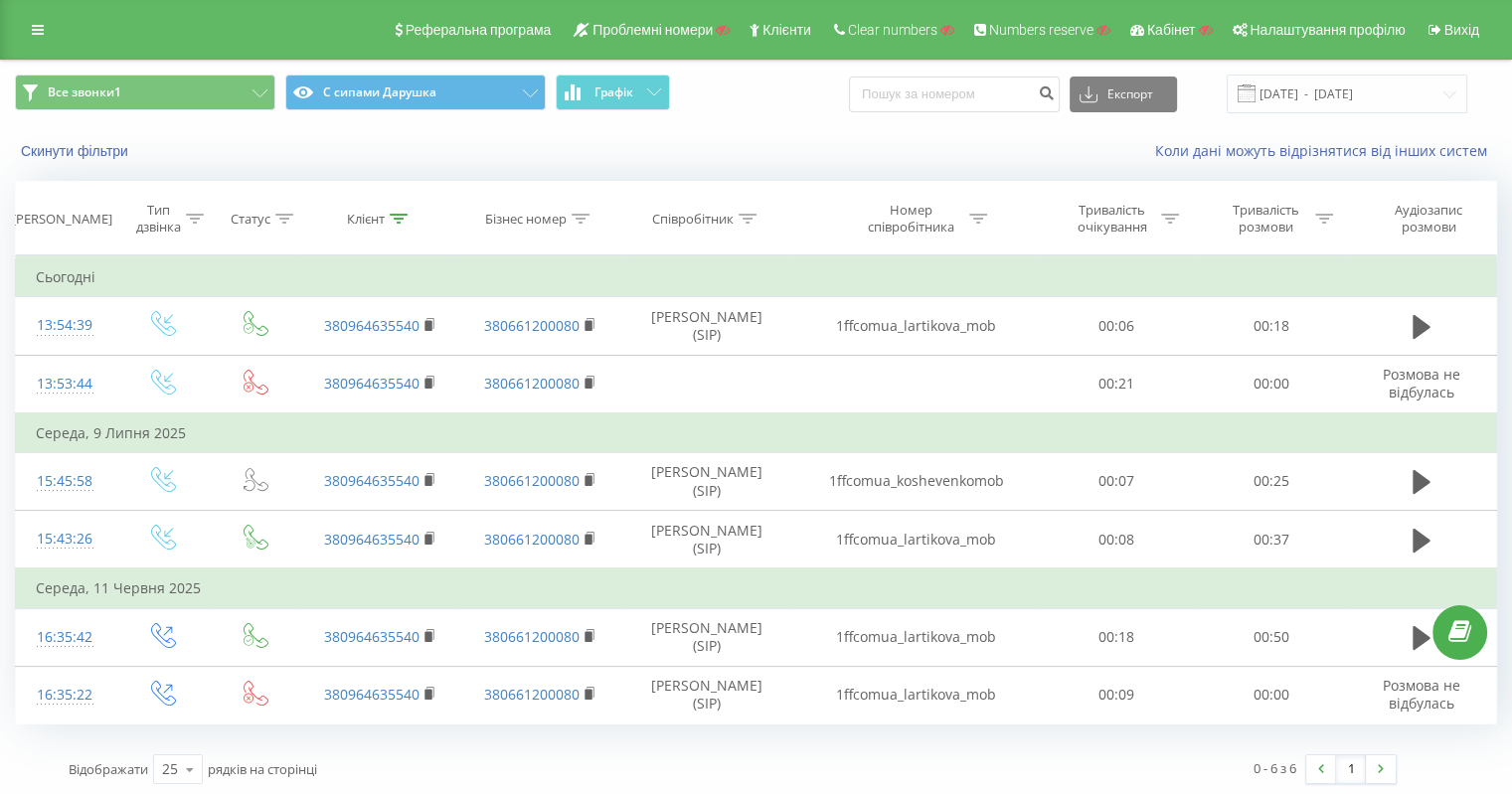 click 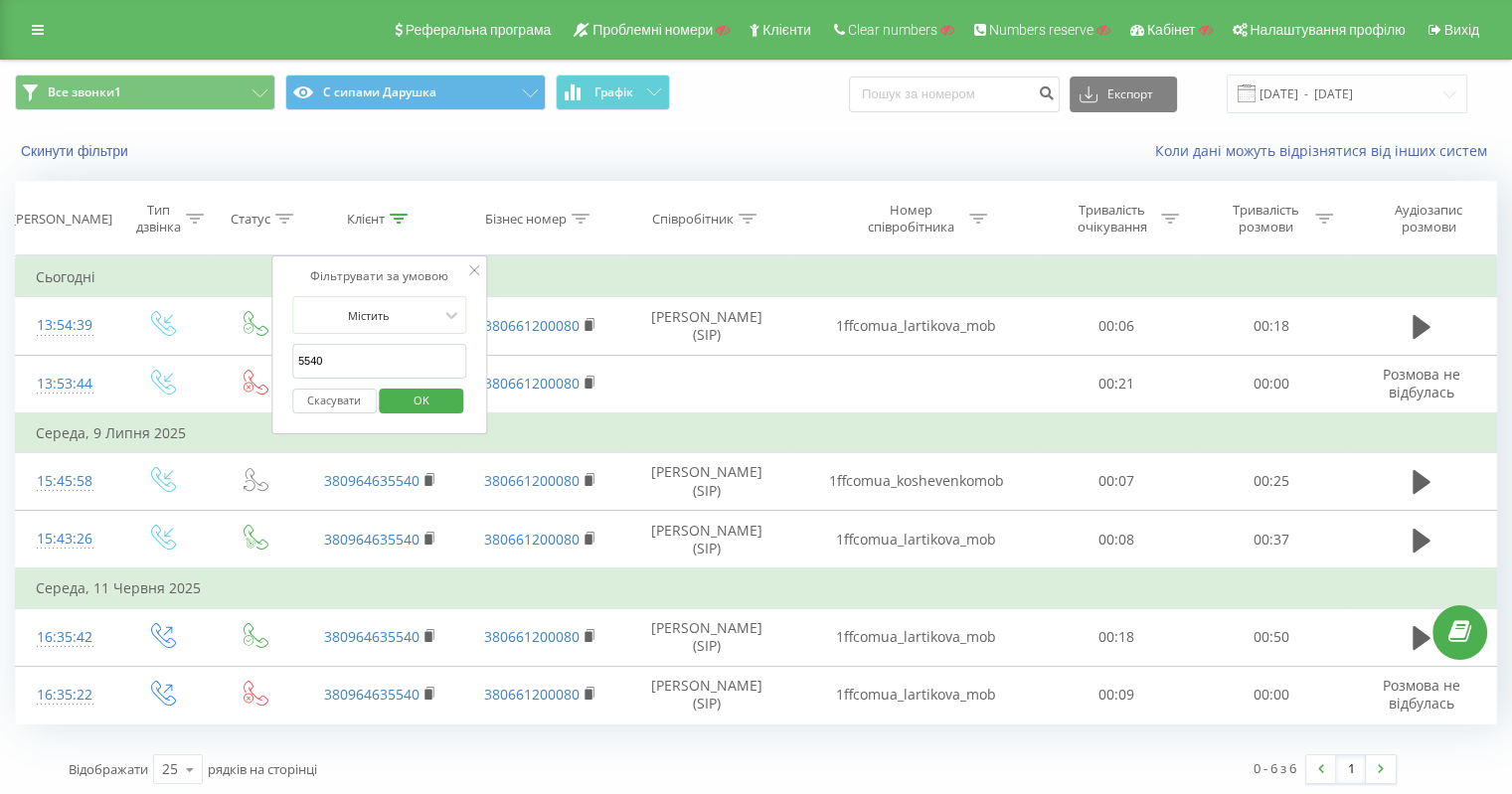 click on "Скасувати" at bounding box center (334, 400) 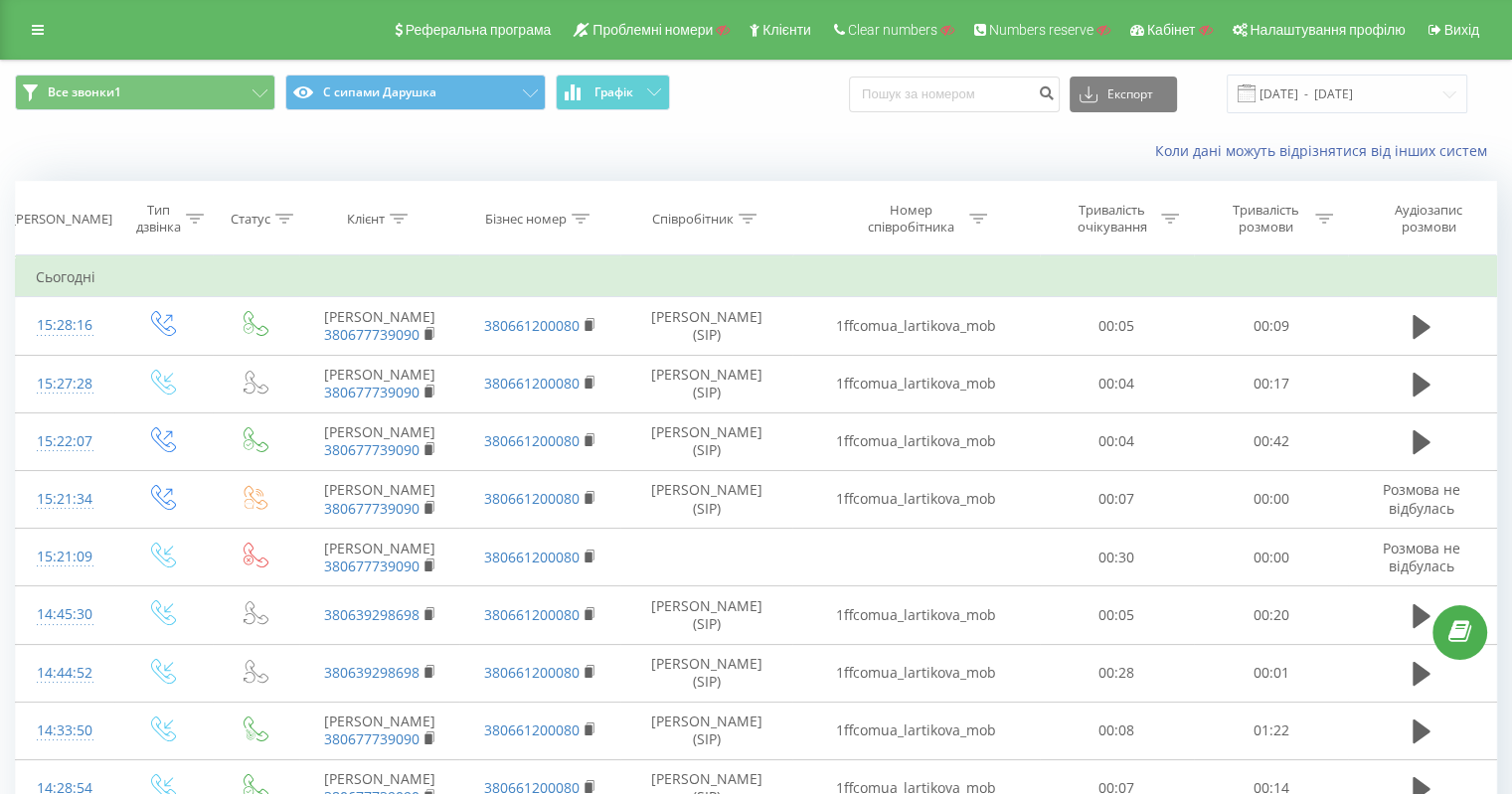 click 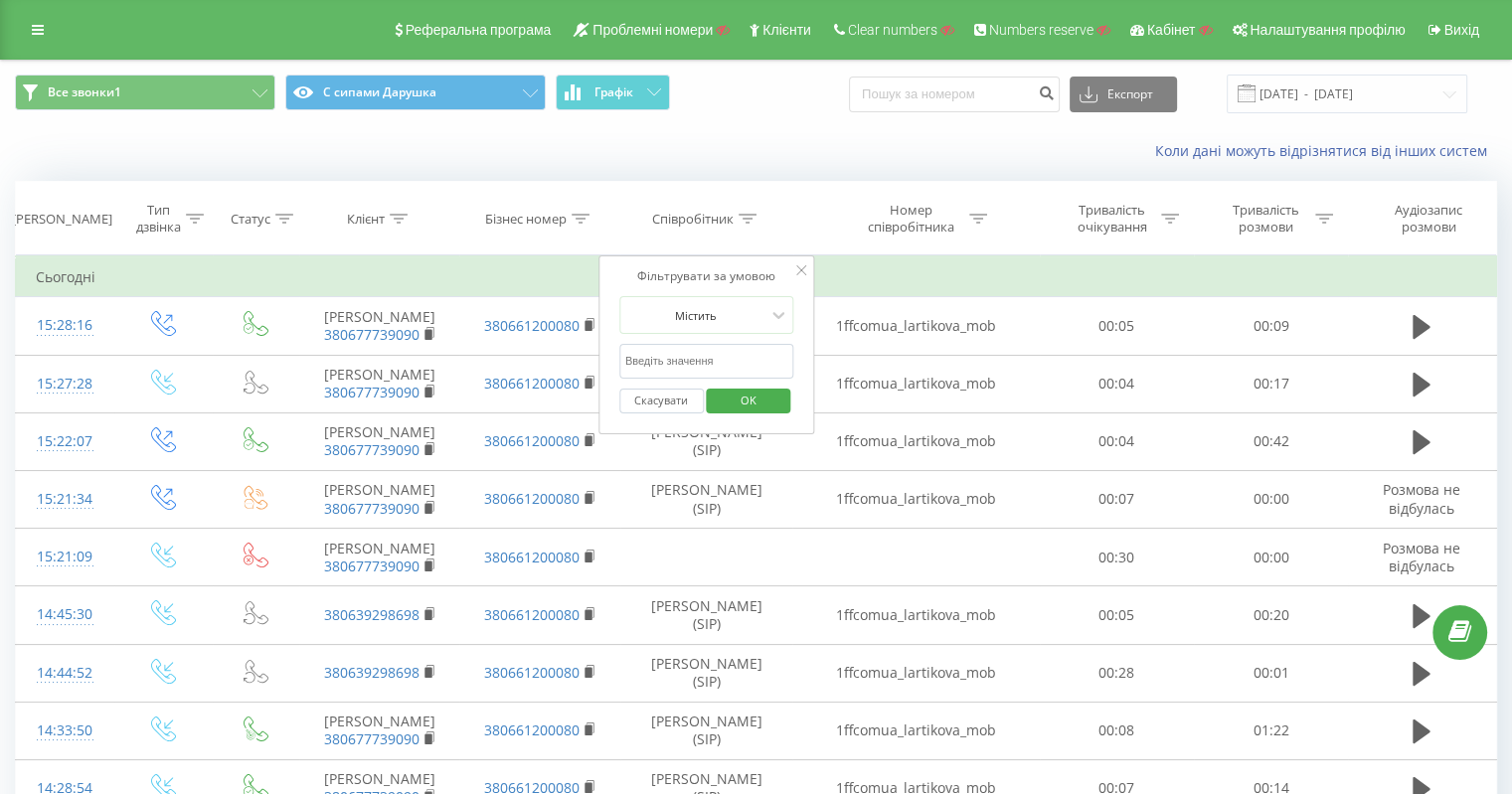 click 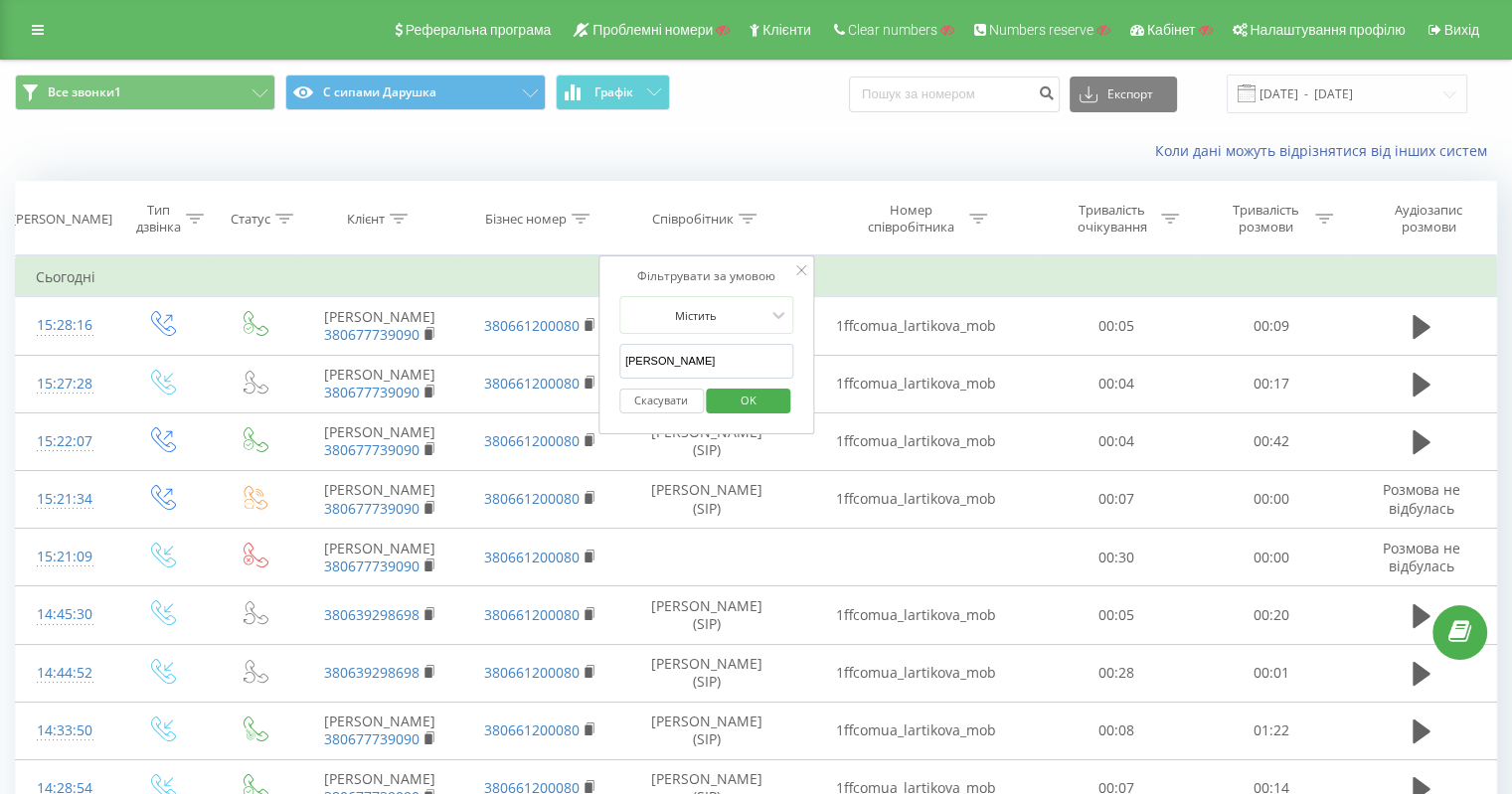 type on "Артикова" 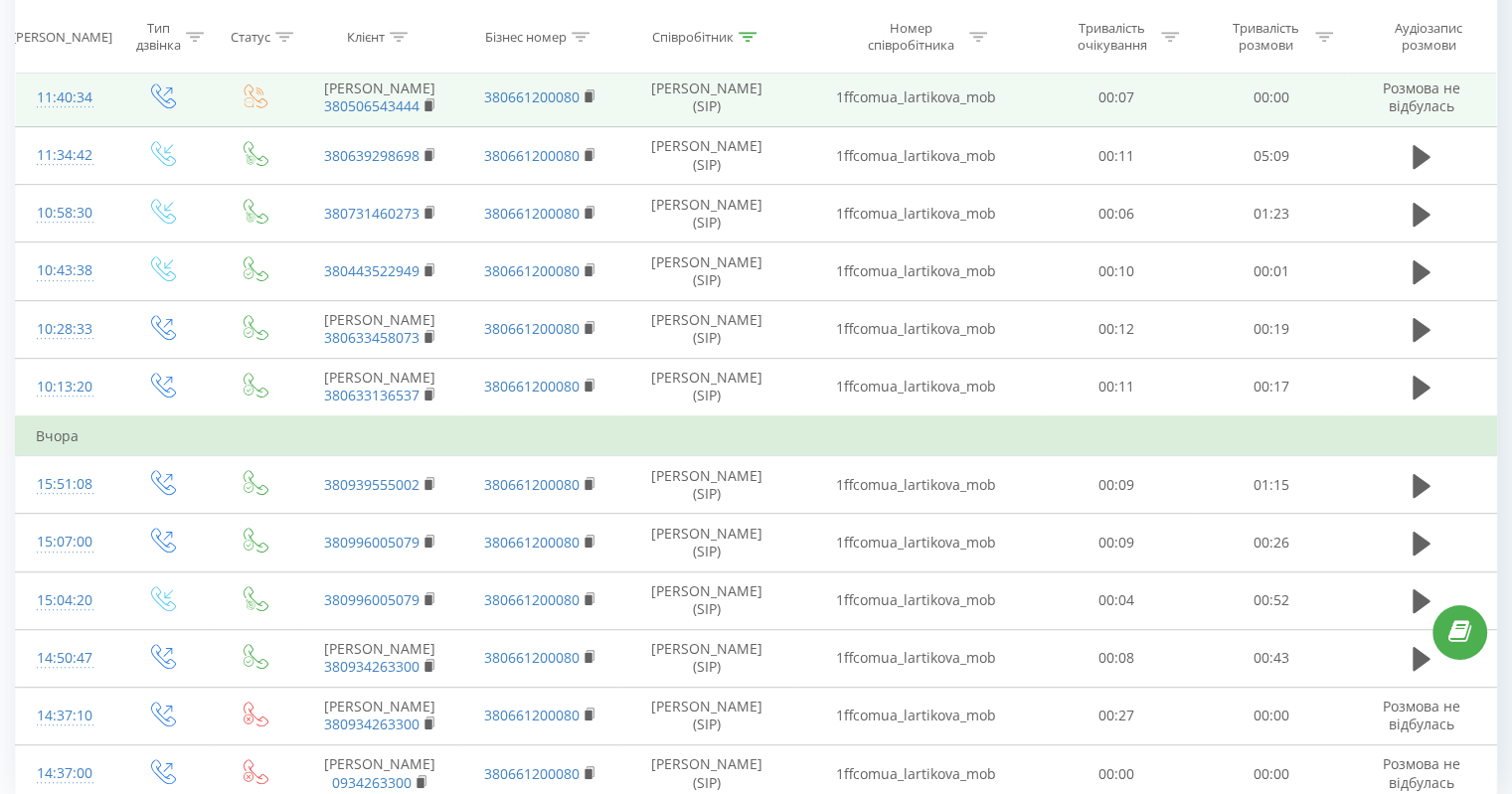 scroll, scrollTop: 994, scrollLeft: 0, axis: vertical 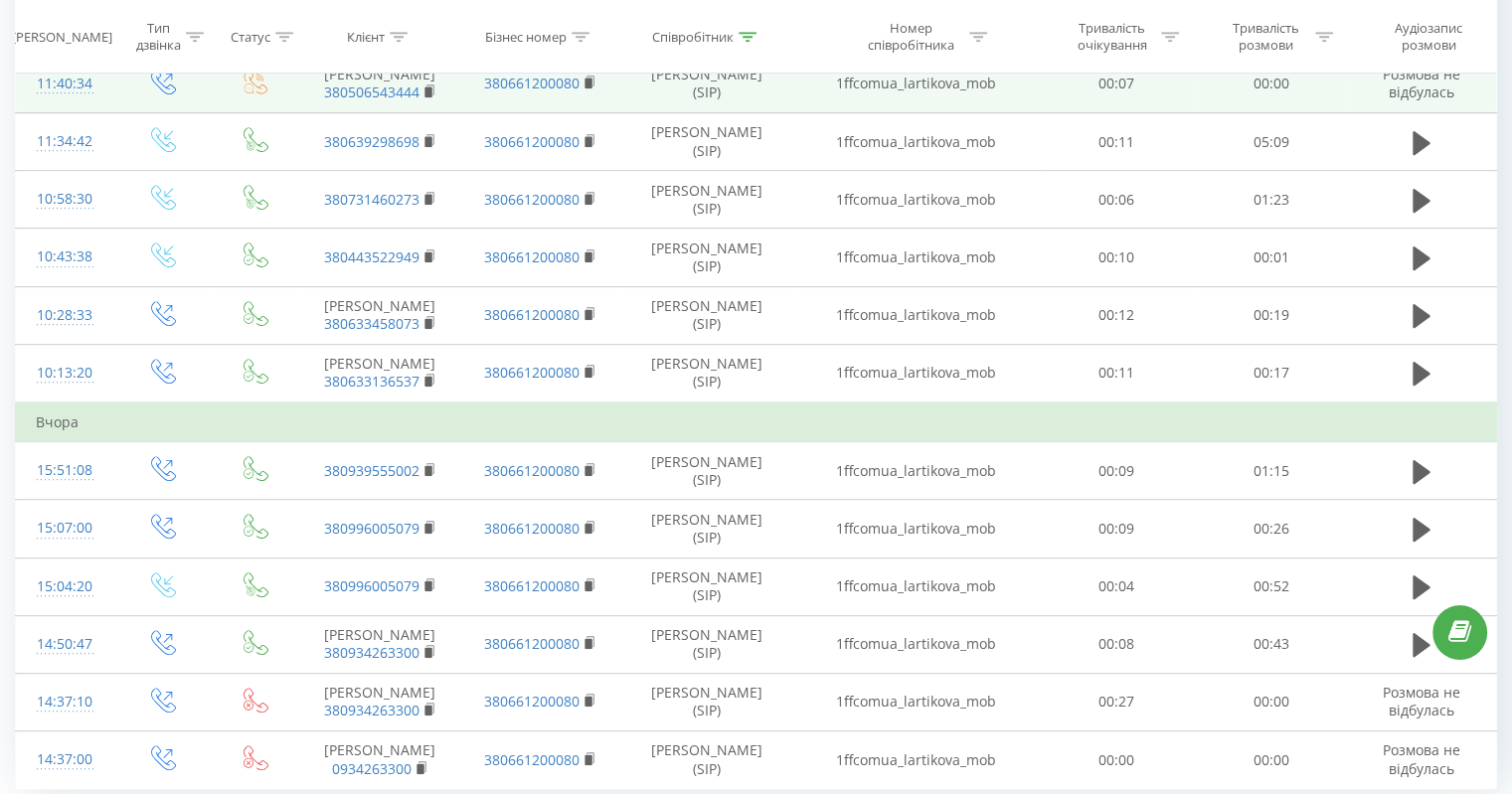 click on "1ffcomua_lartikova_mob" 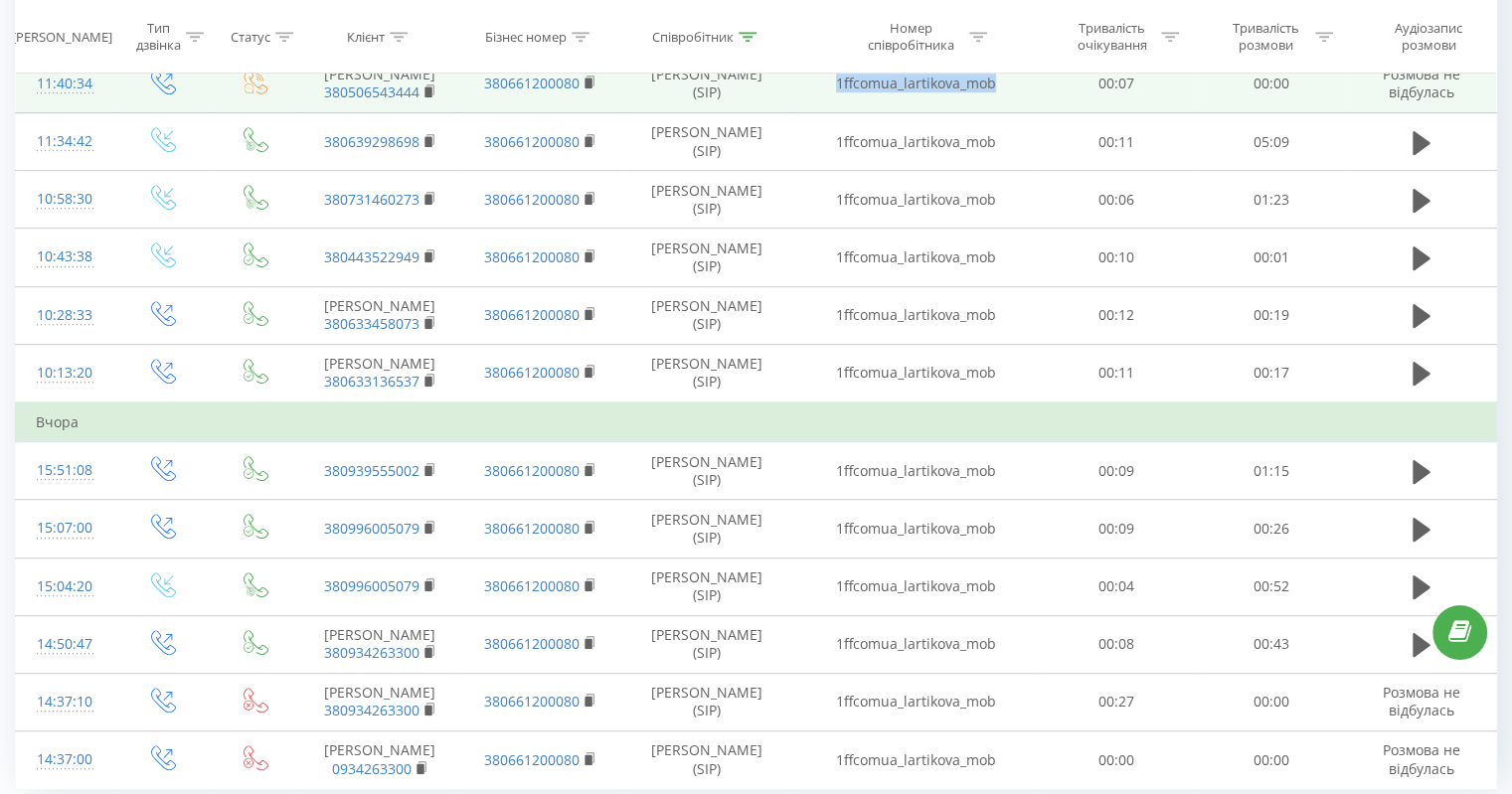 click on "1ffcomua_lartikova_mob" 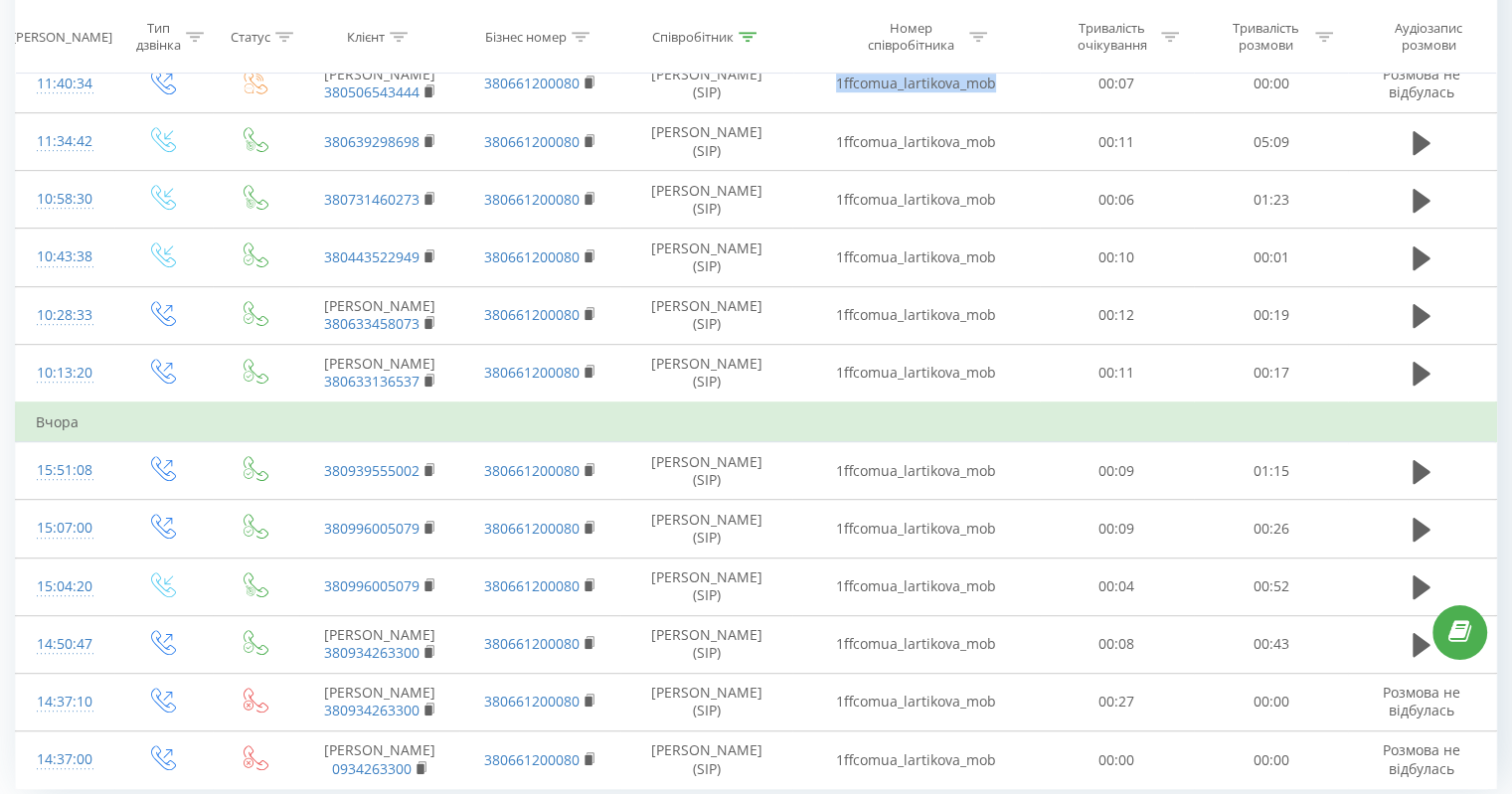 copy on "1ffcomua_lartikova_mob" 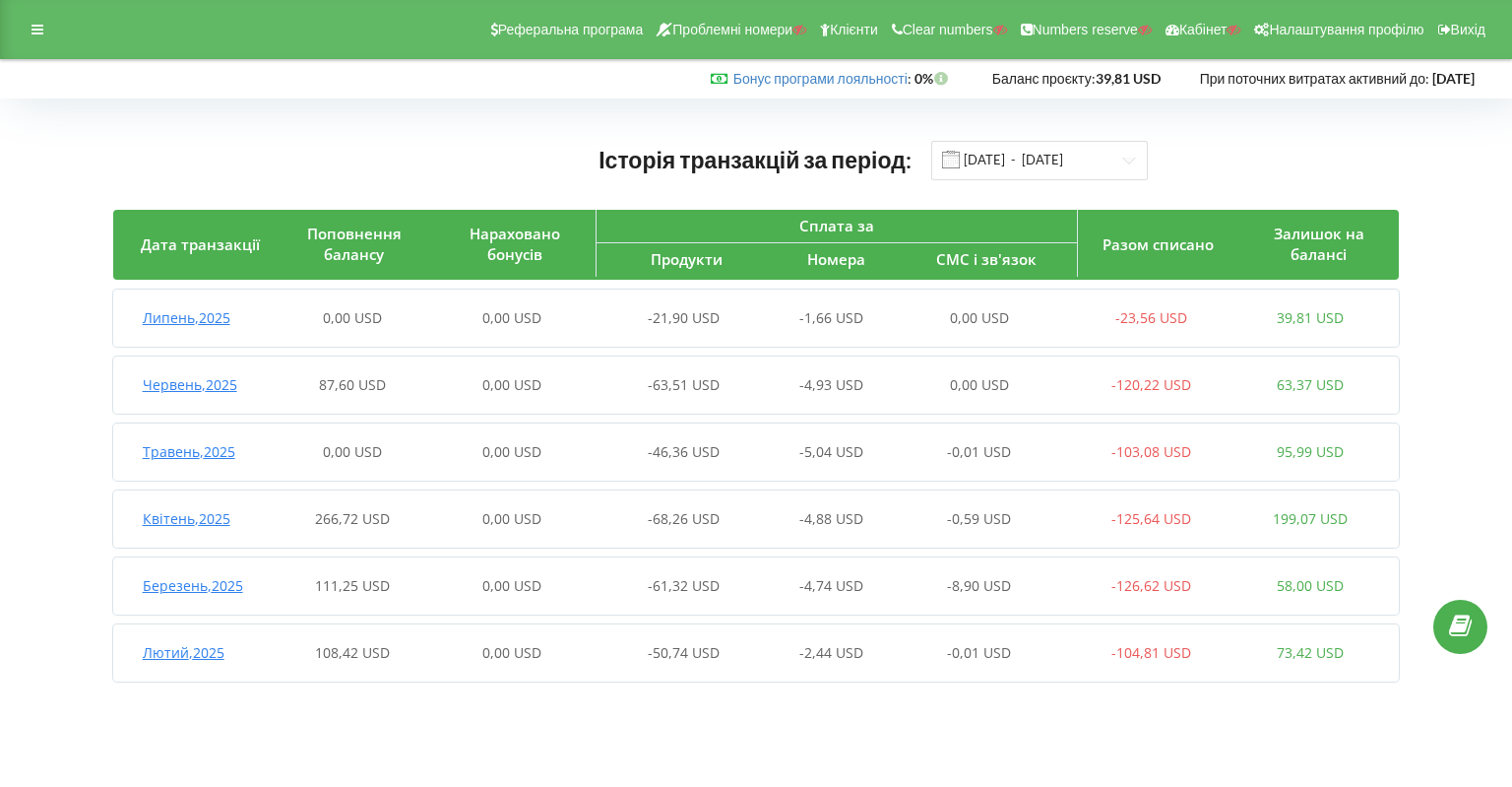 scroll, scrollTop: 0, scrollLeft: 0, axis: both 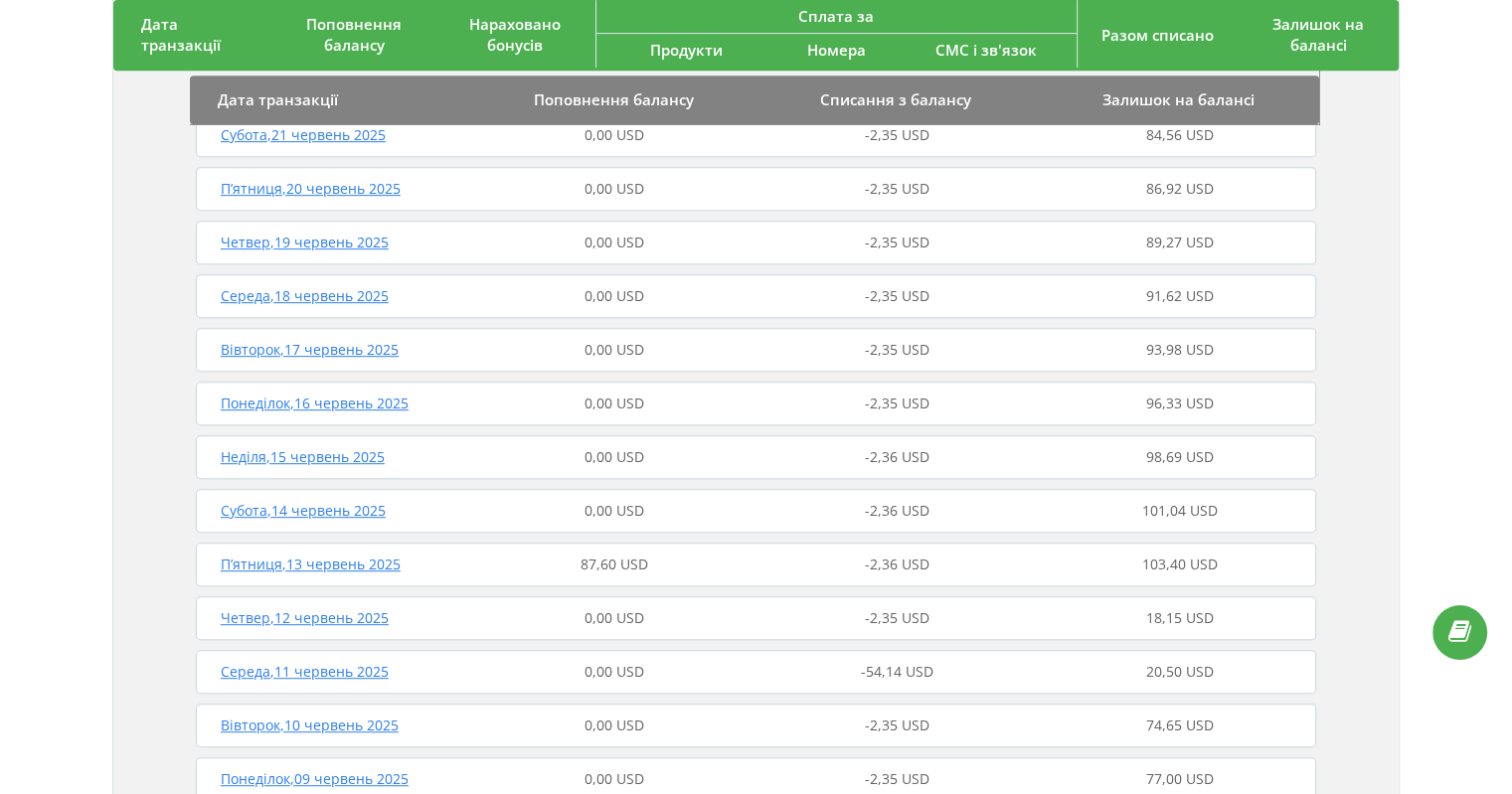 click on "П’ятниця ,  13   червень   2025" at bounding box center (310, 563) 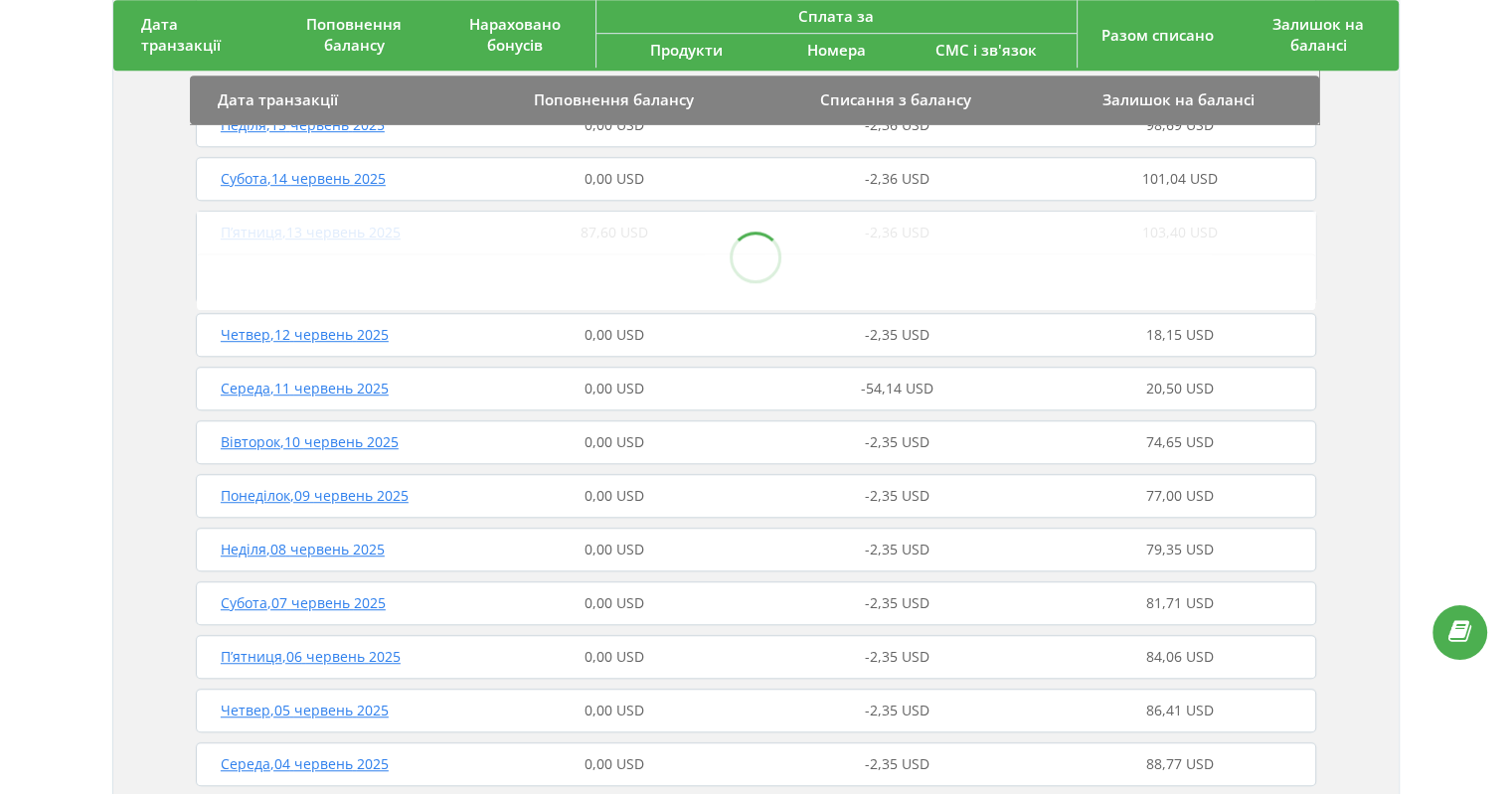 scroll, scrollTop: 1192, scrollLeft: 0, axis: vertical 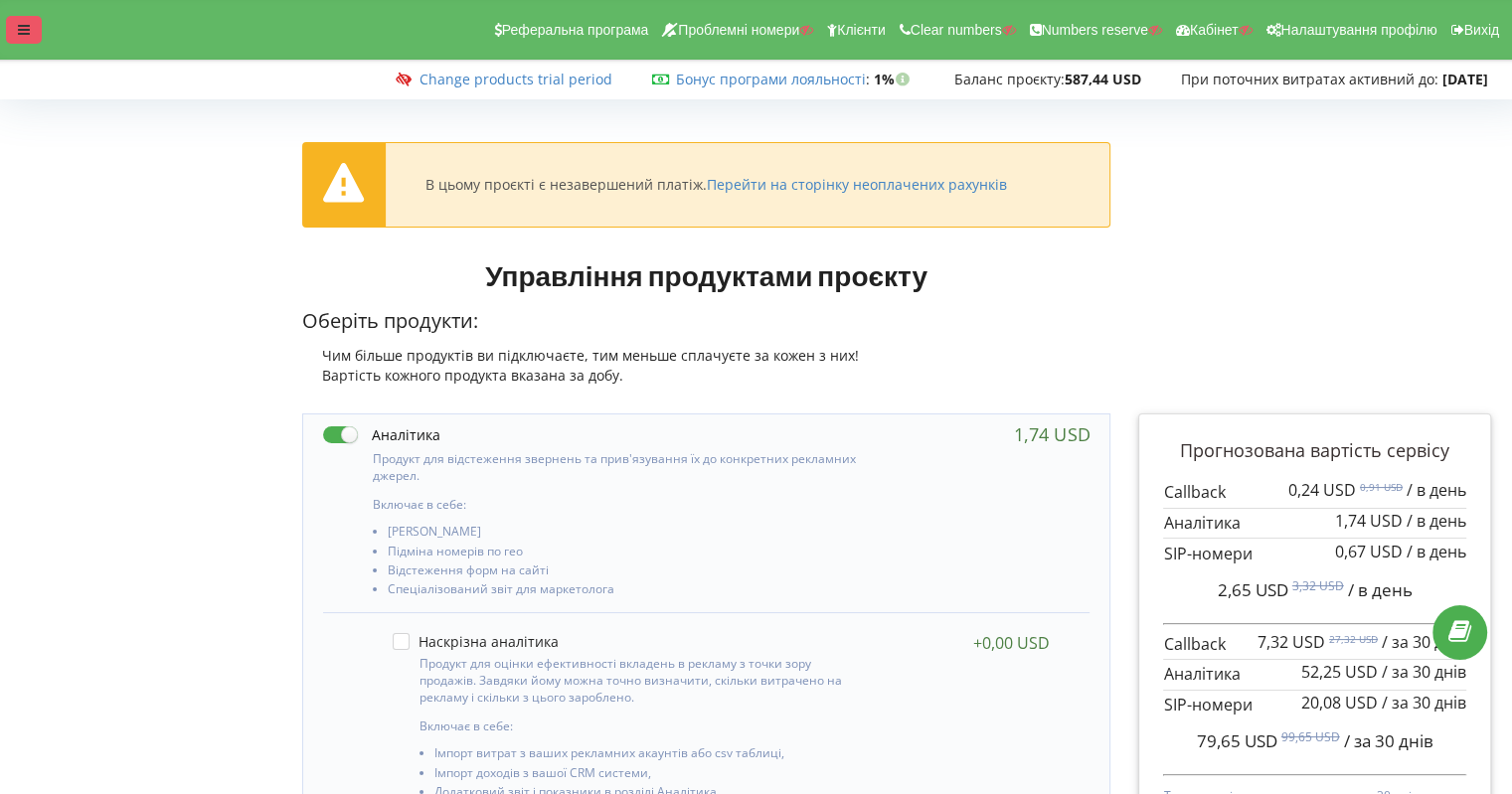 click at bounding box center (24, 30) 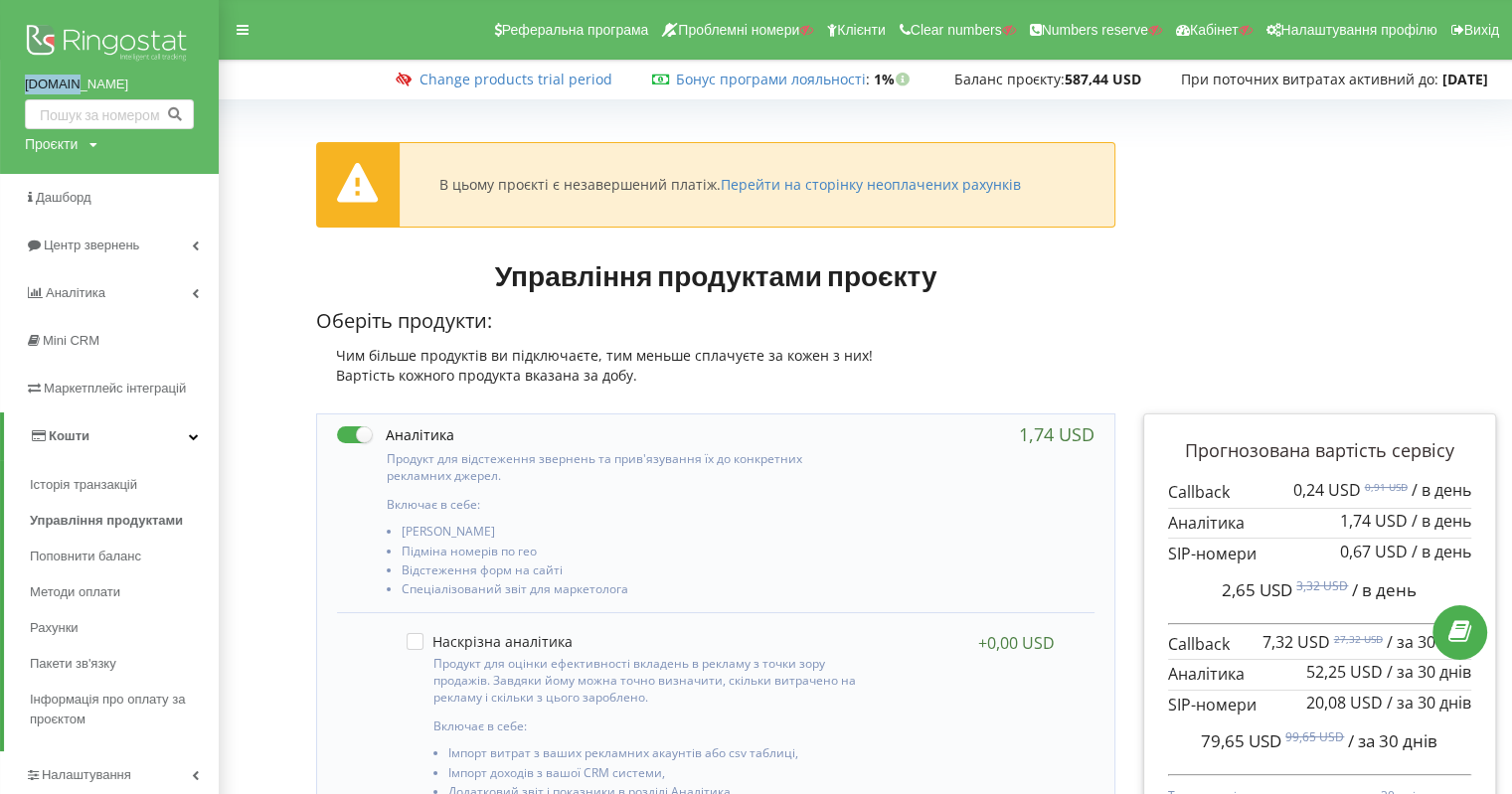 drag, startPoint x: 14, startPoint y: 81, endPoint x: 103, endPoint y: 81, distance: 89 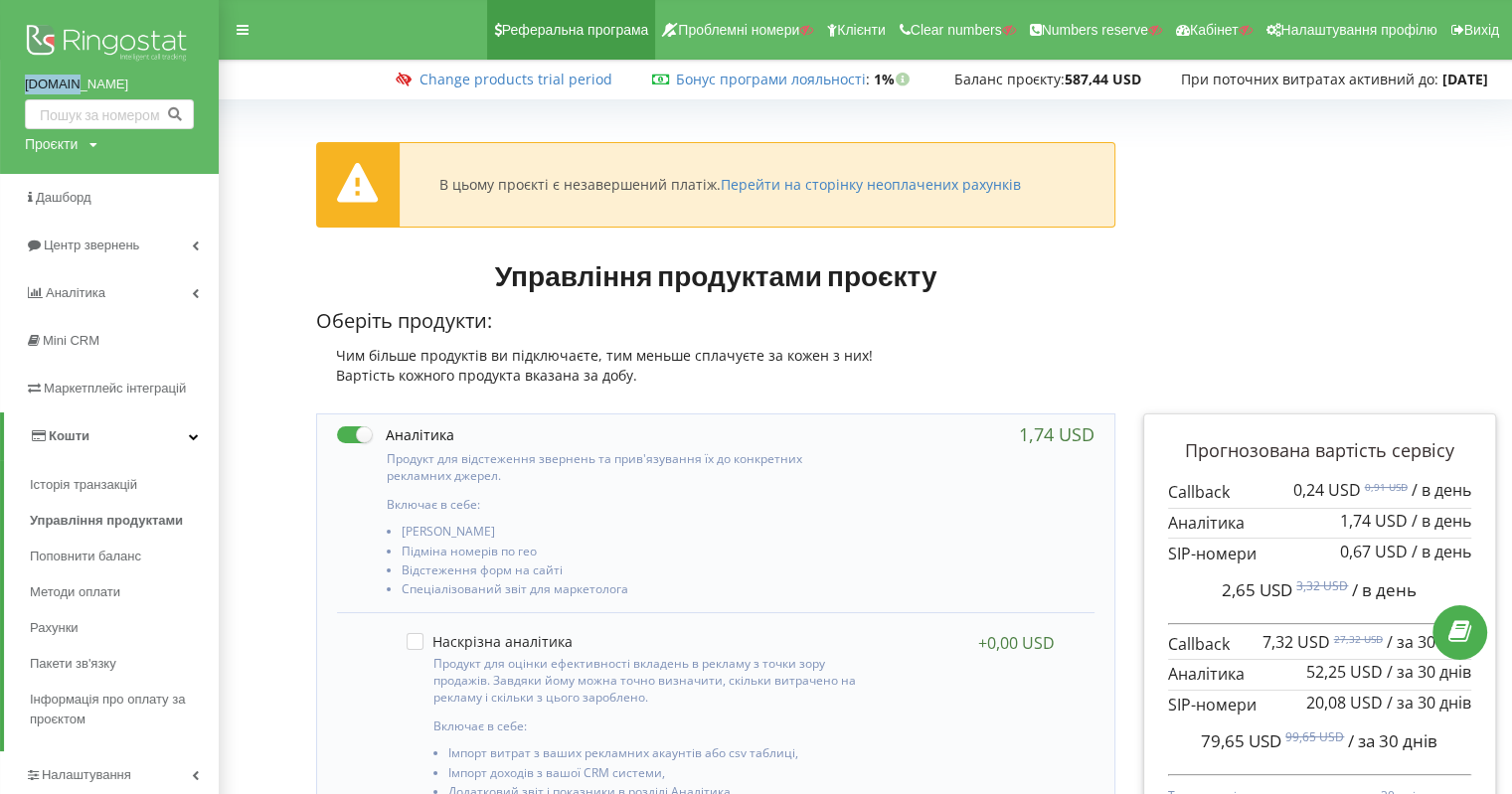 copy on "[DOMAIN_NAME]" 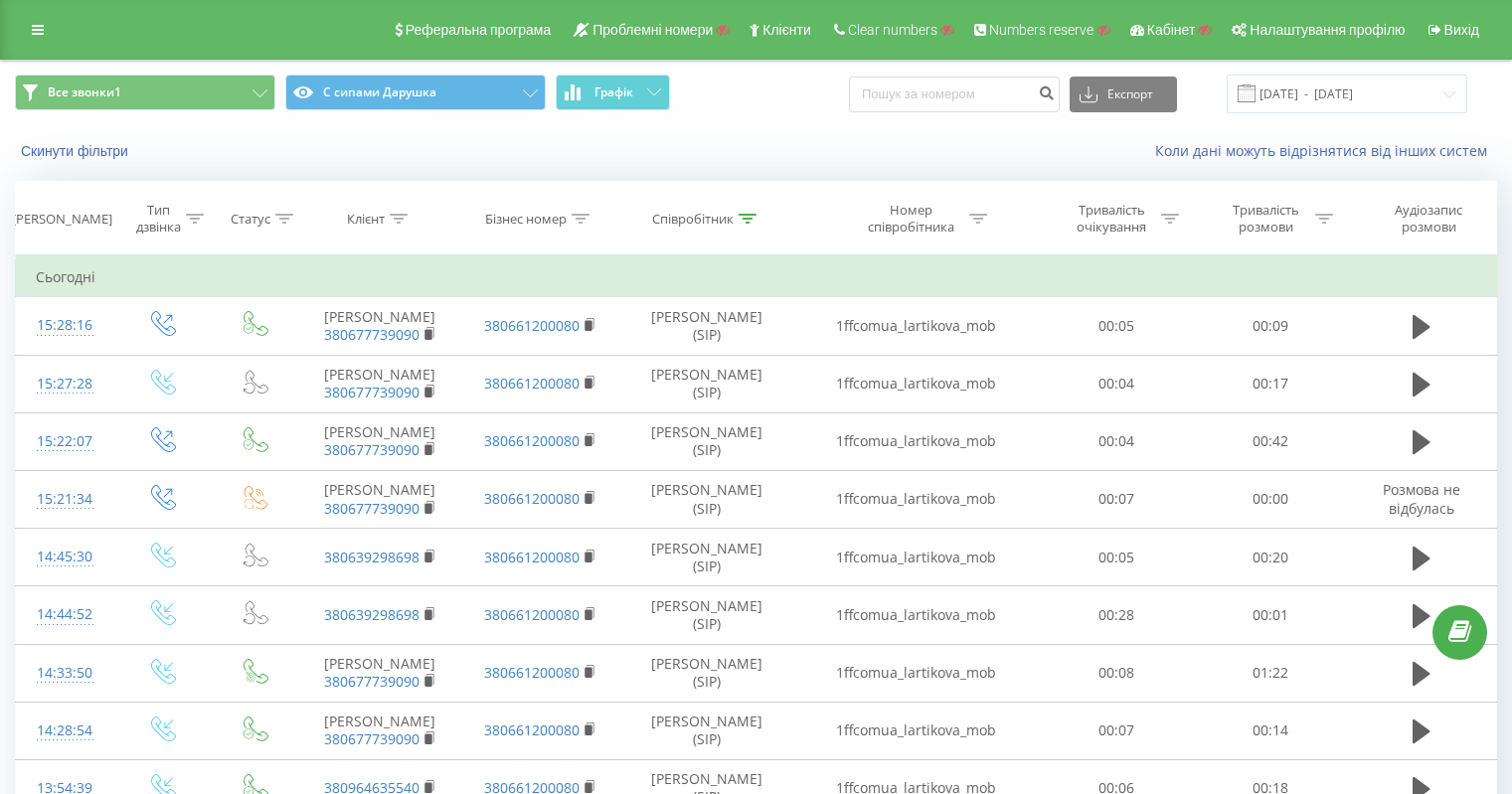 scroll, scrollTop: 572, scrollLeft: 0, axis: vertical 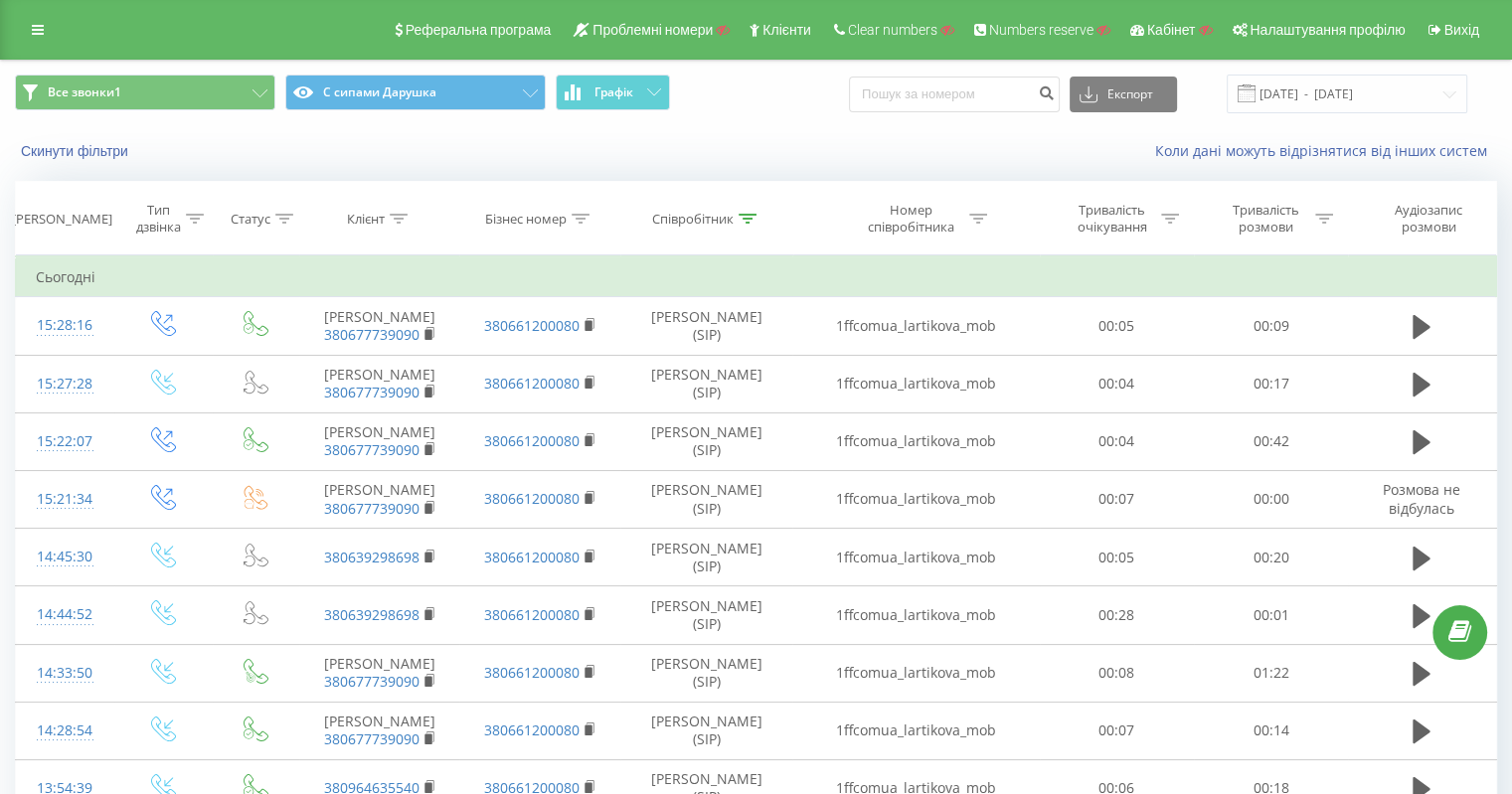 click 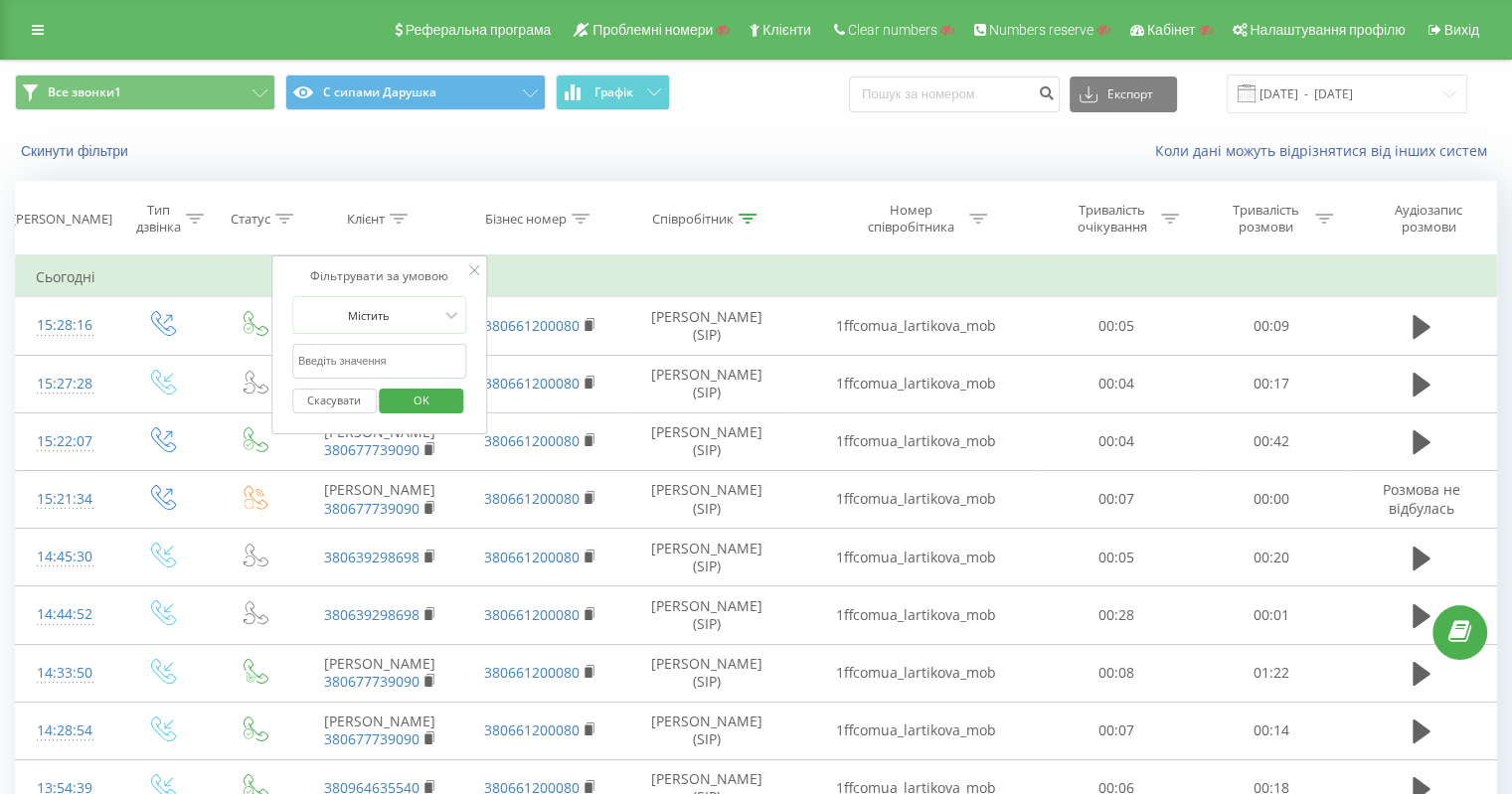 click at bounding box center [380, 361] 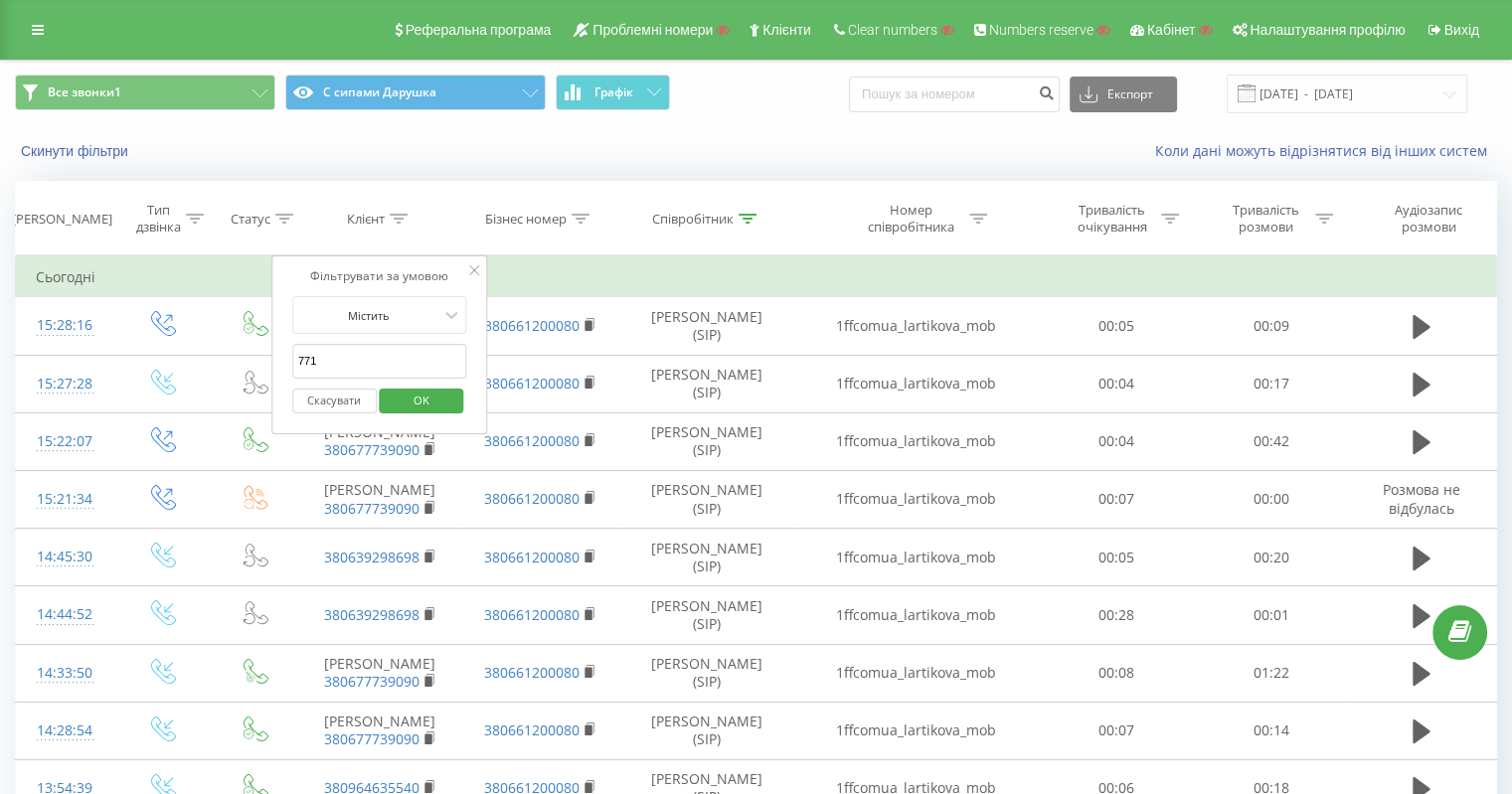type on "7717" 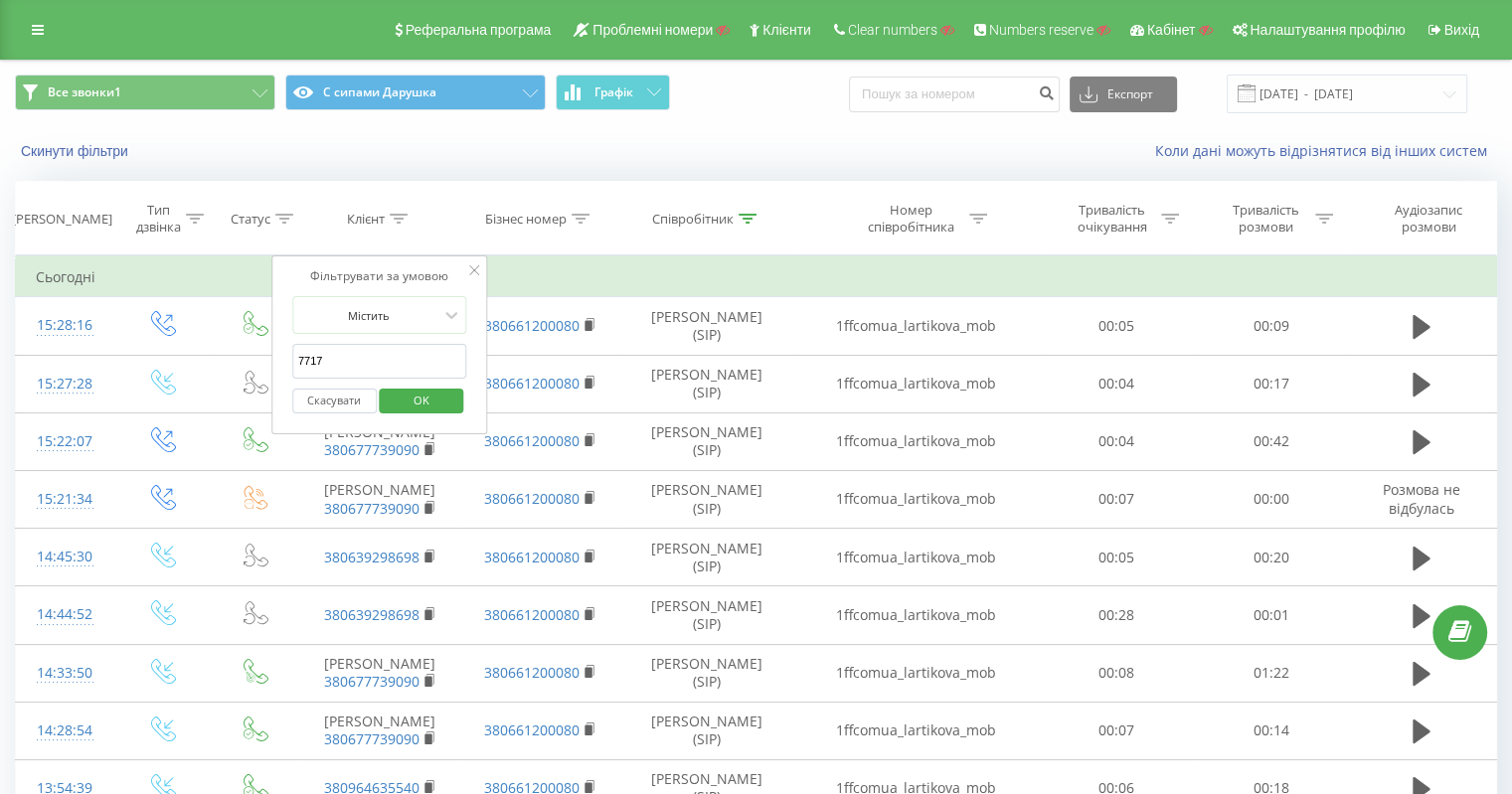 click on "OK" at bounding box center (421, 400) 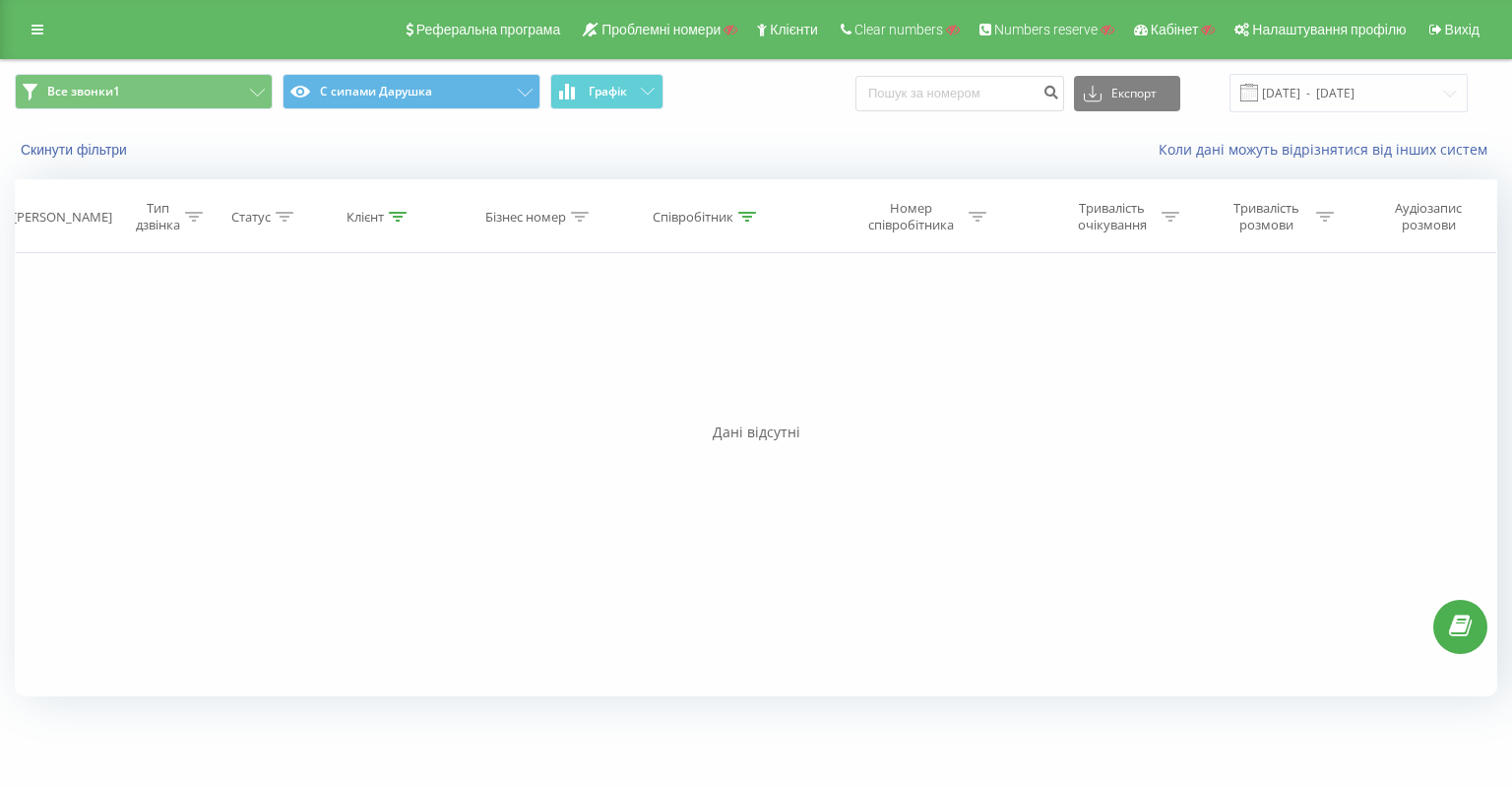 click 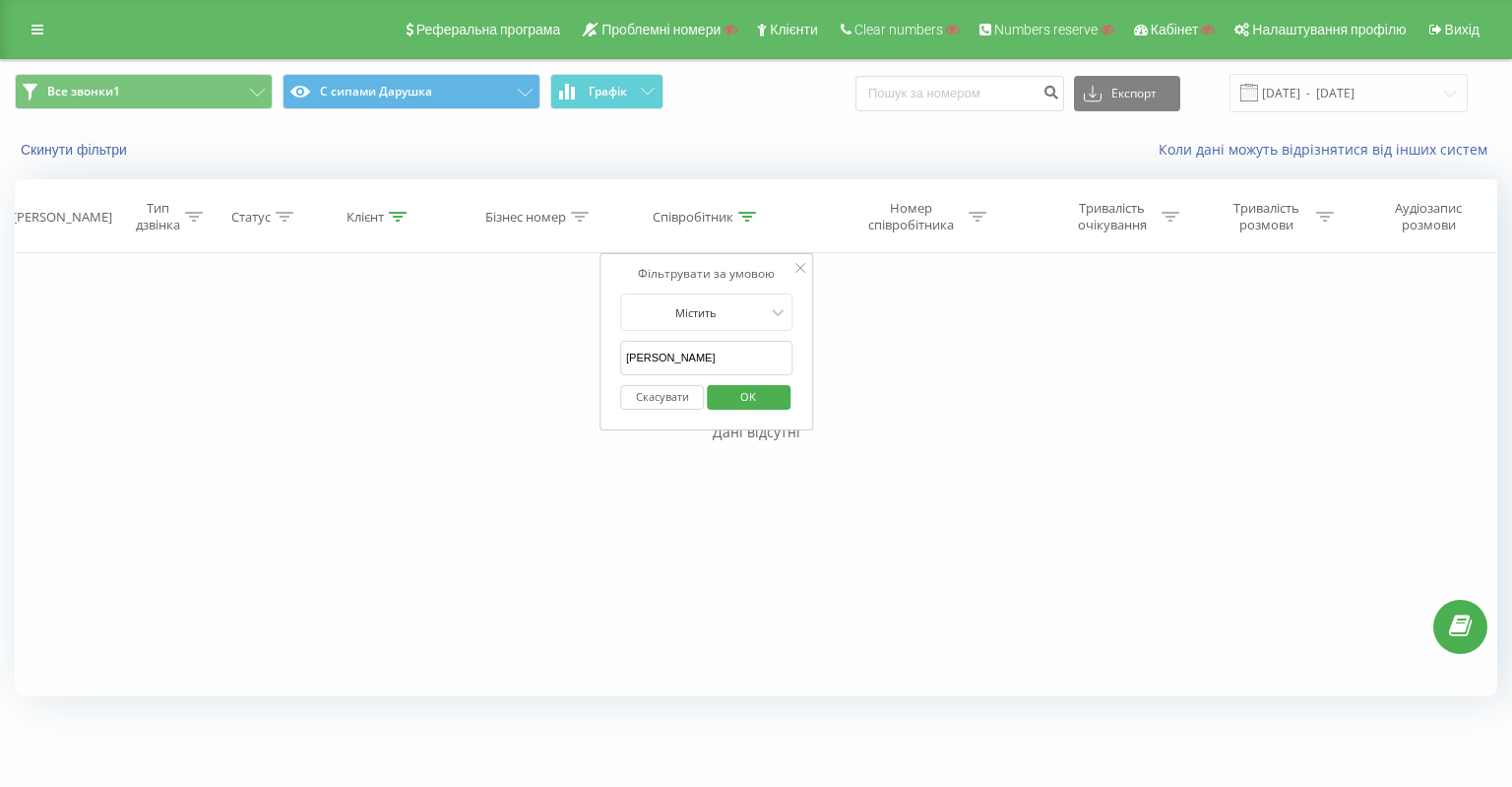 click on "Скасувати" at bounding box center [662, 397] 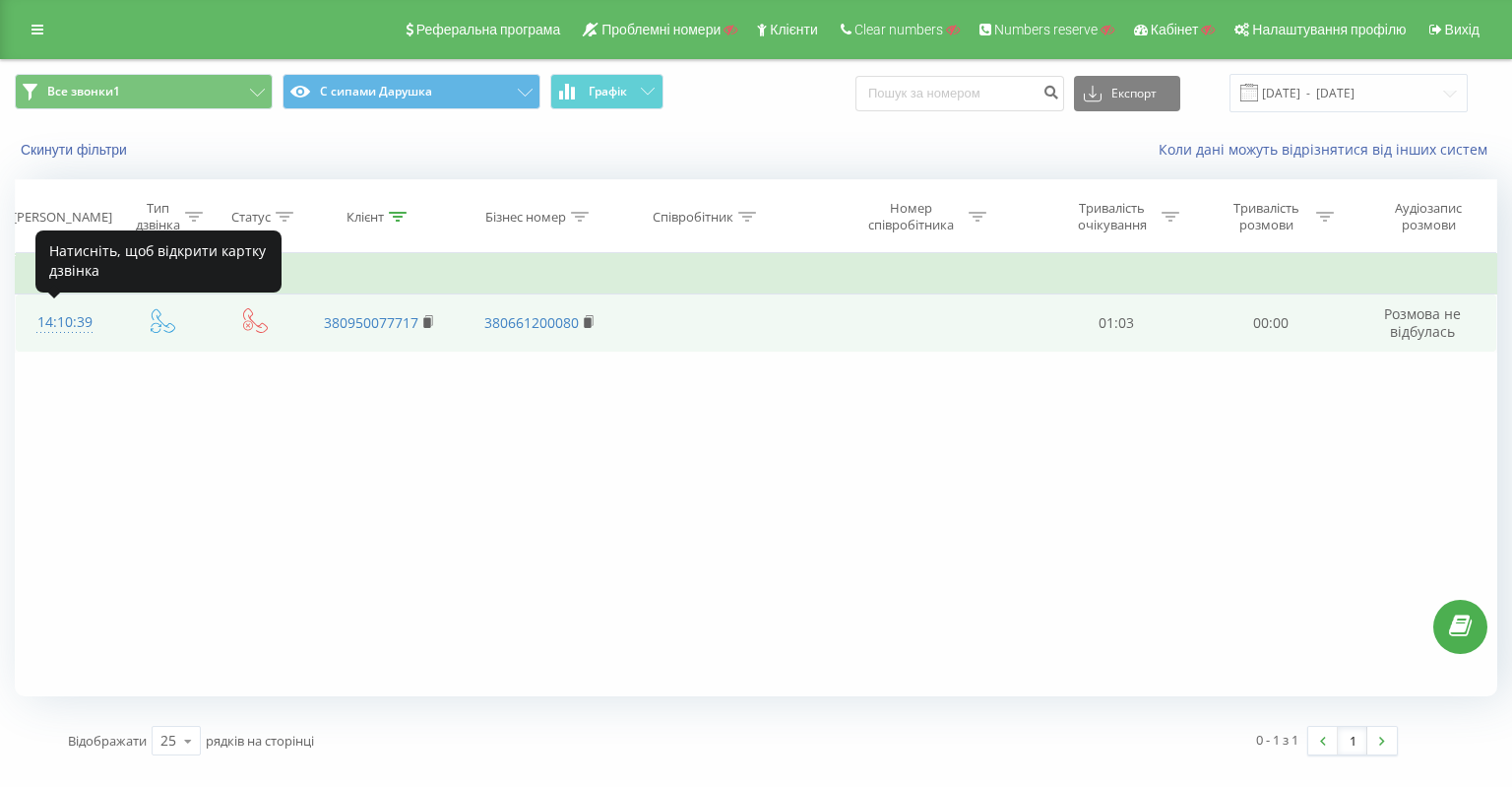 click on "14:10:39" at bounding box center (65, 322) 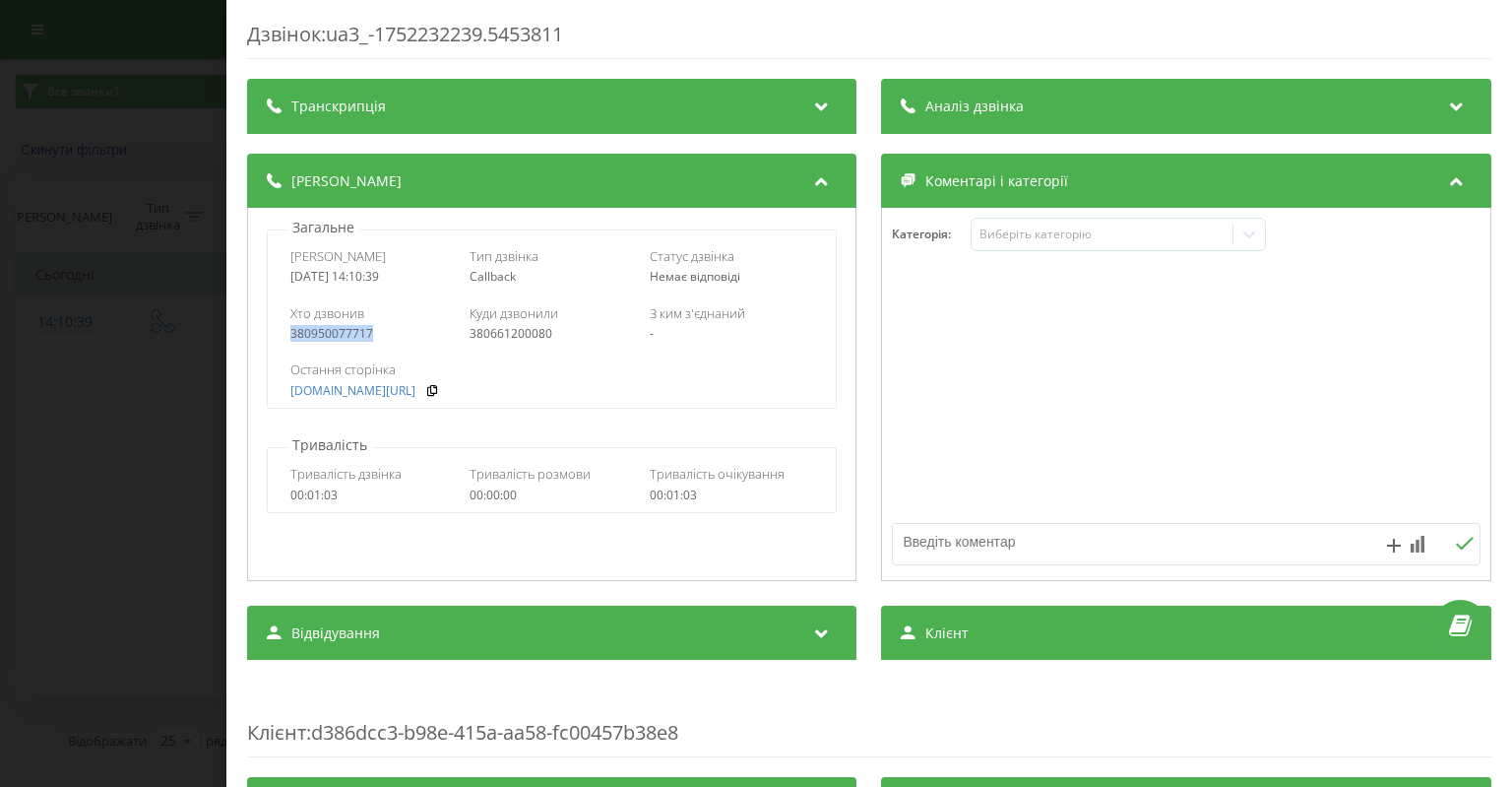 drag, startPoint x: 375, startPoint y: 338, endPoint x: 260, endPoint y: 333, distance: 115.10864 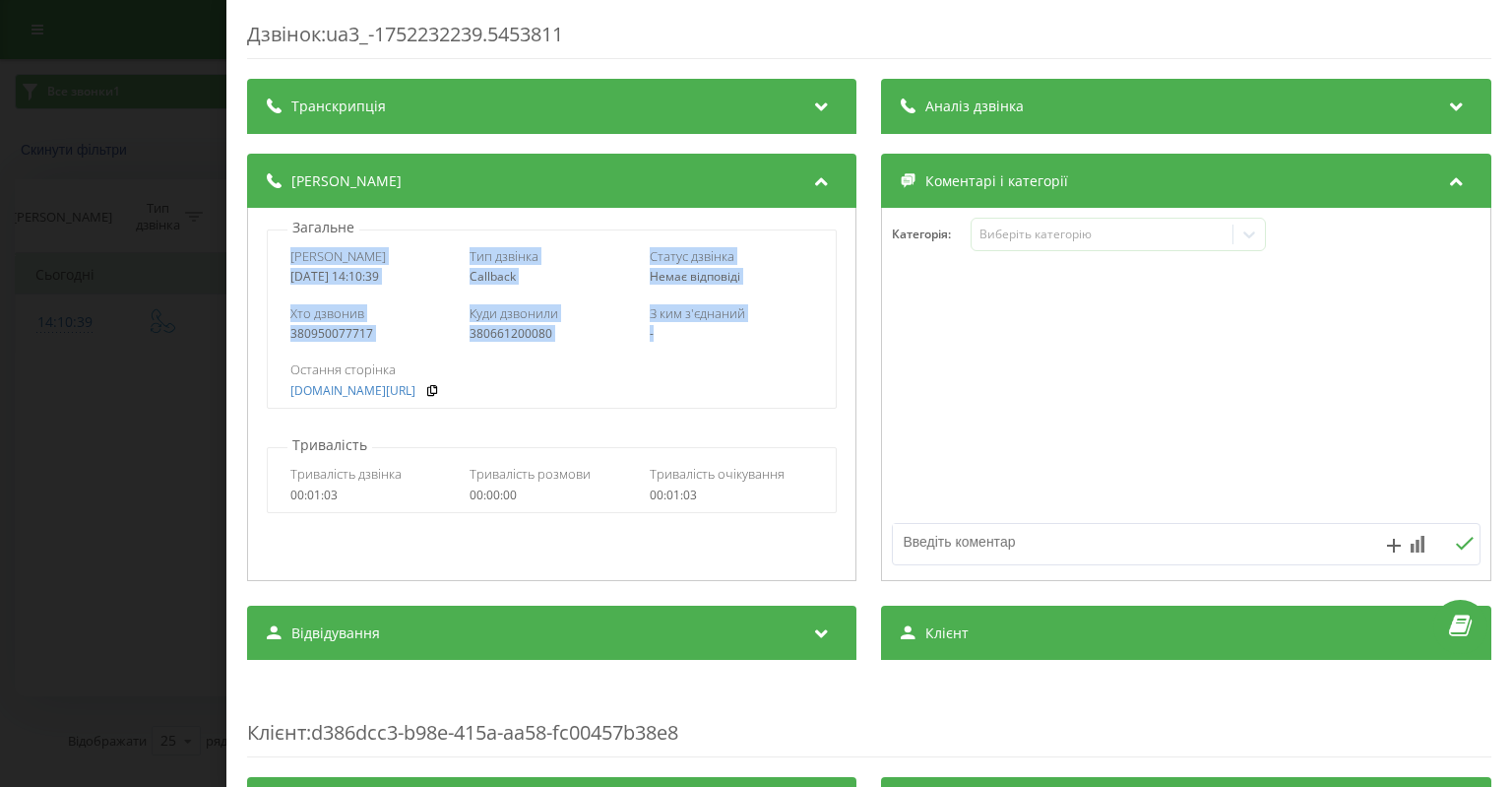 drag, startPoint x: 276, startPoint y: 261, endPoint x: 717, endPoint y: 337, distance: 447.50084 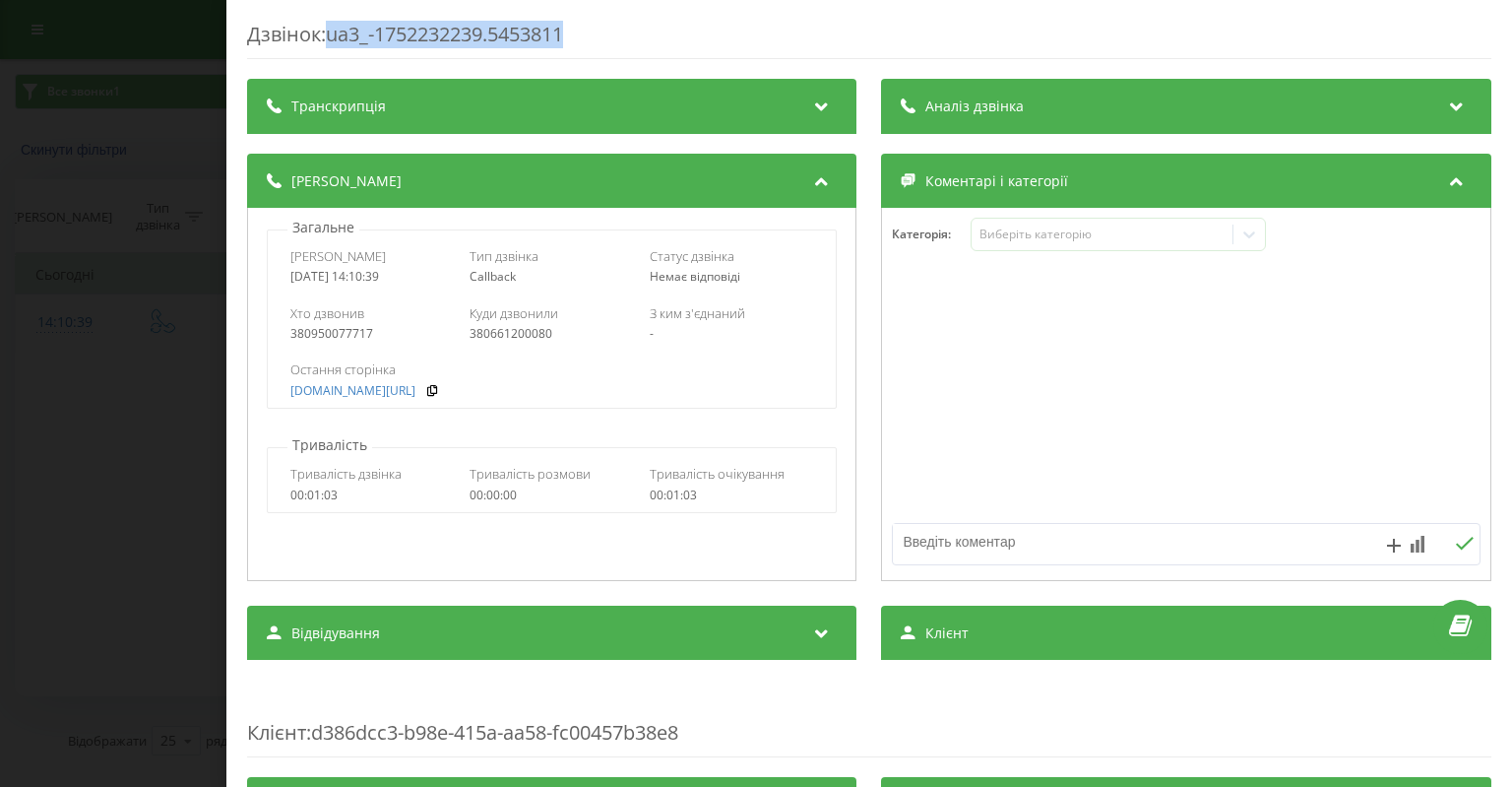 drag, startPoint x: 581, startPoint y: 25, endPoint x: 336, endPoint y: 45, distance: 245.81497 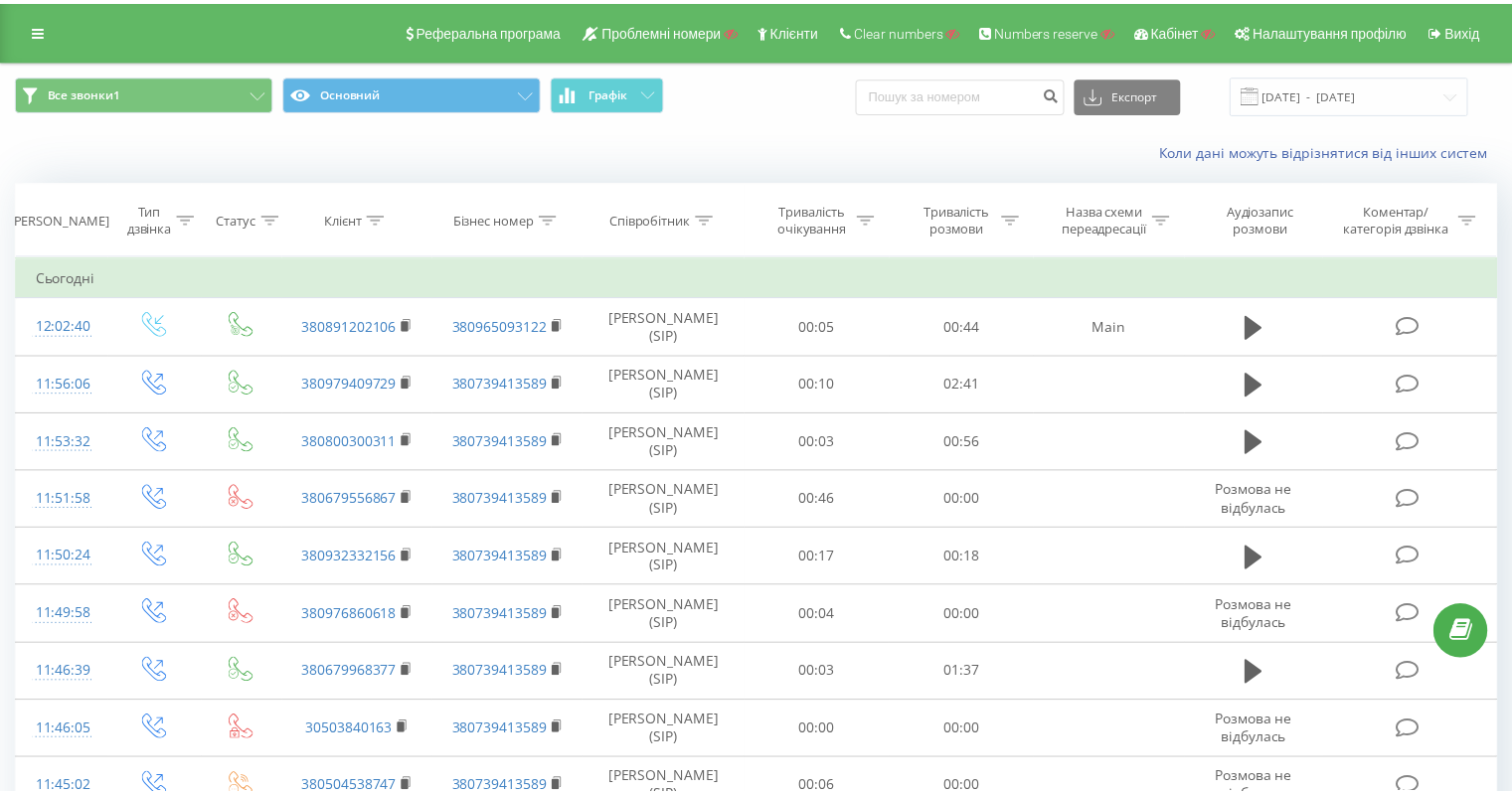 scroll, scrollTop: 0, scrollLeft: 0, axis: both 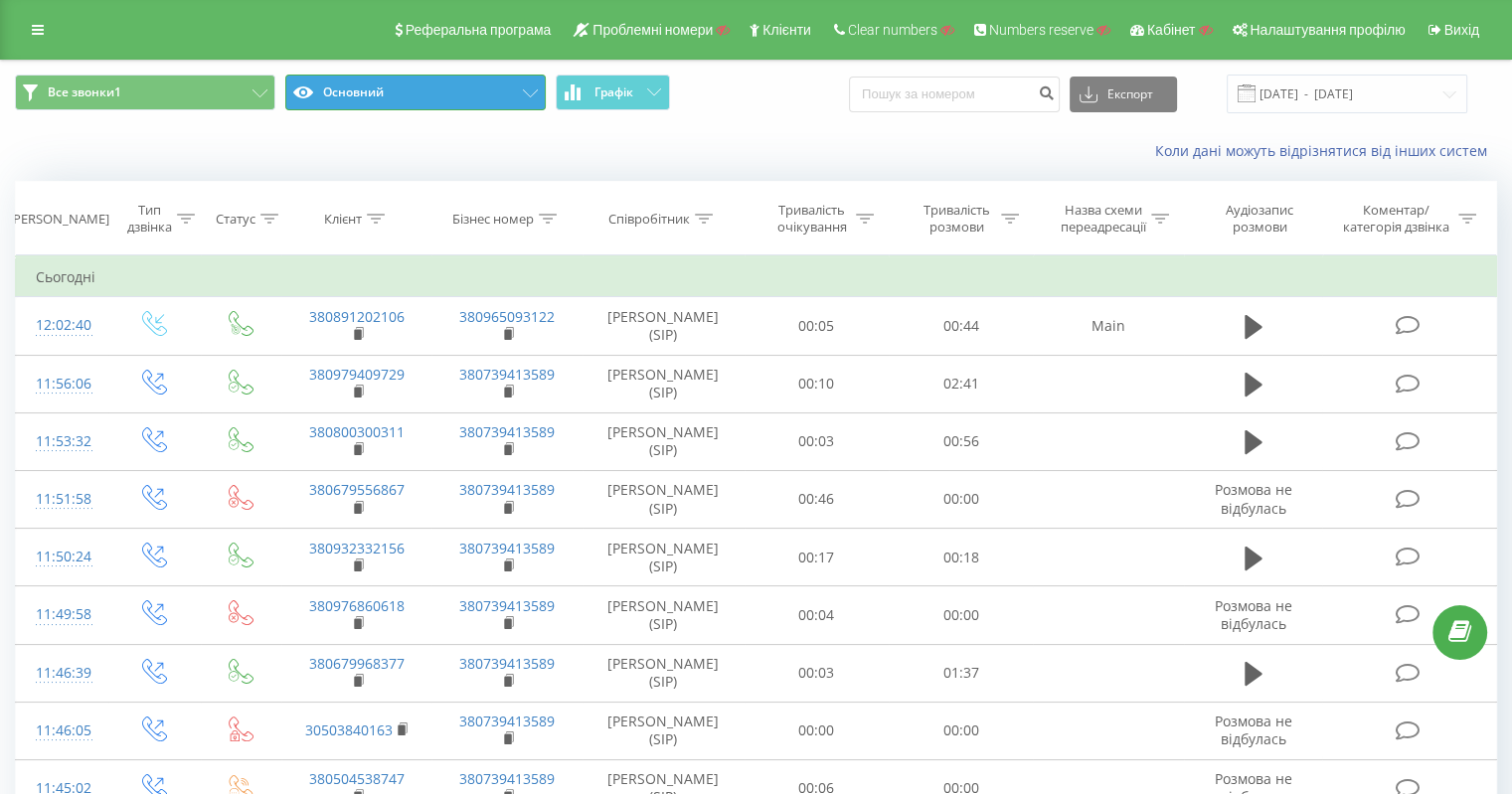 click on "Основний" at bounding box center (416, 92) 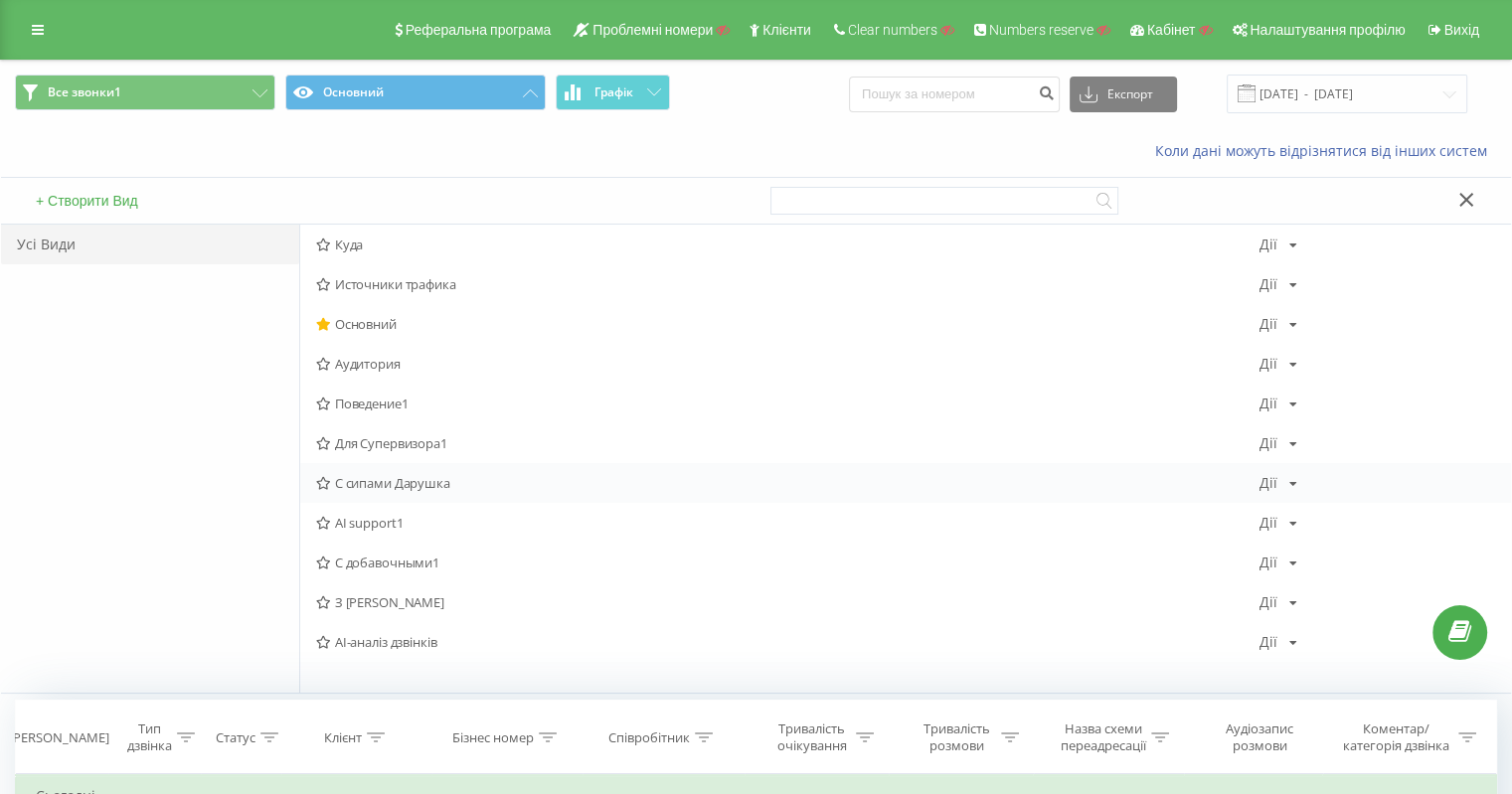 click on "С сипами Дарушка" at bounding box center [787, 483] 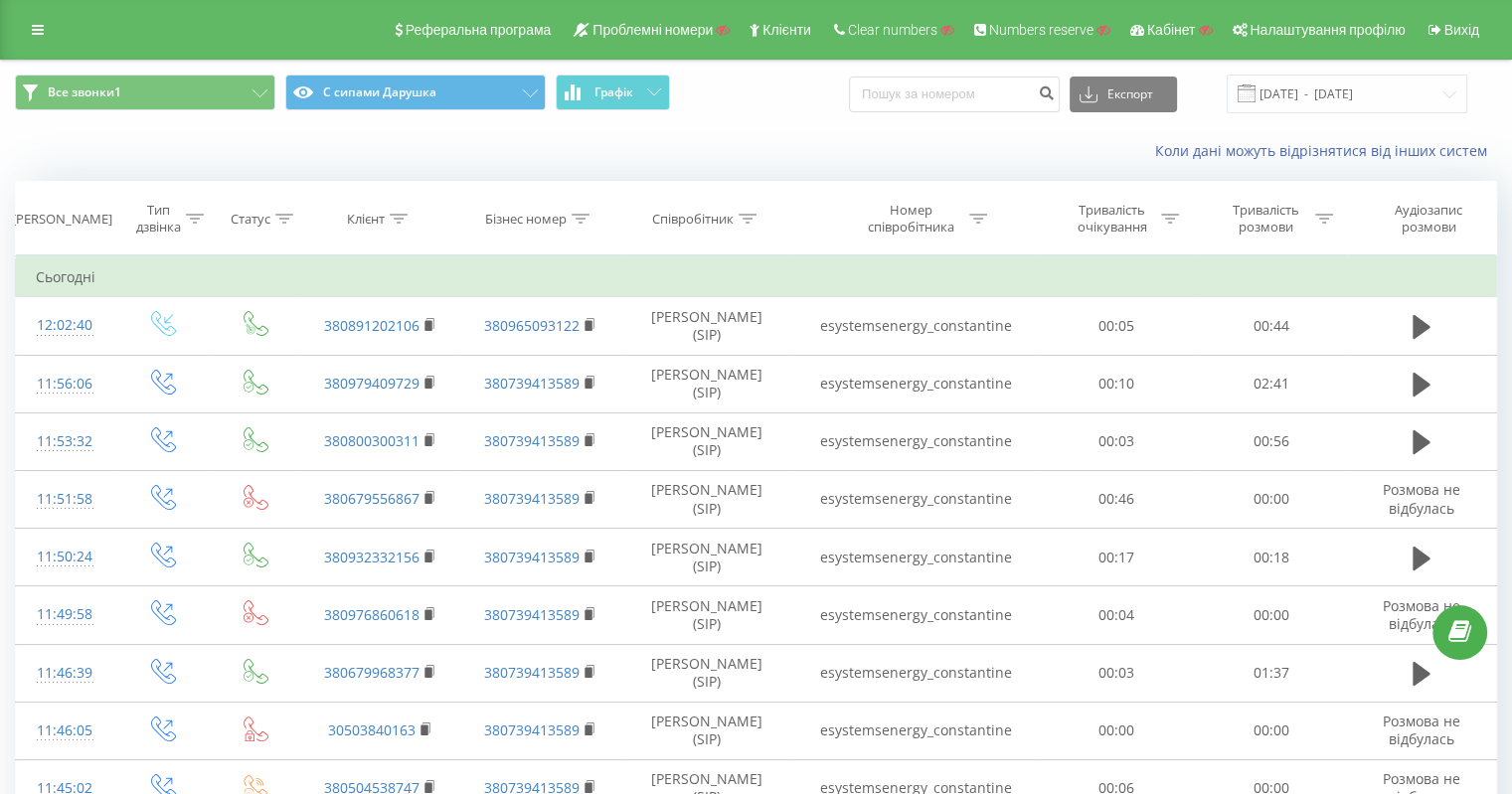 click 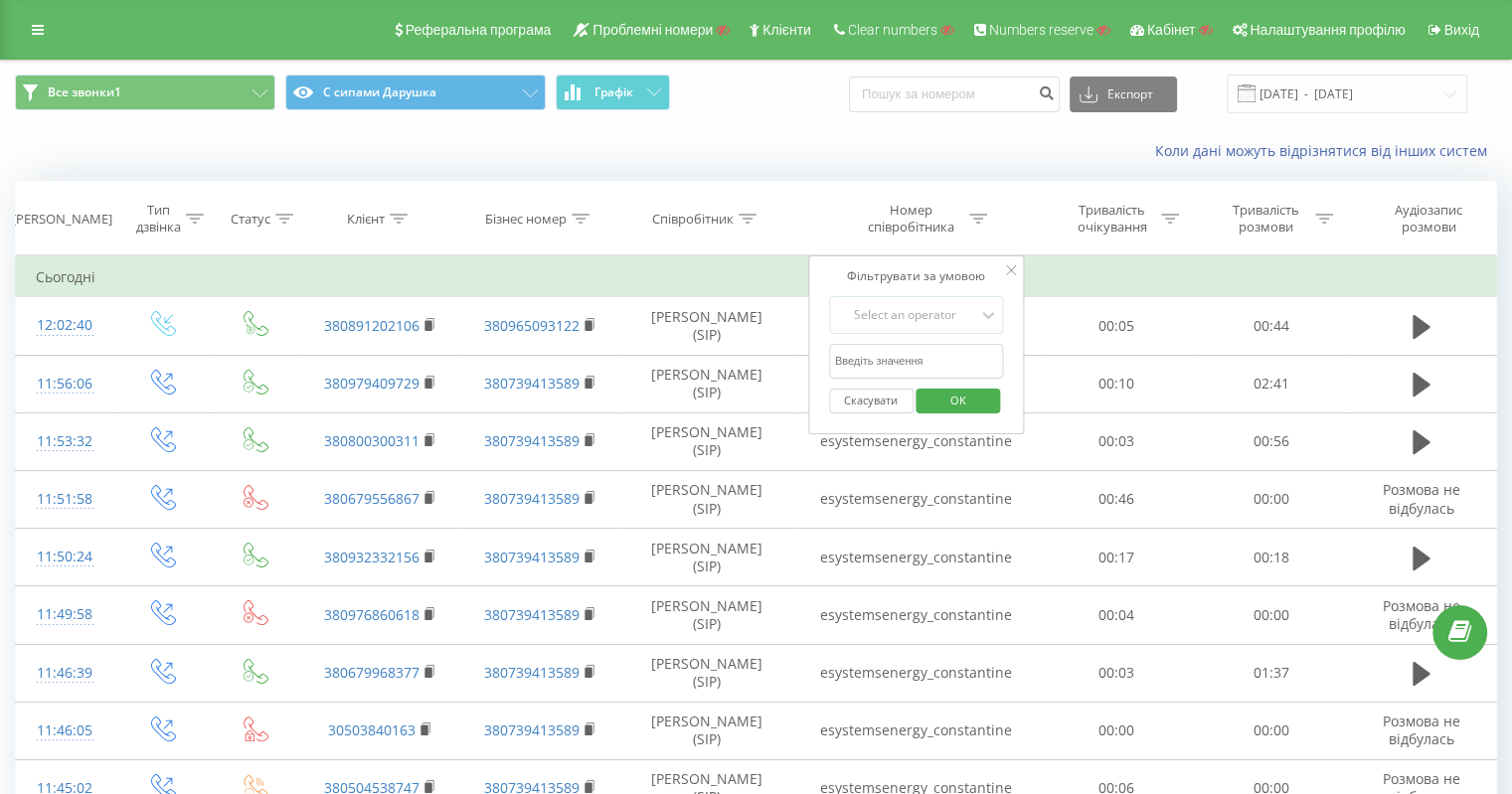 click at bounding box center (917, 361) 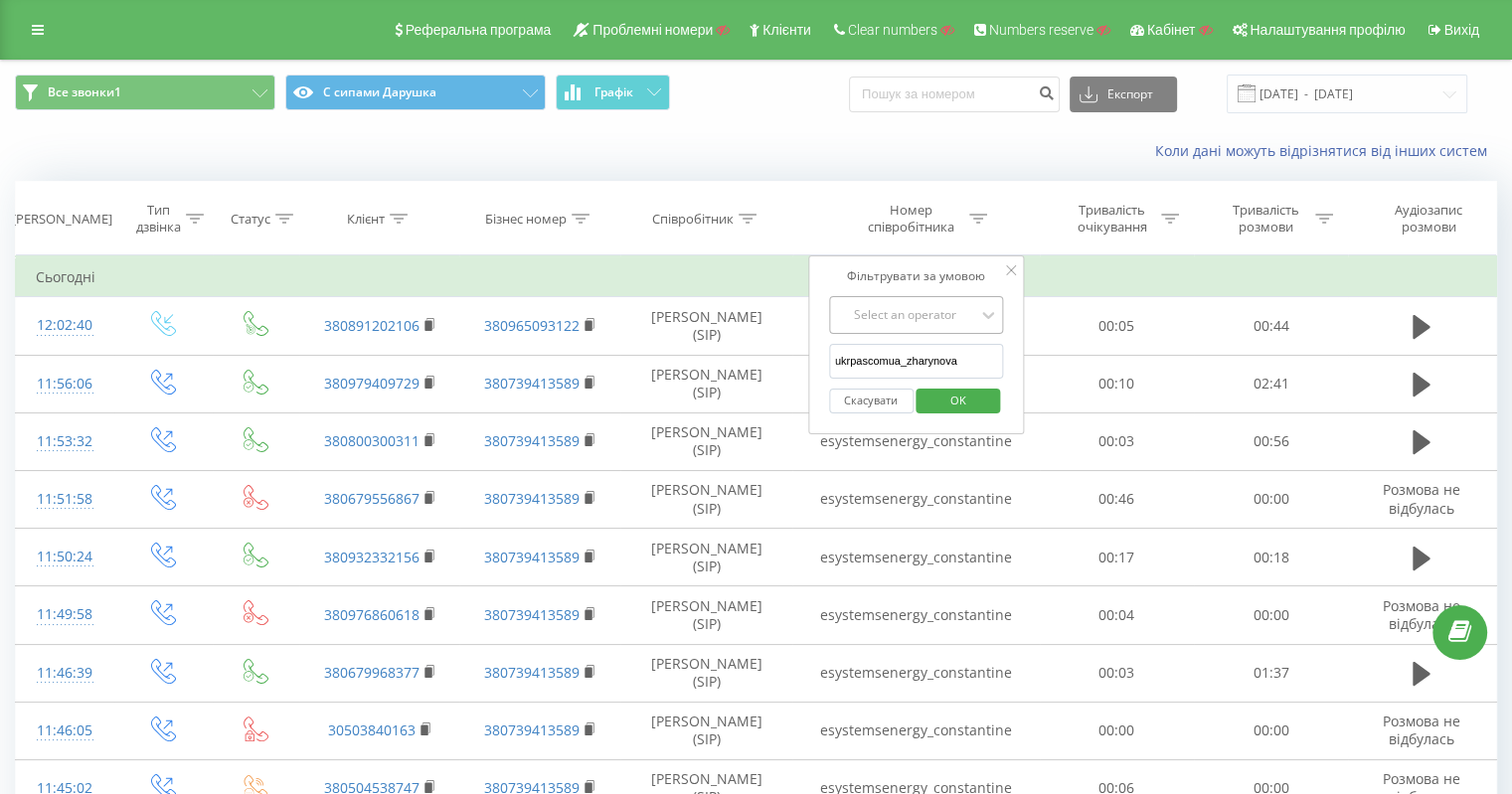 type on "ukrpascomua_zharynova" 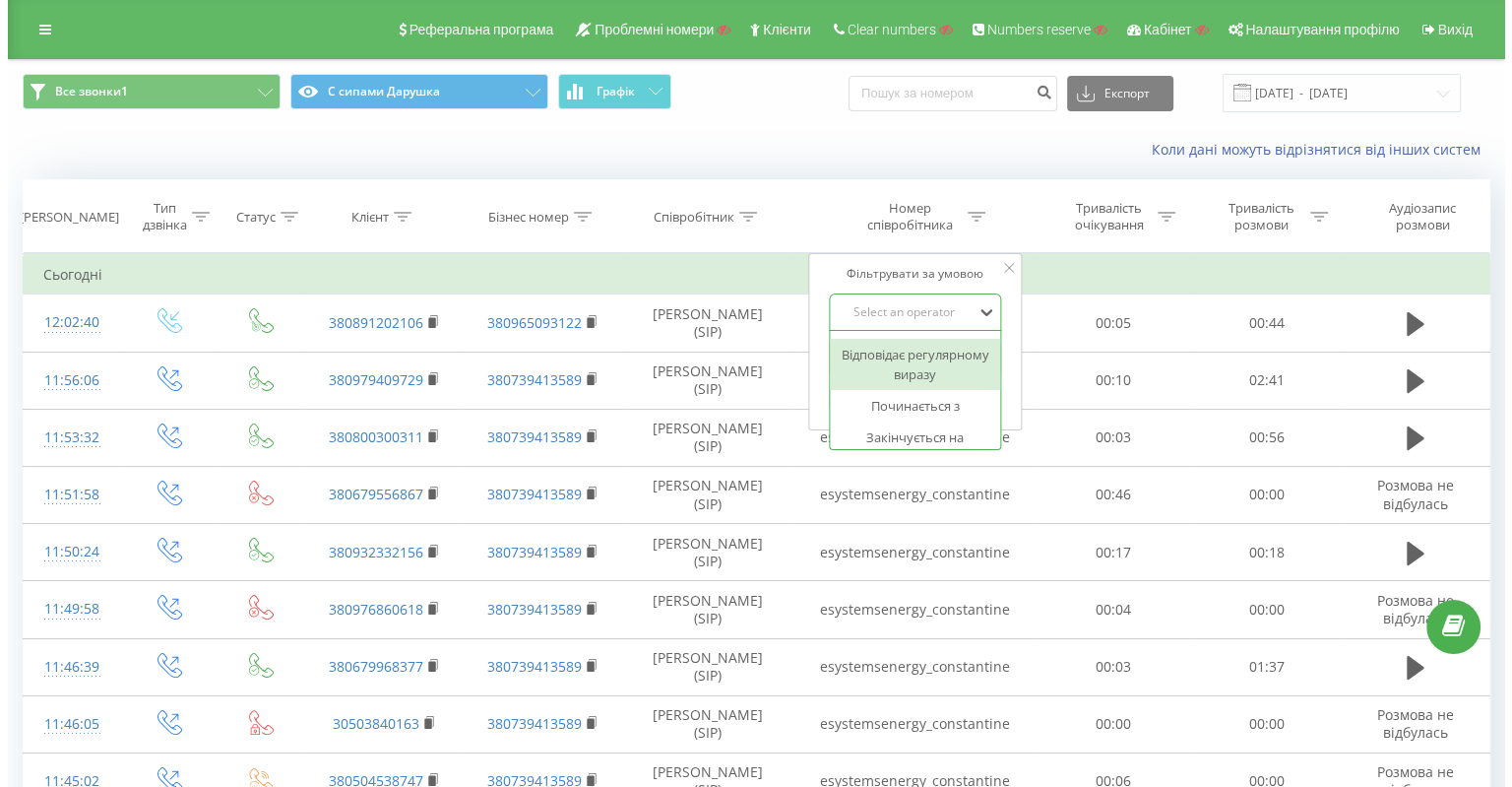 scroll, scrollTop: 130, scrollLeft: 0, axis: vertical 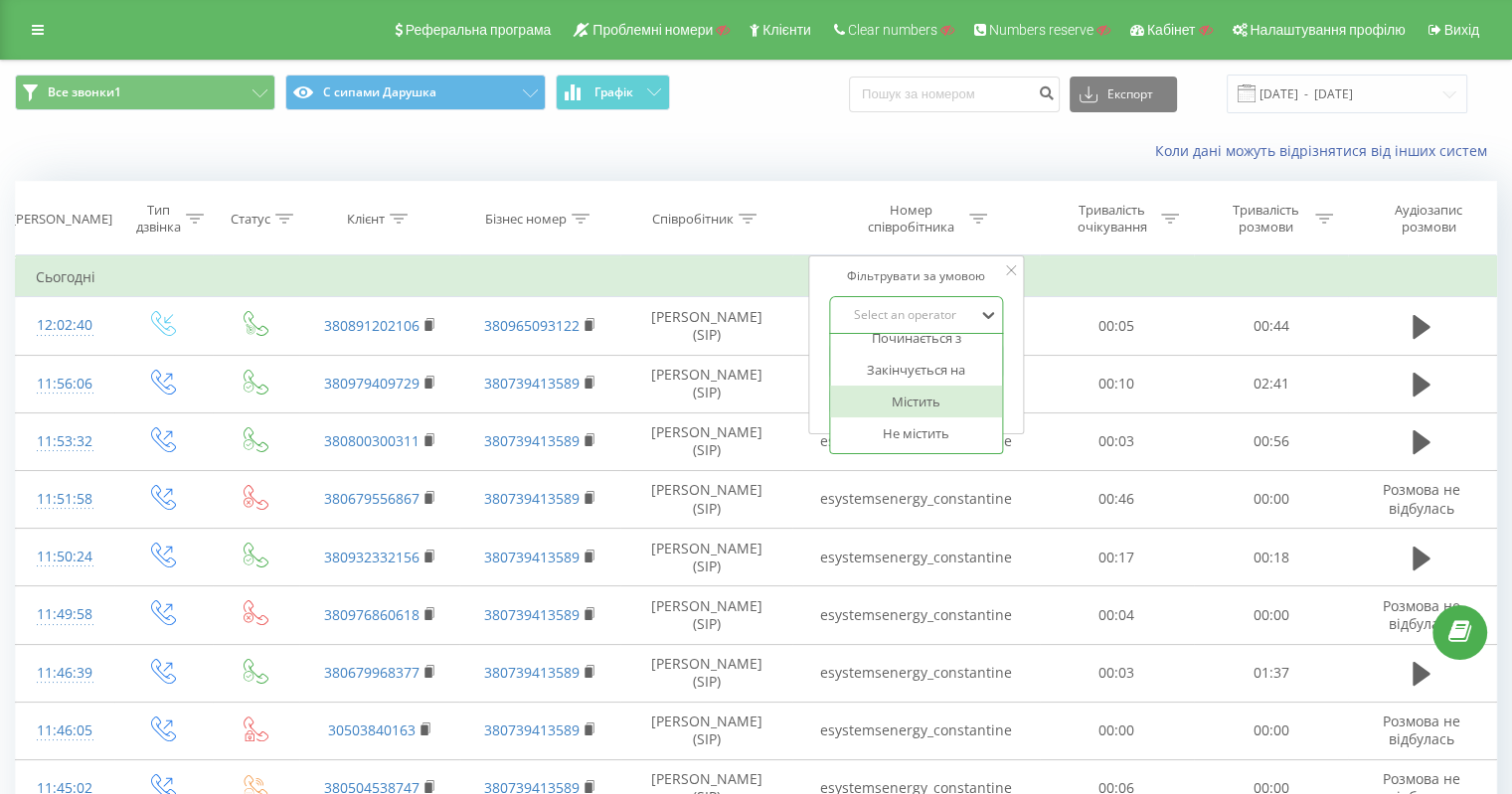 click on "Містить" at bounding box center [917, 401] 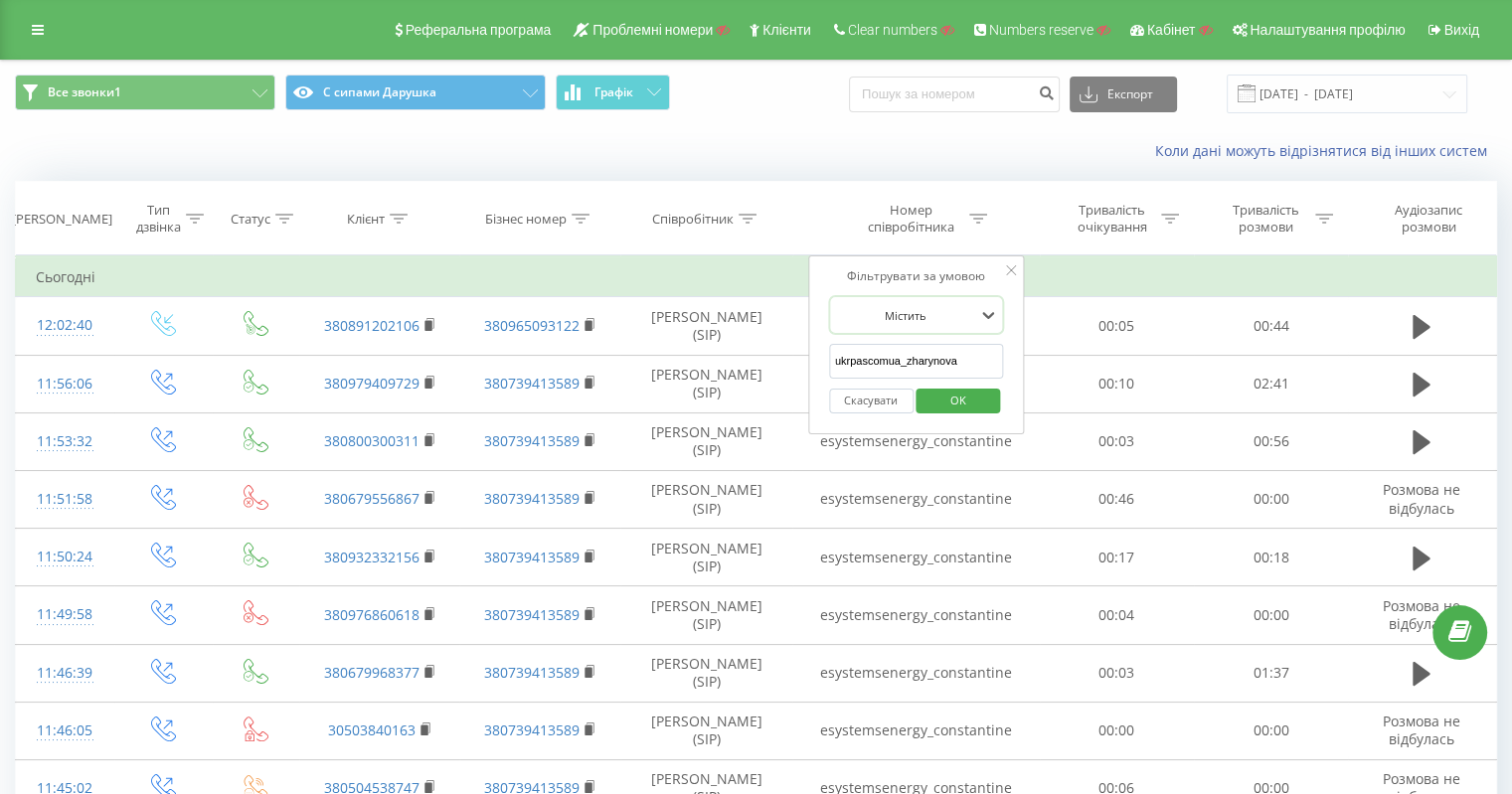 click on "OK" at bounding box center [958, 399] 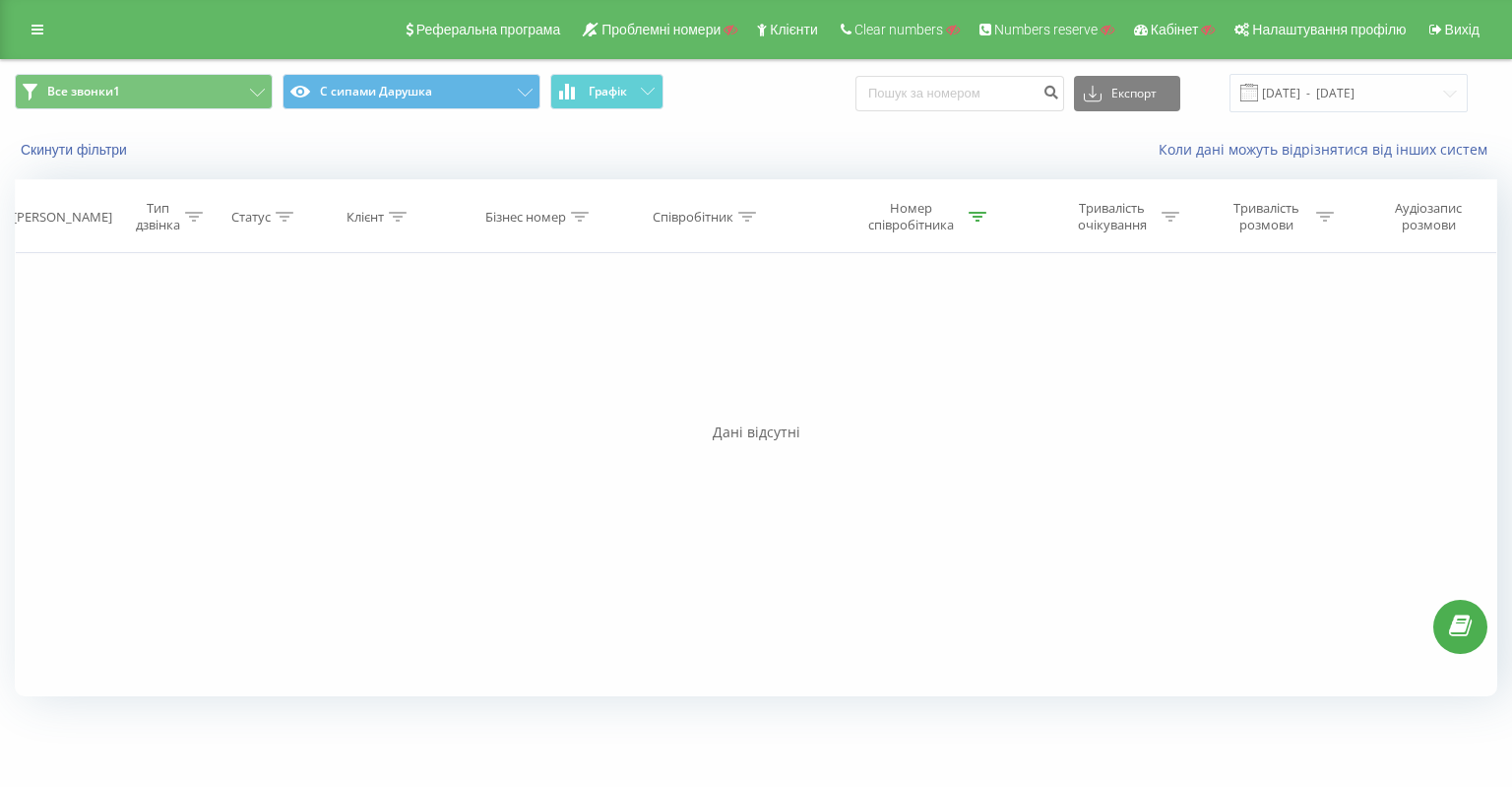 click 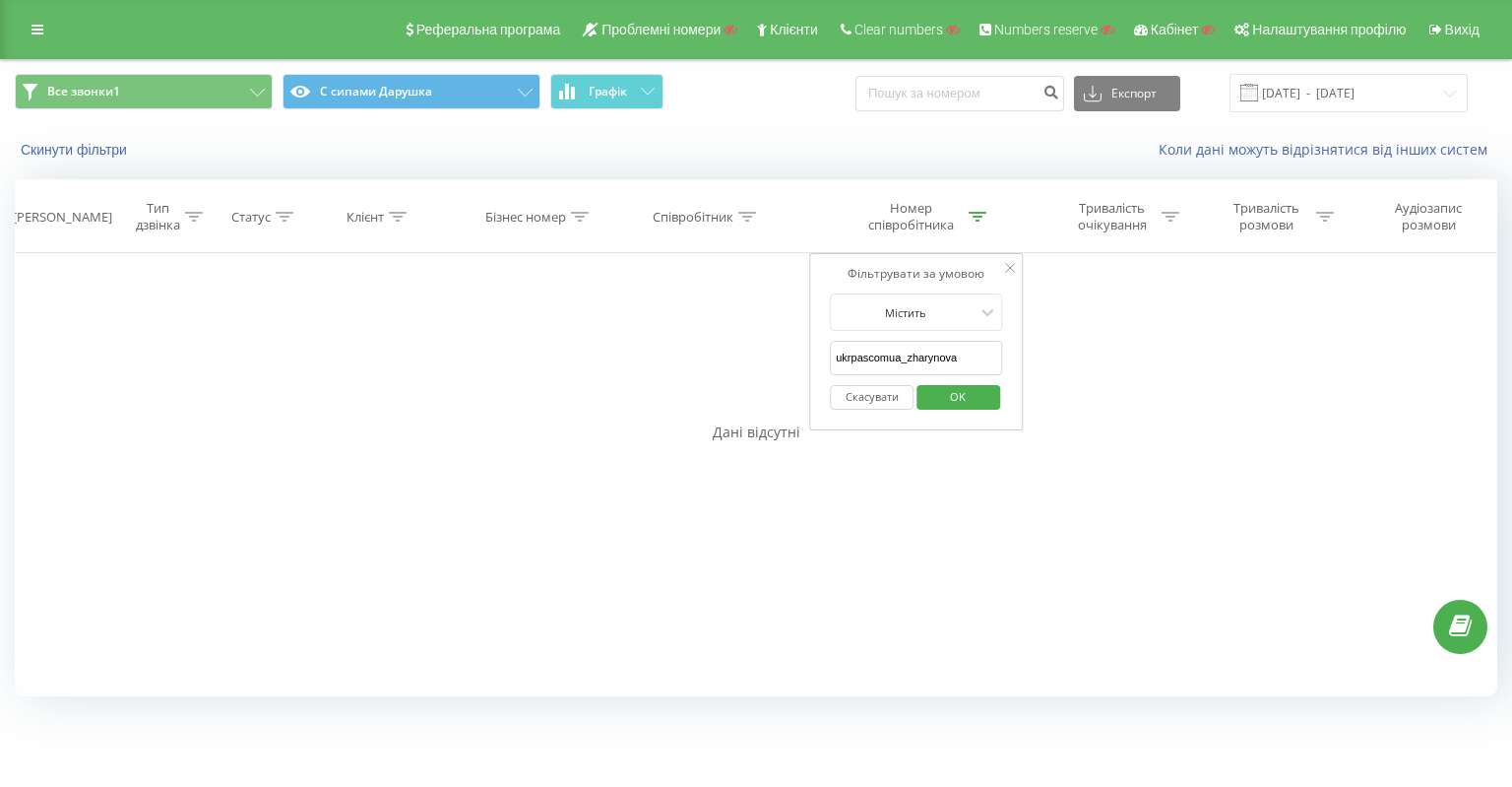click on "Реферальна програма Проблемні номери Клієнти Clear numbers Numbers reserve Кабінет Налаштування профілю Вихід" at bounding box center (756, 30) 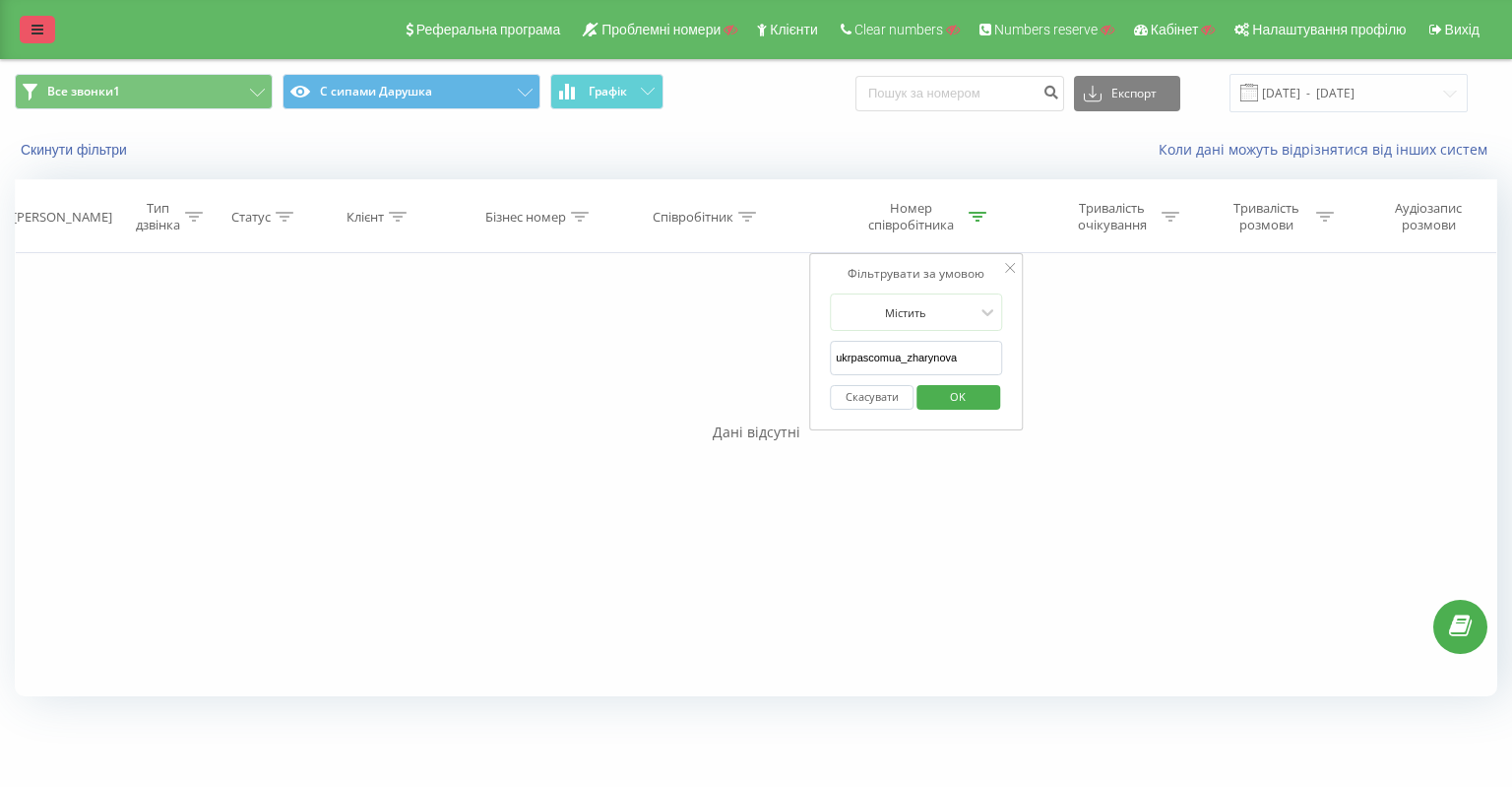 click at bounding box center (37, 30) 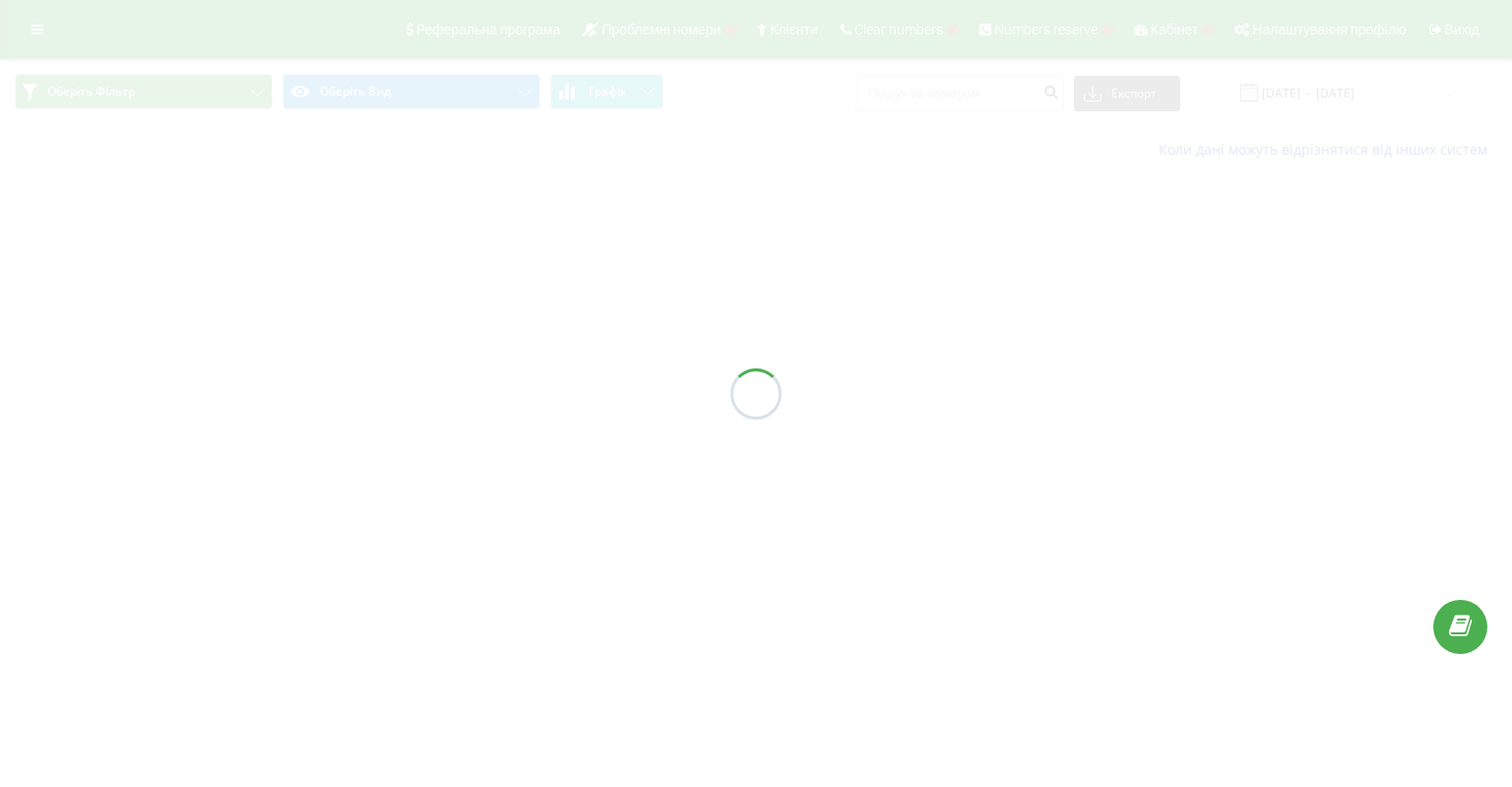 scroll, scrollTop: 0, scrollLeft: 0, axis: both 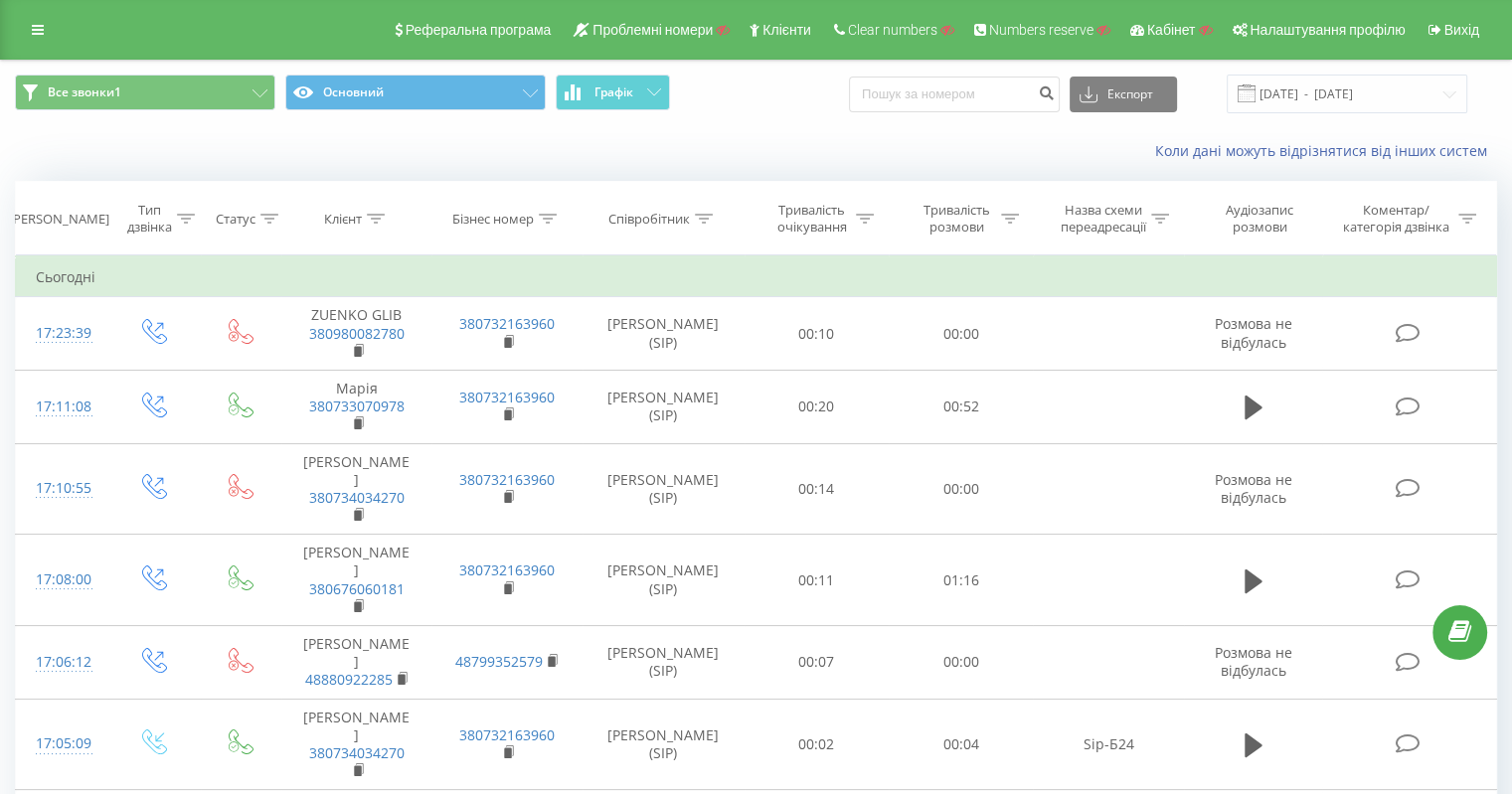 click at bounding box center (376, 219) 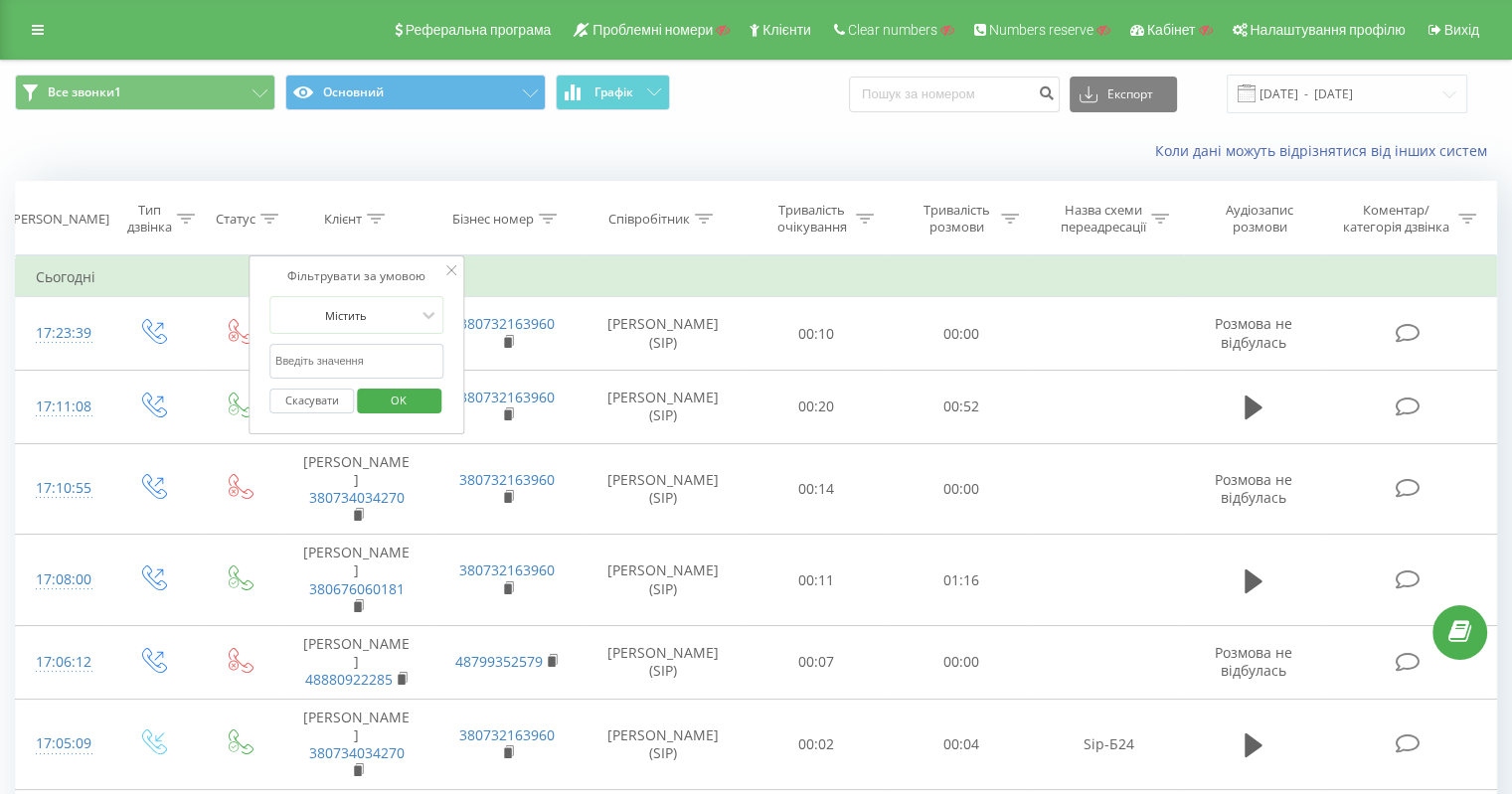 click at bounding box center (357, 361) 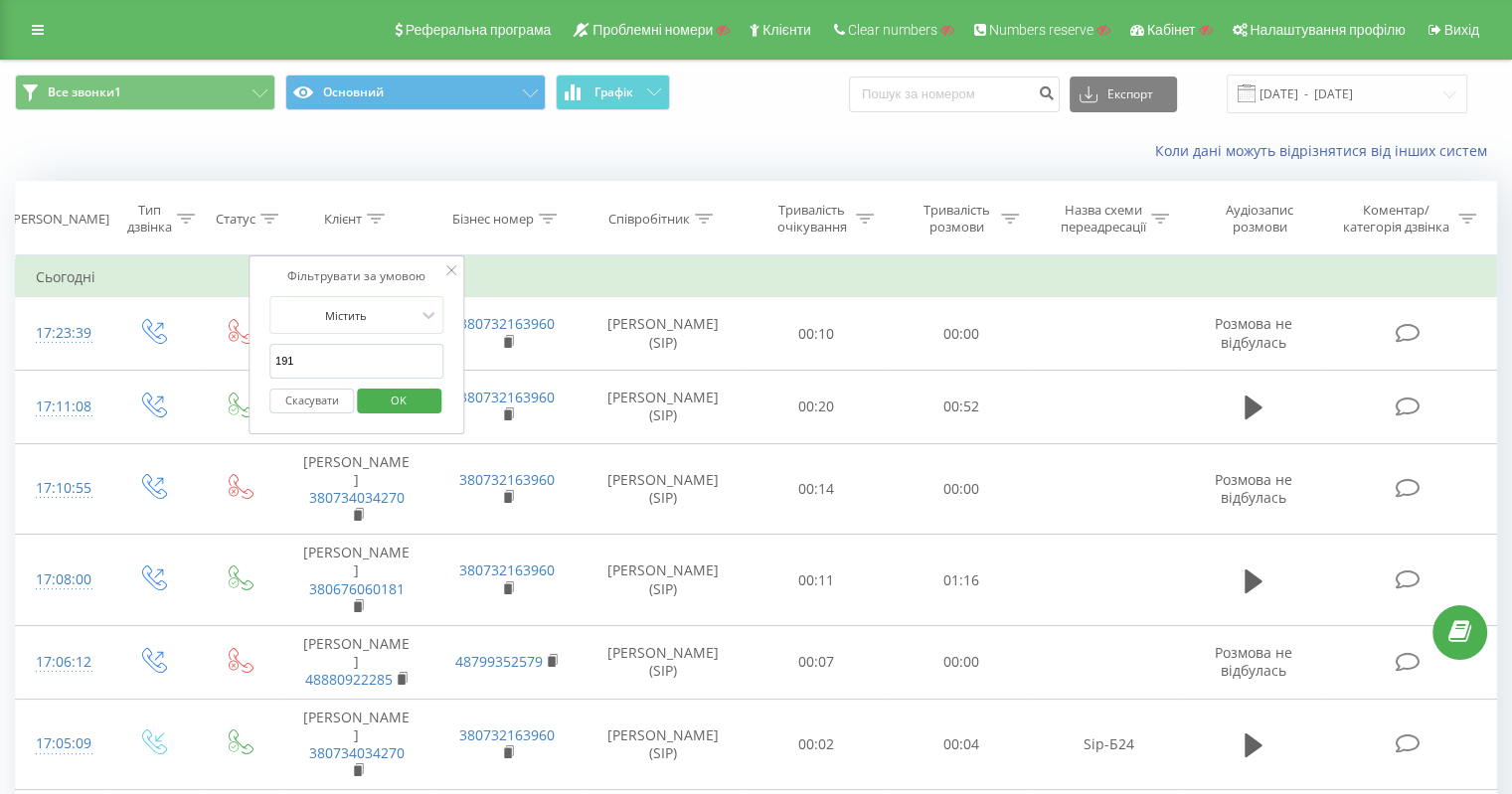 type on "1917" 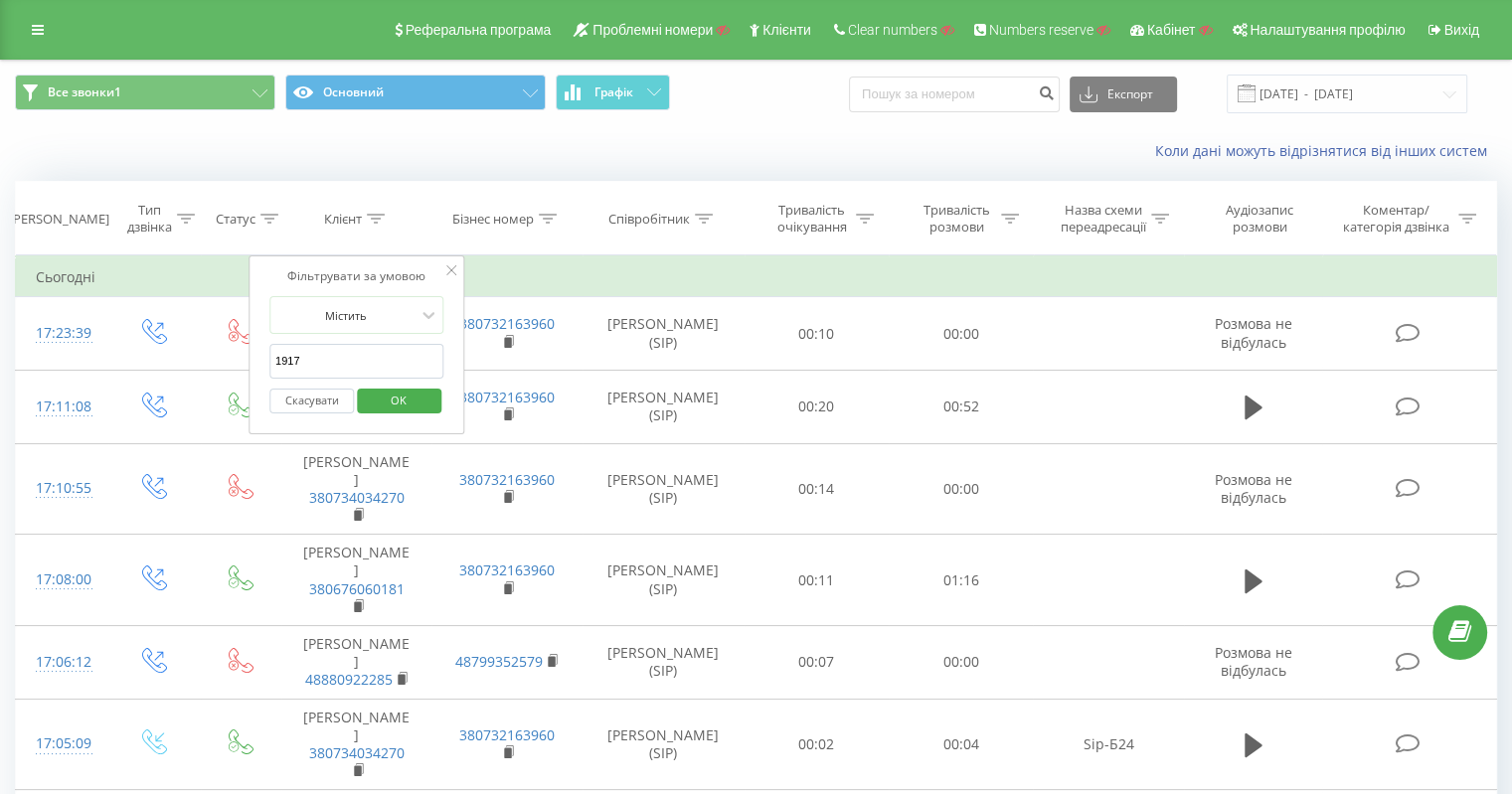click on "OK" at bounding box center (399, 400) 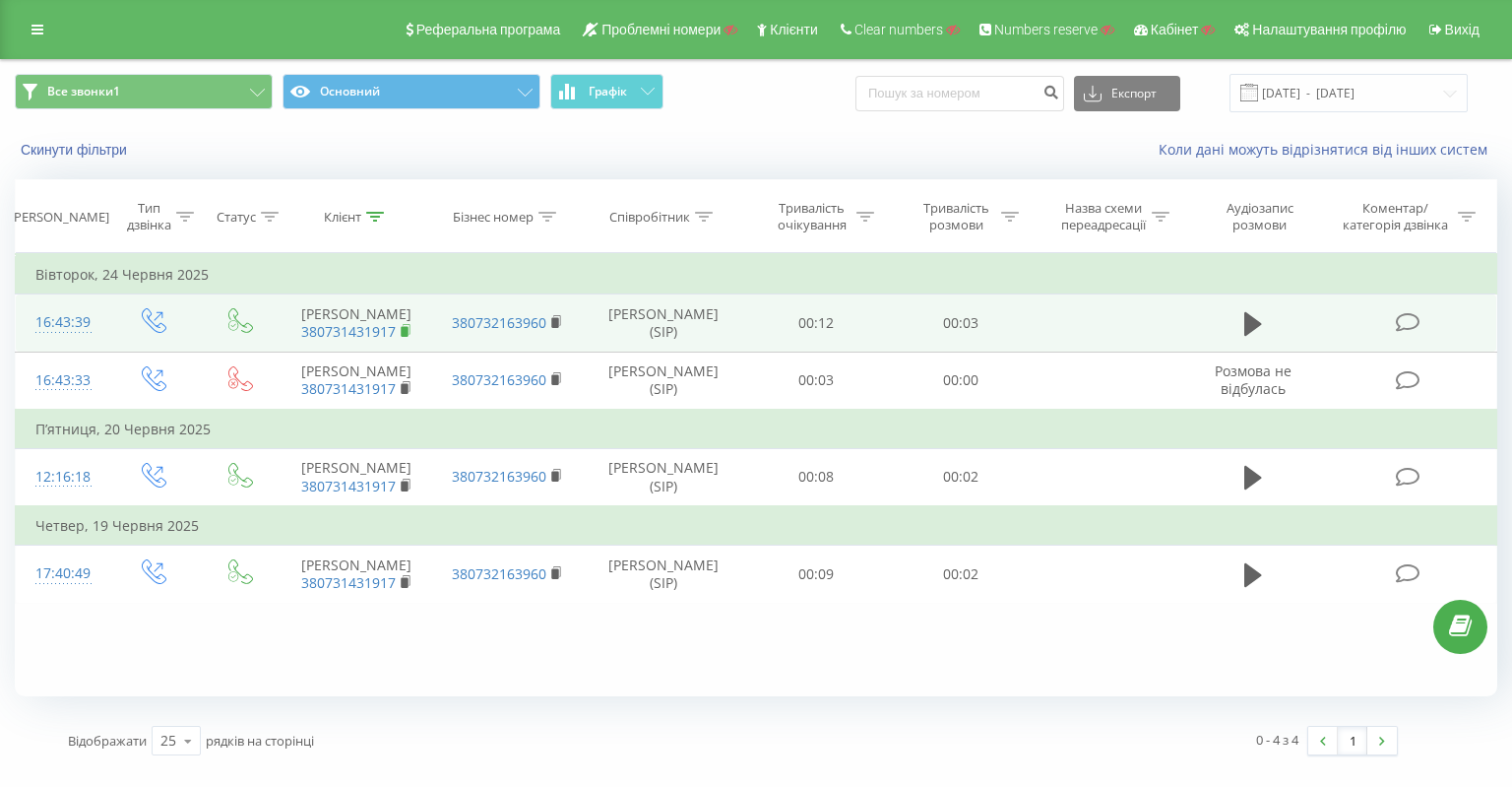 click 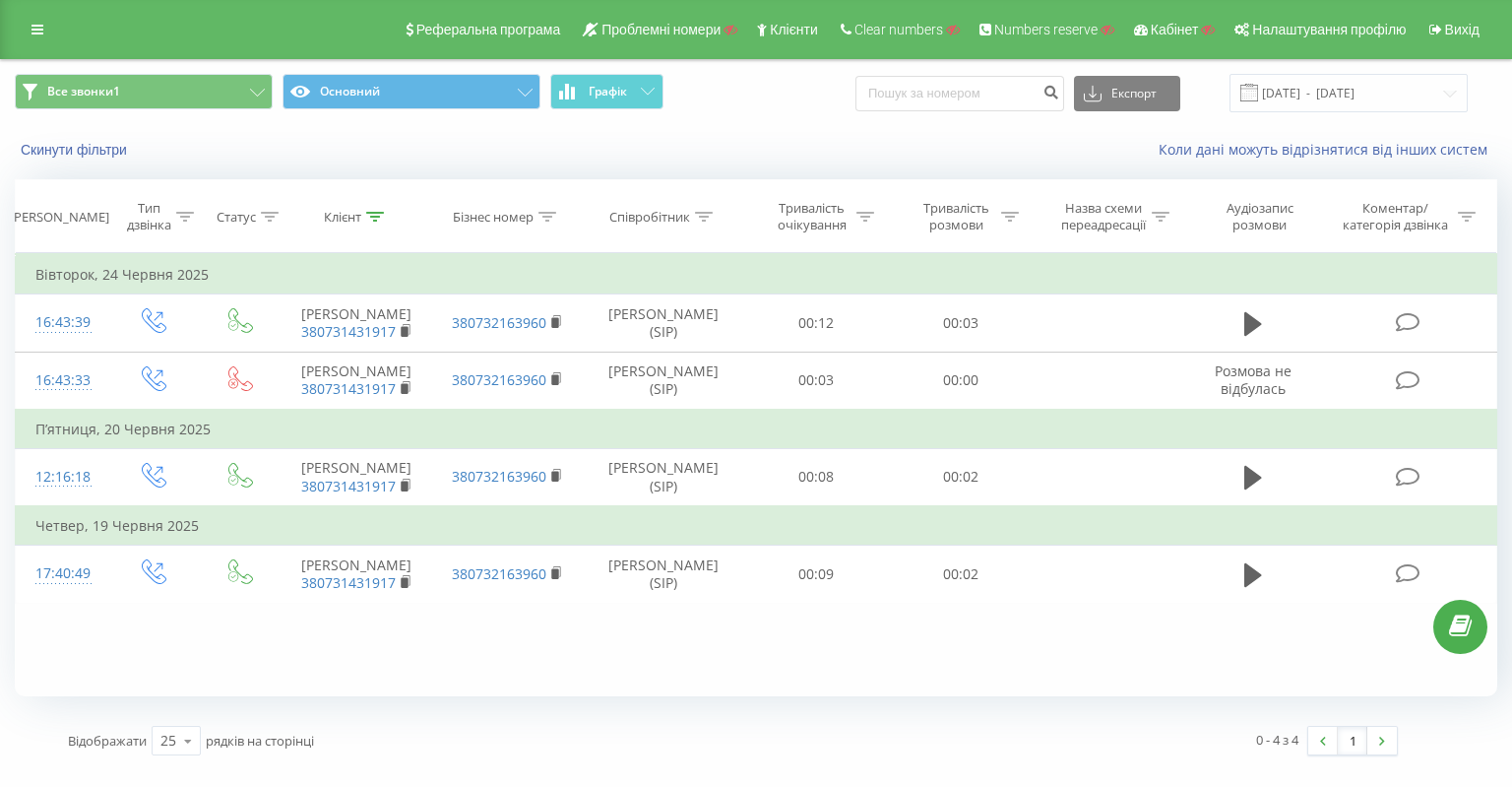 click at bounding box center [37, 30] 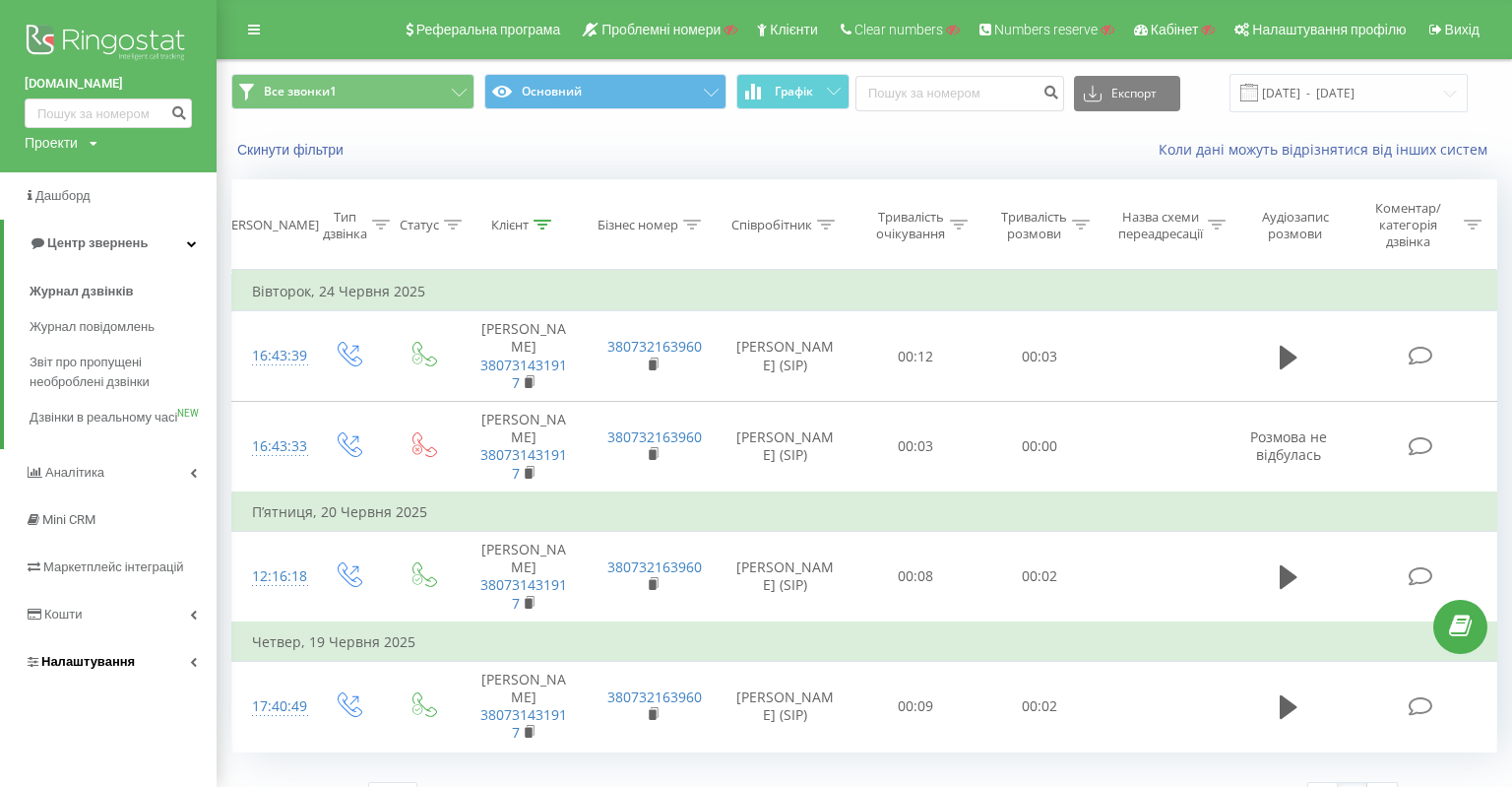 click on "Налаштування" at bounding box center (108, 662) 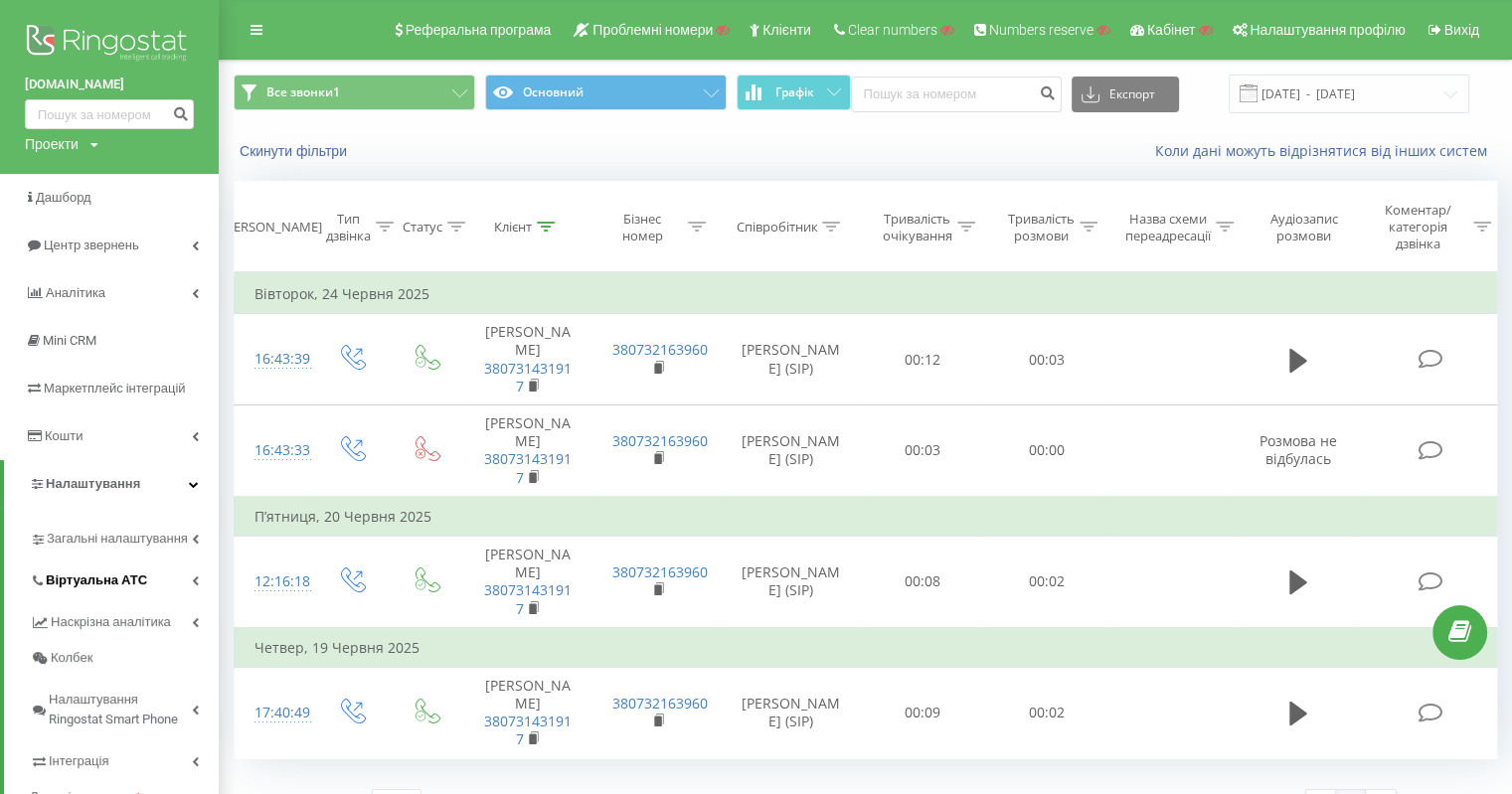 click on "Віртуальна АТС" at bounding box center (124, 577) 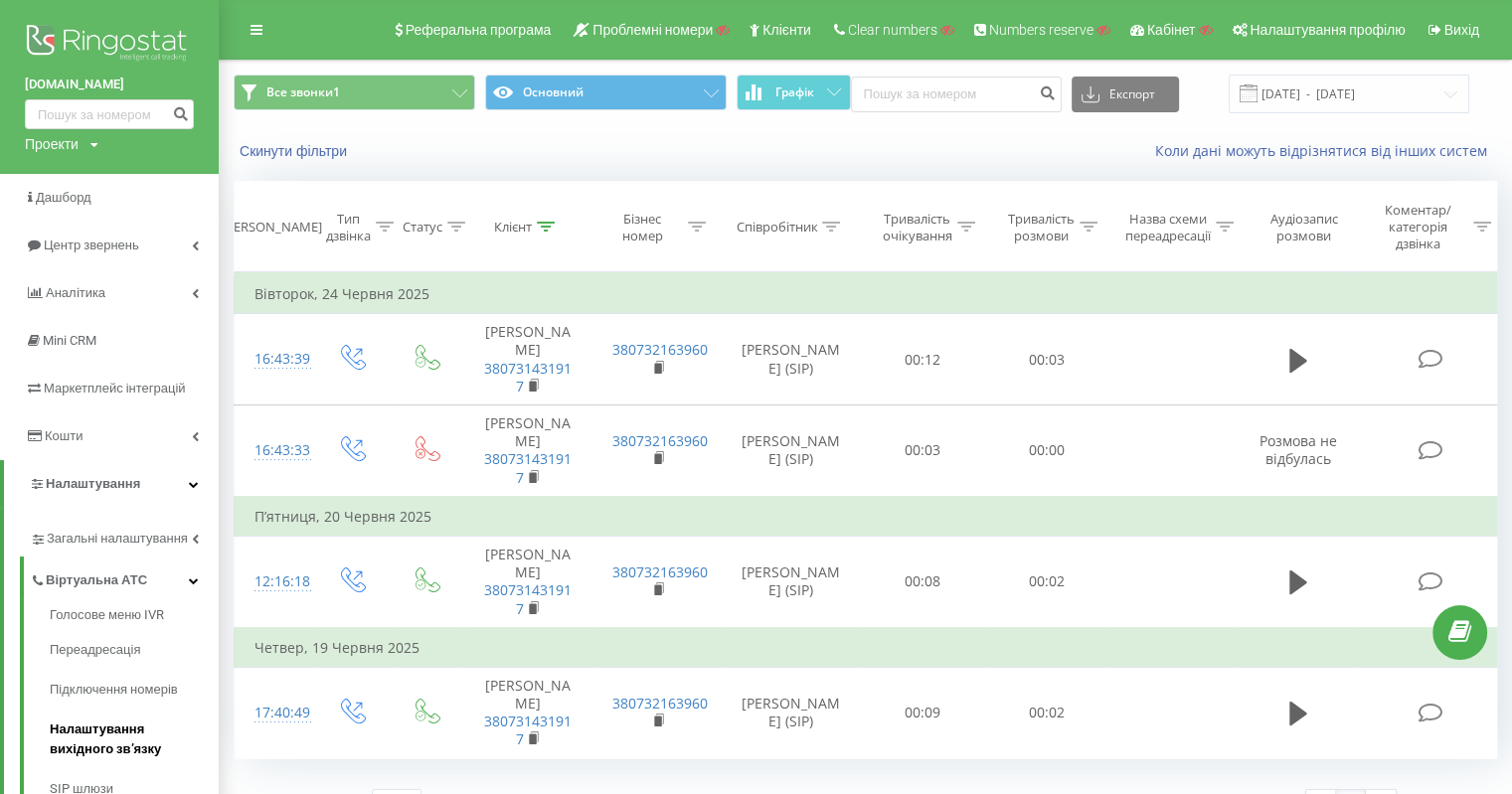 click on "Налаштування вихідного зв’язку" at bounding box center (134, 739) 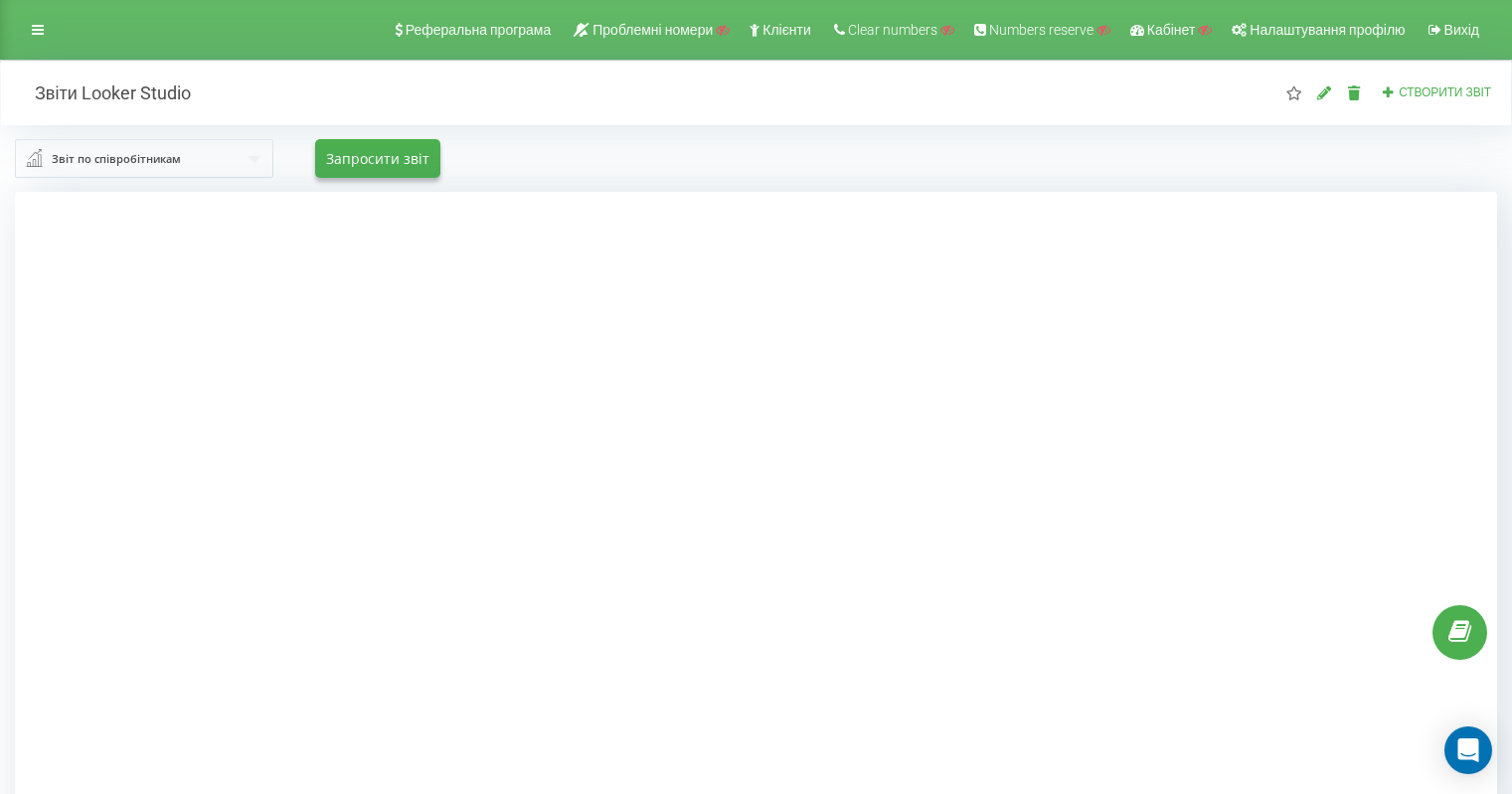 scroll, scrollTop: 0, scrollLeft: 0, axis: both 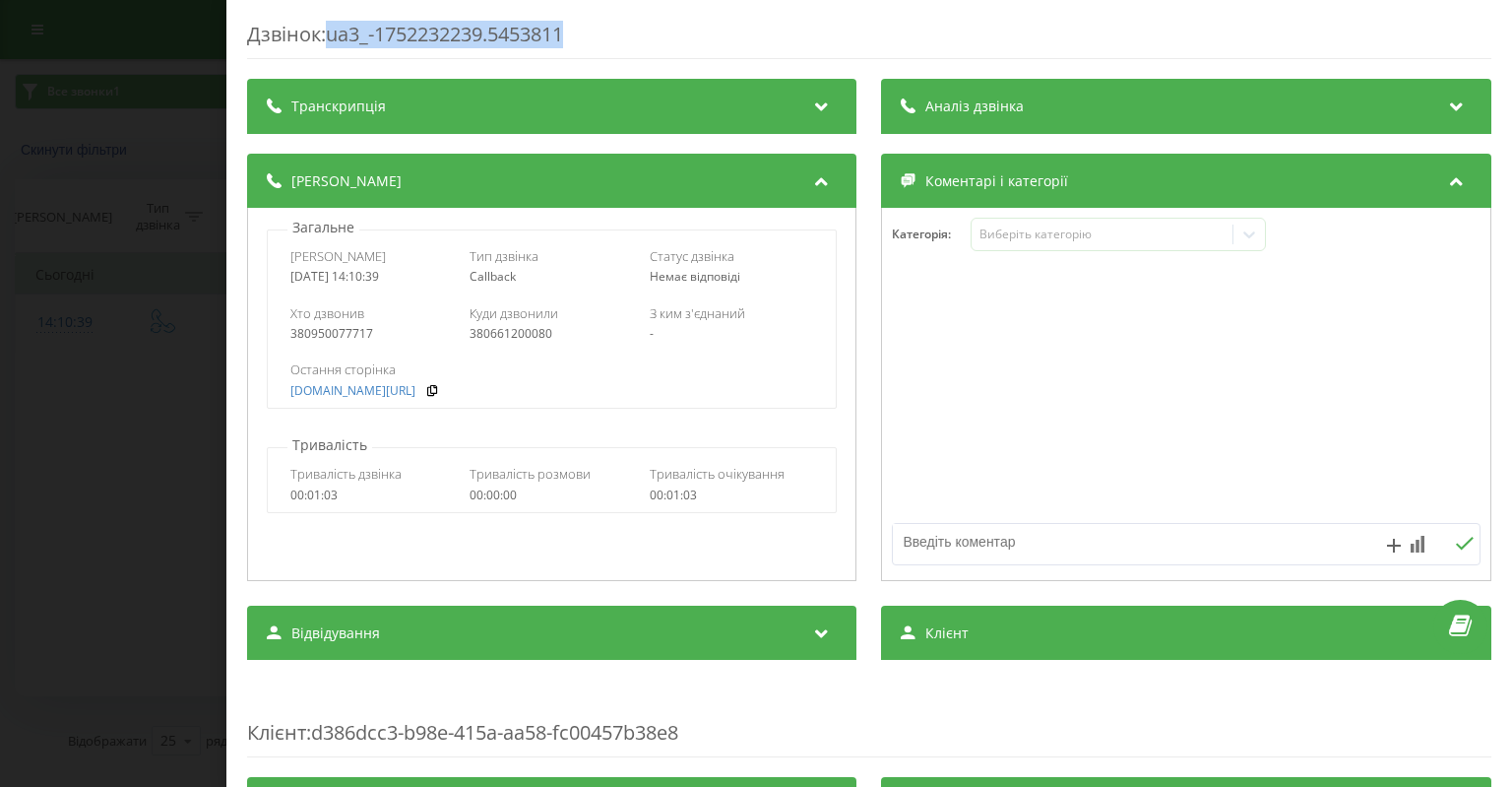 drag, startPoint x: 176, startPoint y: 551, endPoint x: 189, endPoint y: 552, distance: 13.038405 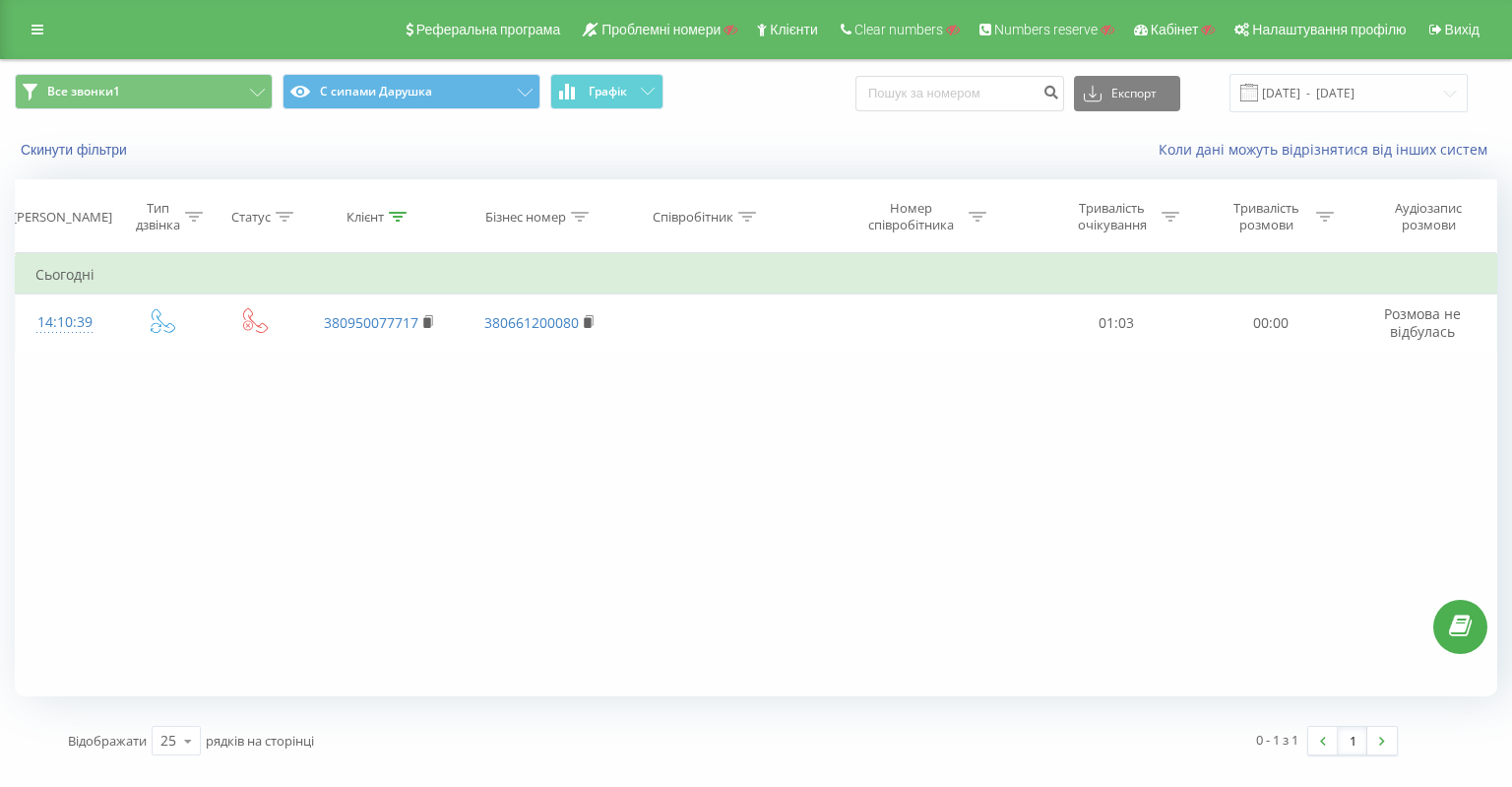 click 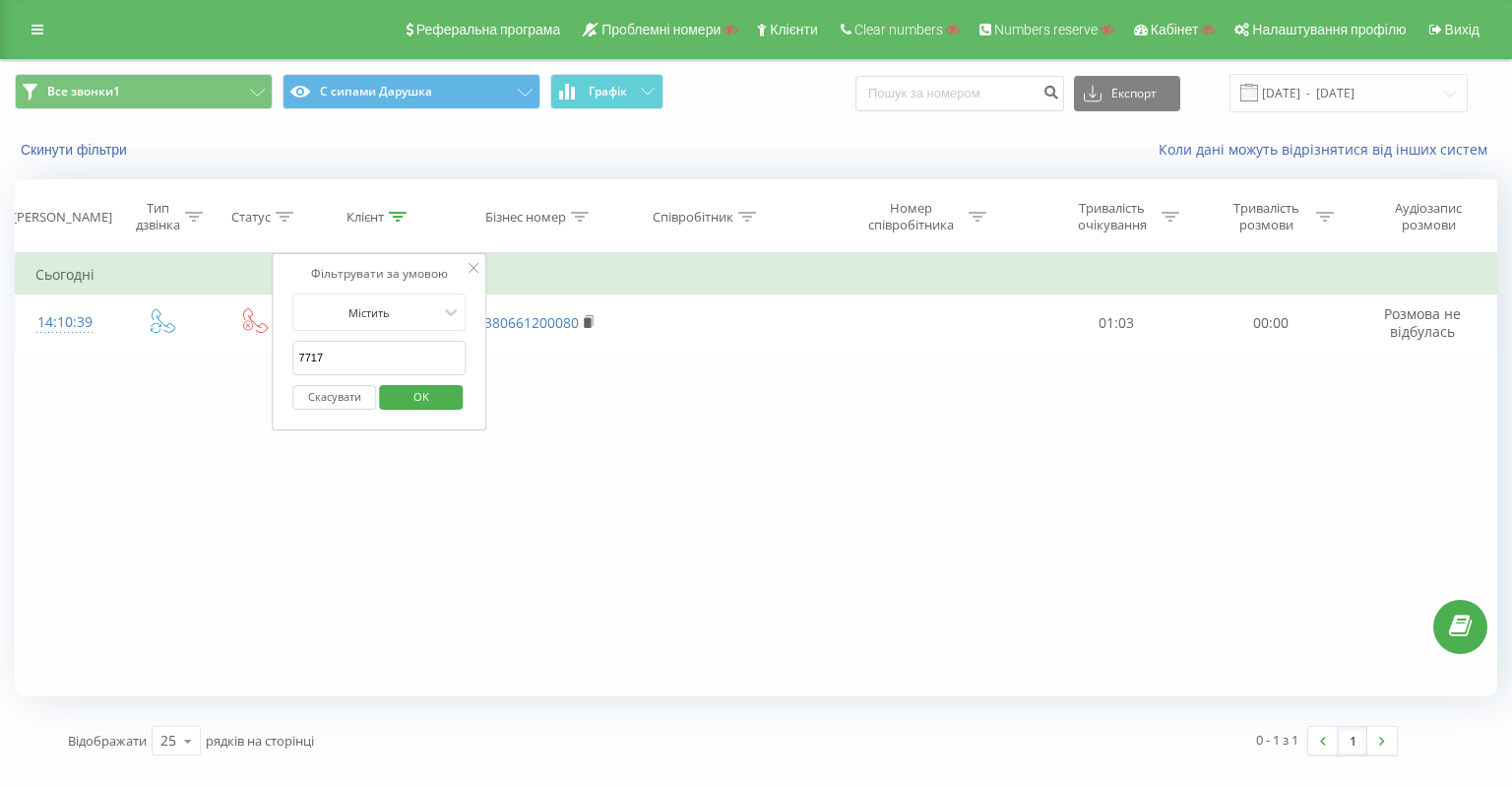 click 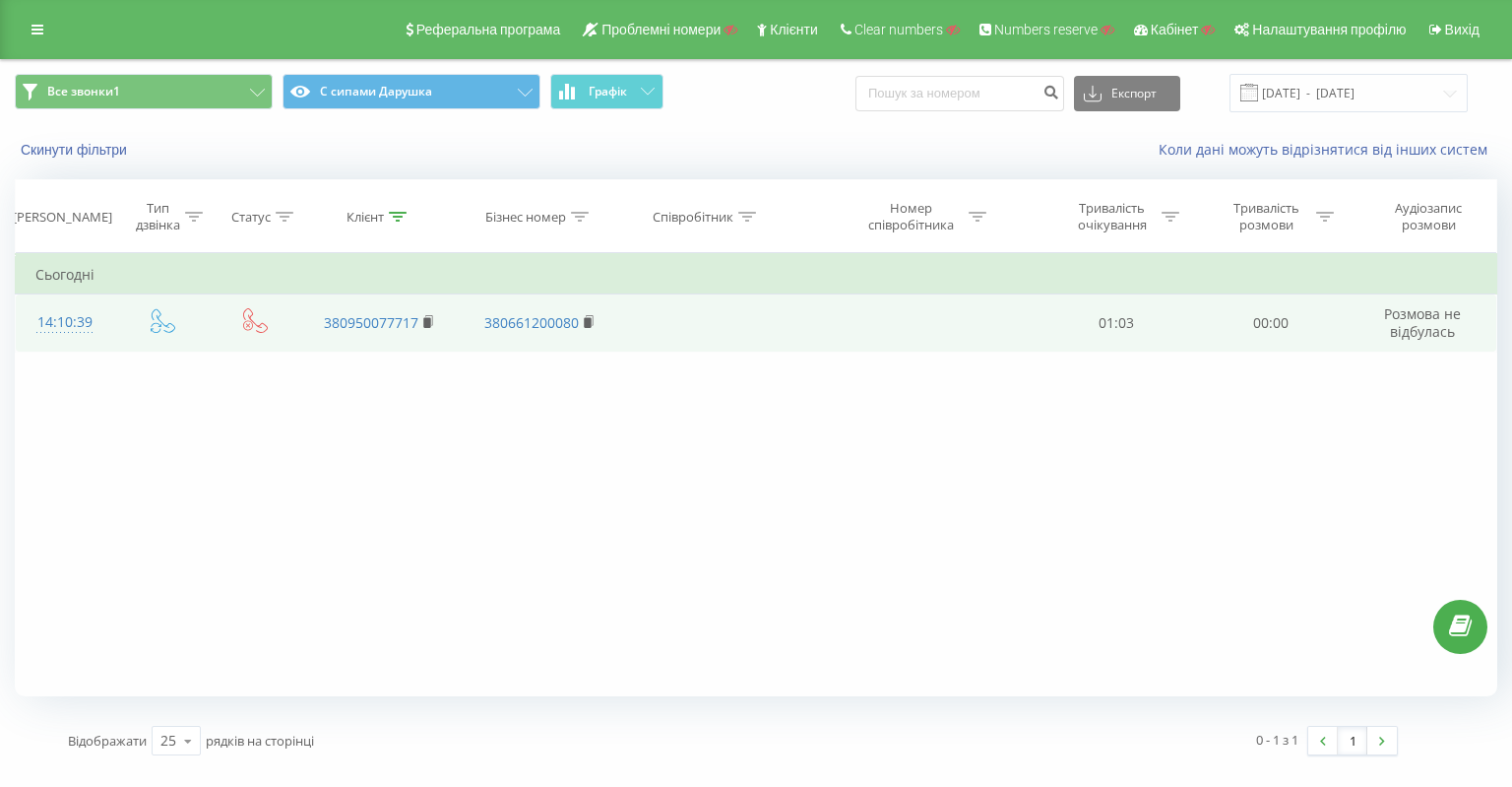 click on "14:10:39" at bounding box center (65, 322) 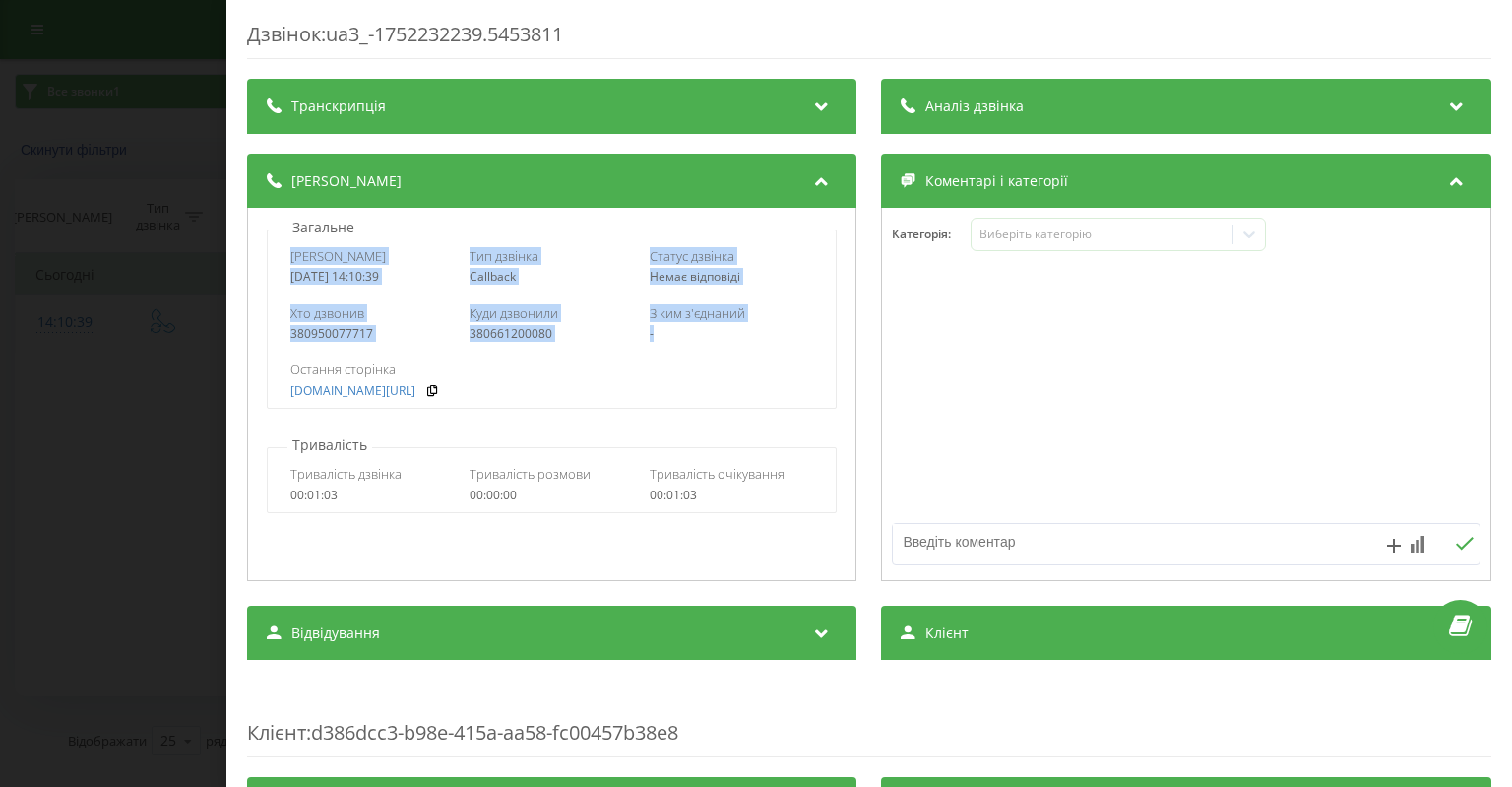 drag, startPoint x: 272, startPoint y: 251, endPoint x: 686, endPoint y: 326, distance: 420.73864 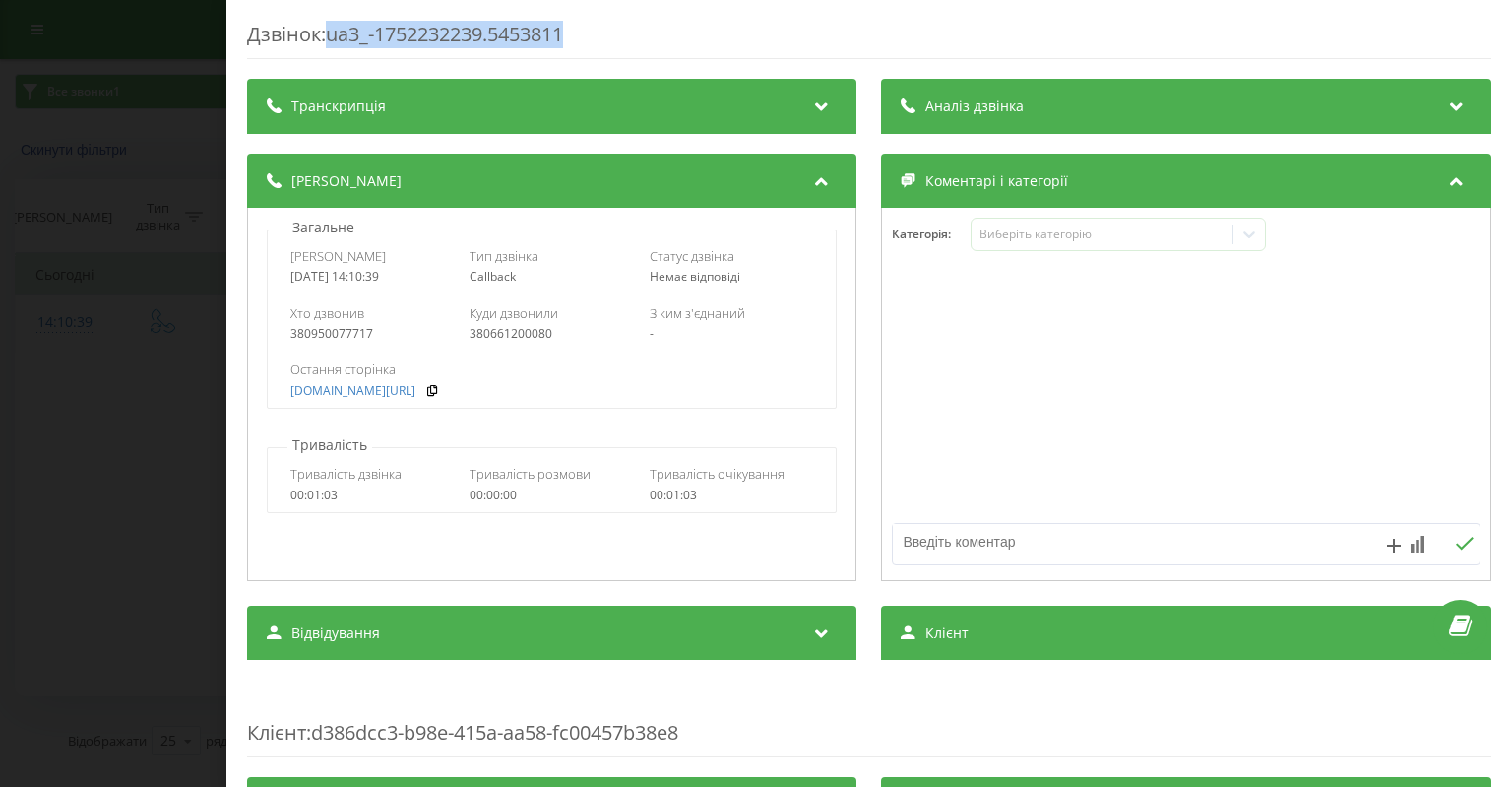 drag, startPoint x: 599, startPoint y: 28, endPoint x: 335, endPoint y: 42, distance: 264.37095 